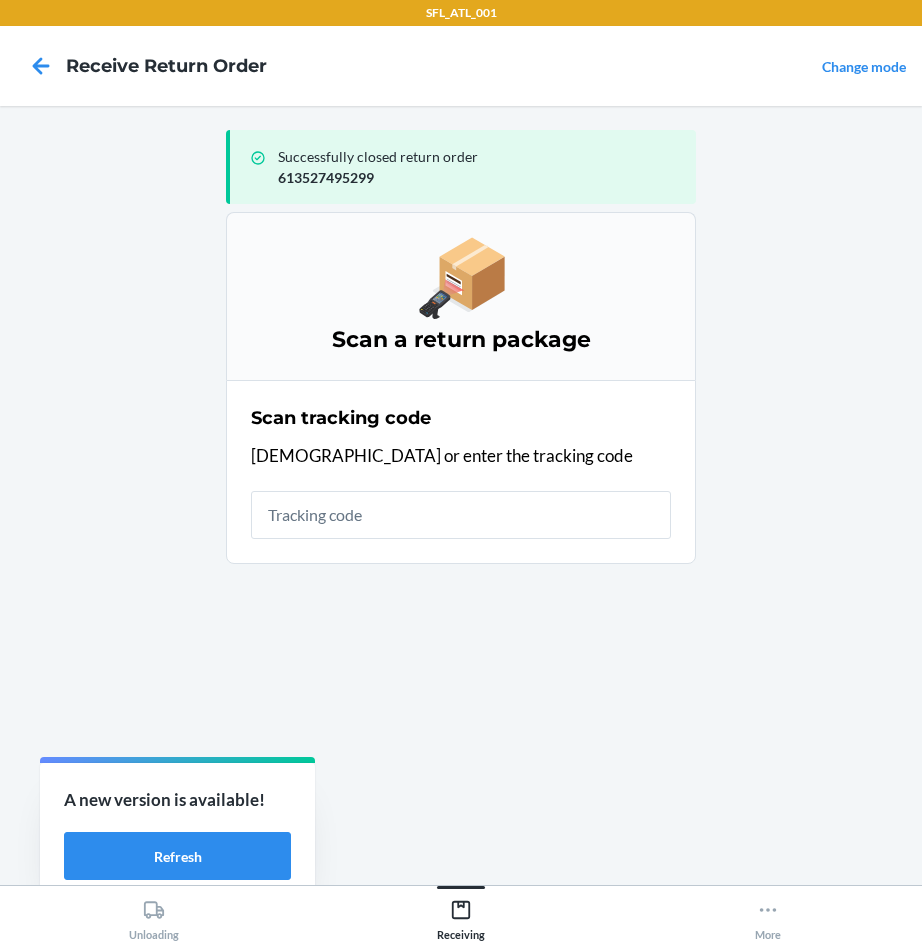 scroll, scrollTop: 0, scrollLeft: 0, axis: both 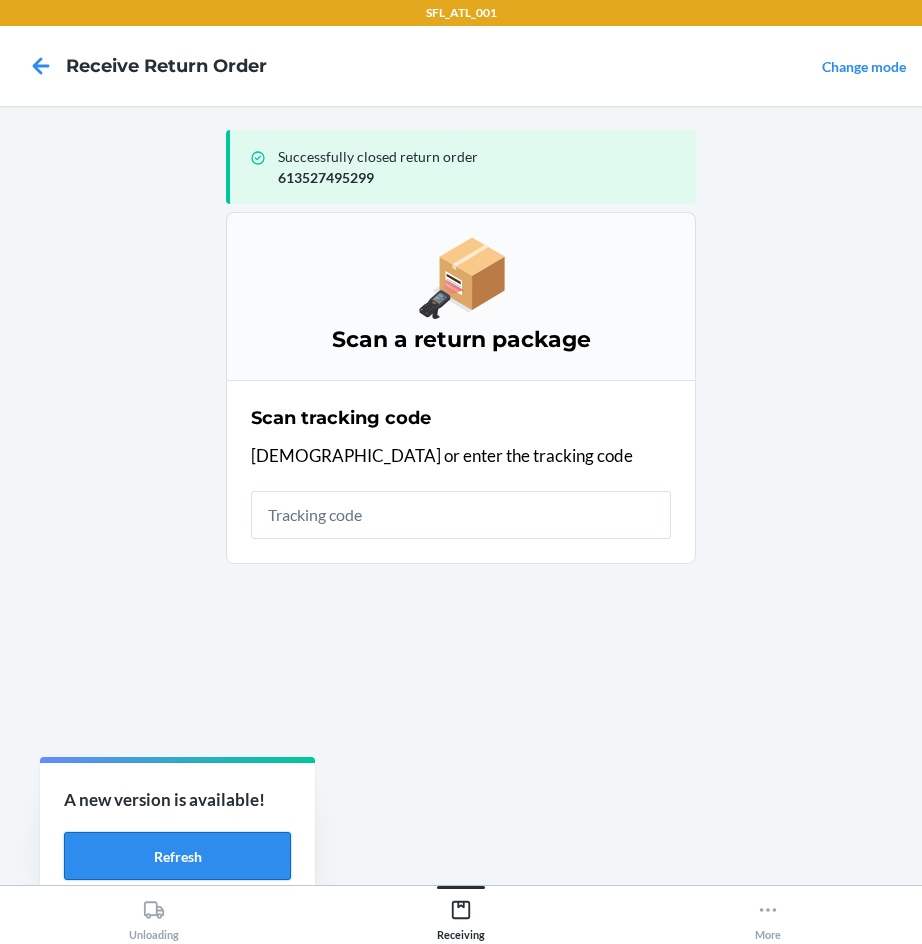 click on "Refresh" at bounding box center (177, 856) 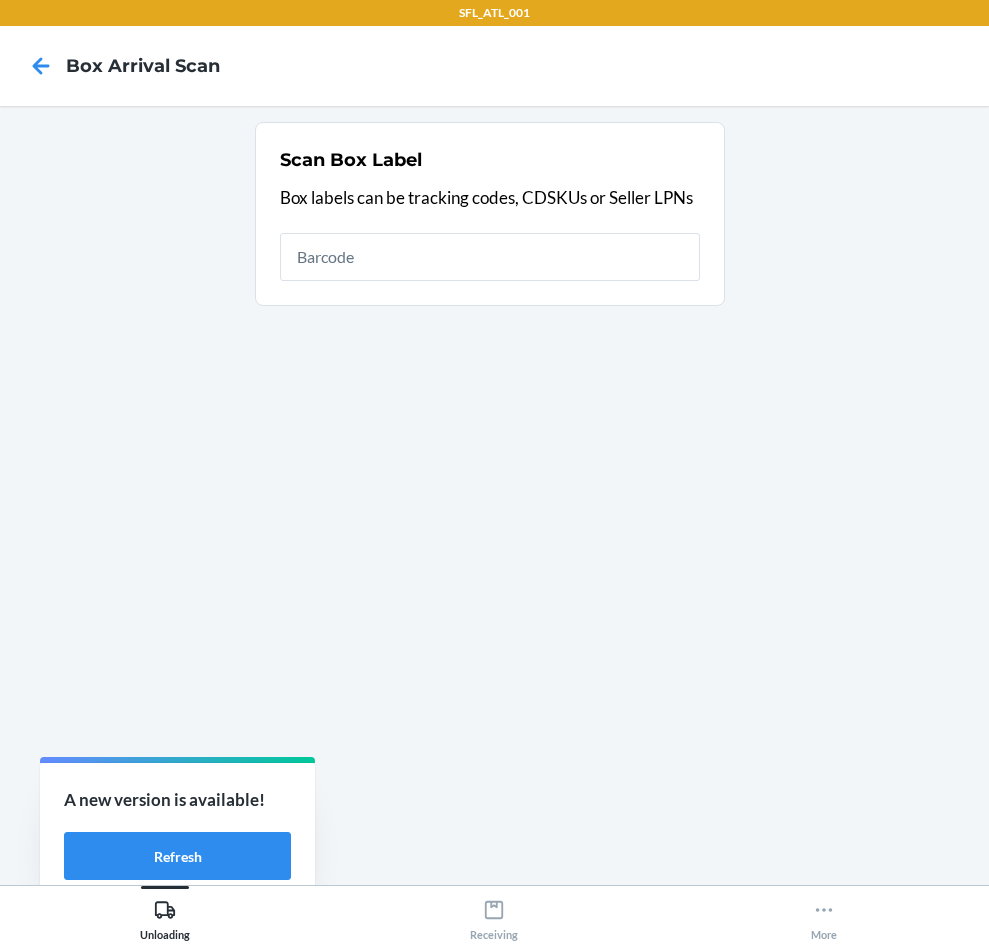 scroll, scrollTop: 0, scrollLeft: 0, axis: both 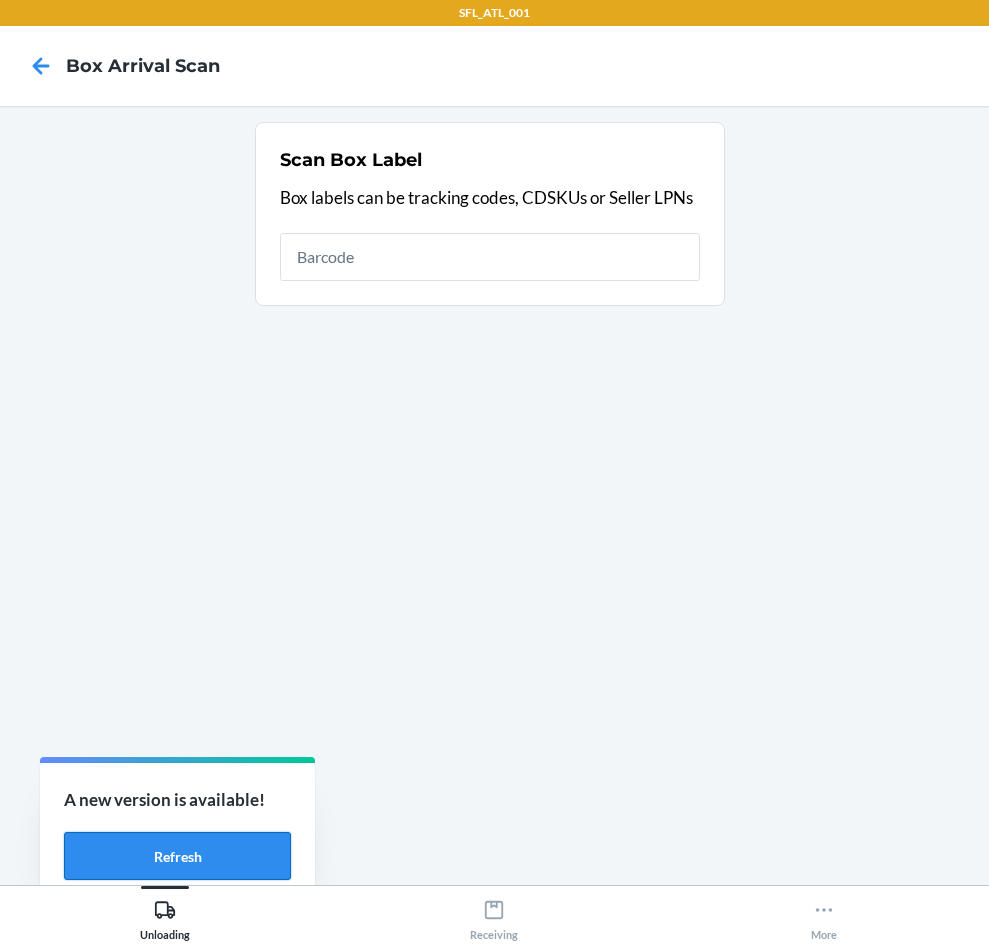 click on "Refresh" at bounding box center (177, 856) 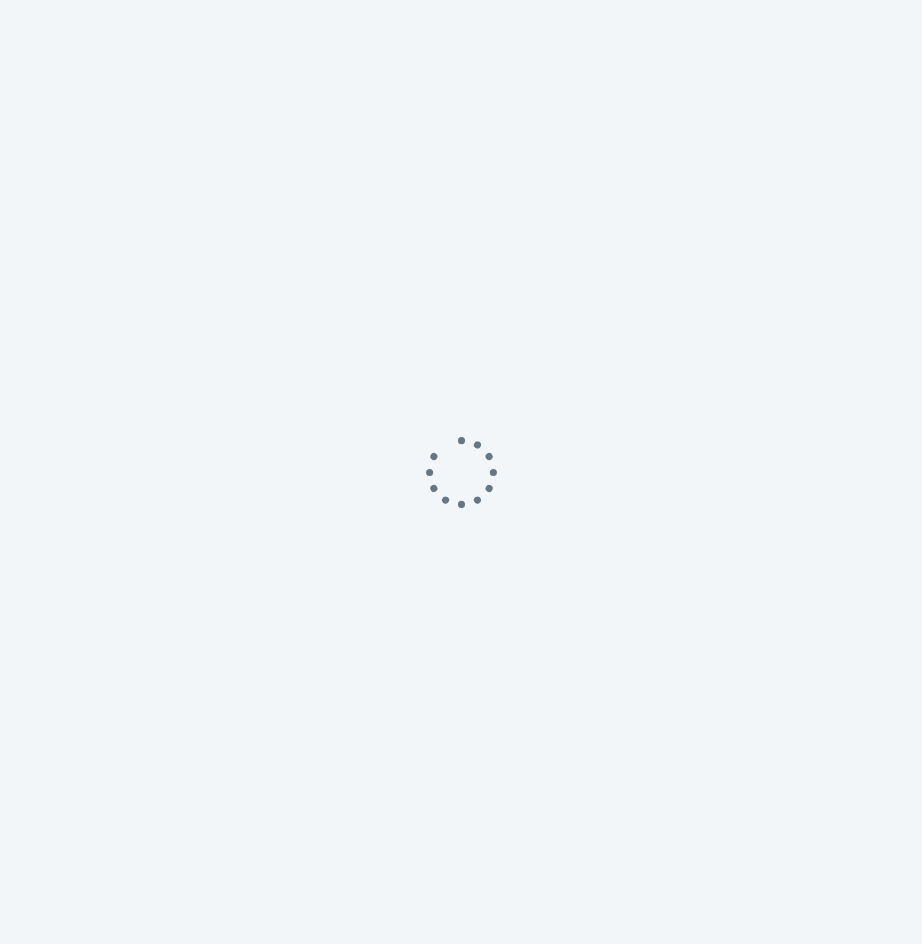 scroll, scrollTop: 0, scrollLeft: 0, axis: both 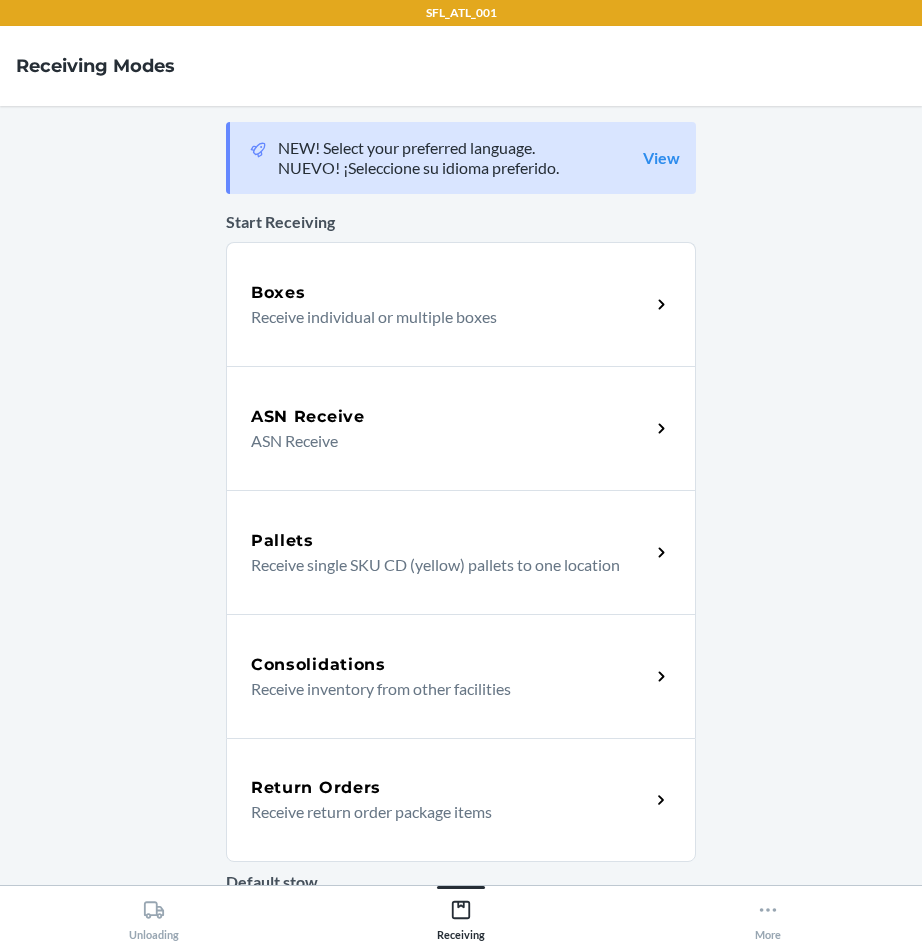 click on "Receive return order package items" at bounding box center (442, 812) 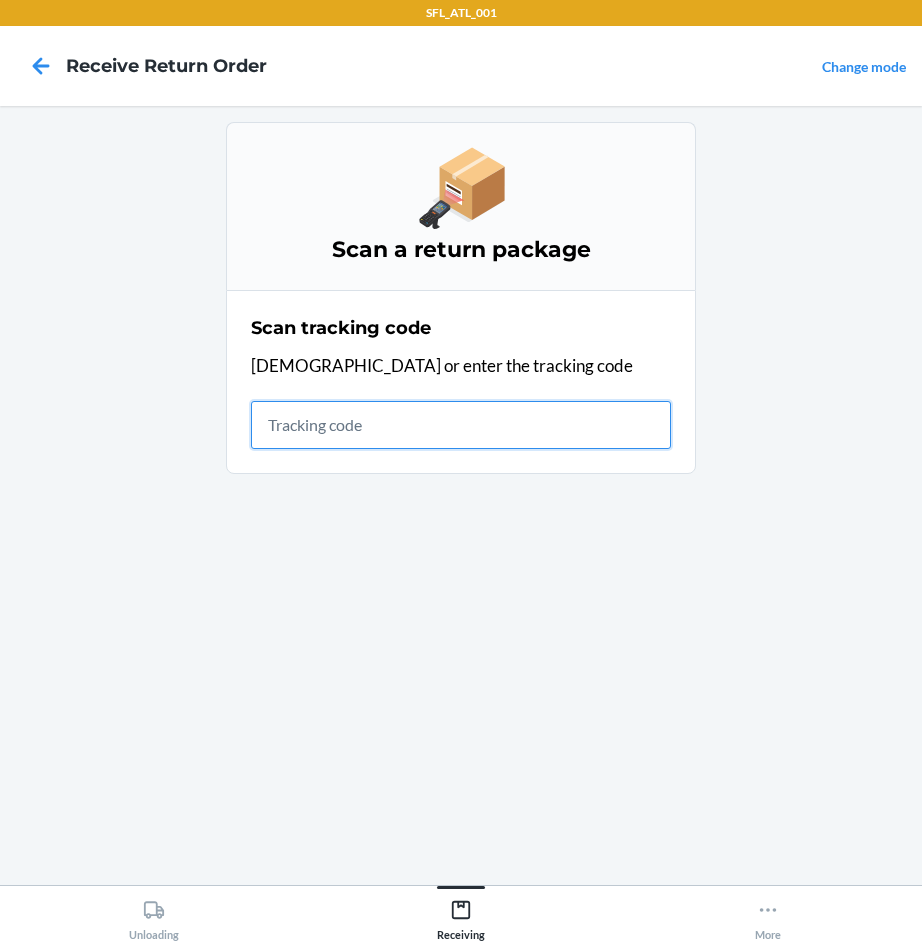 click at bounding box center [461, 425] 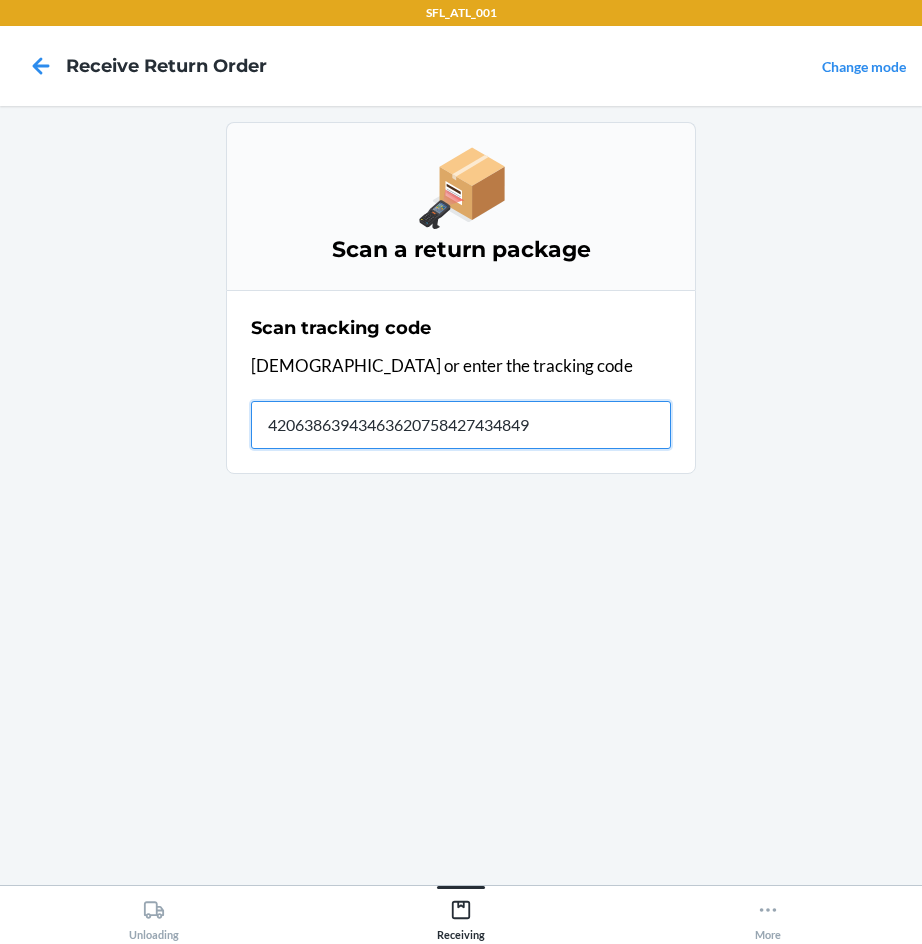 type on "420638639434636207584274348498" 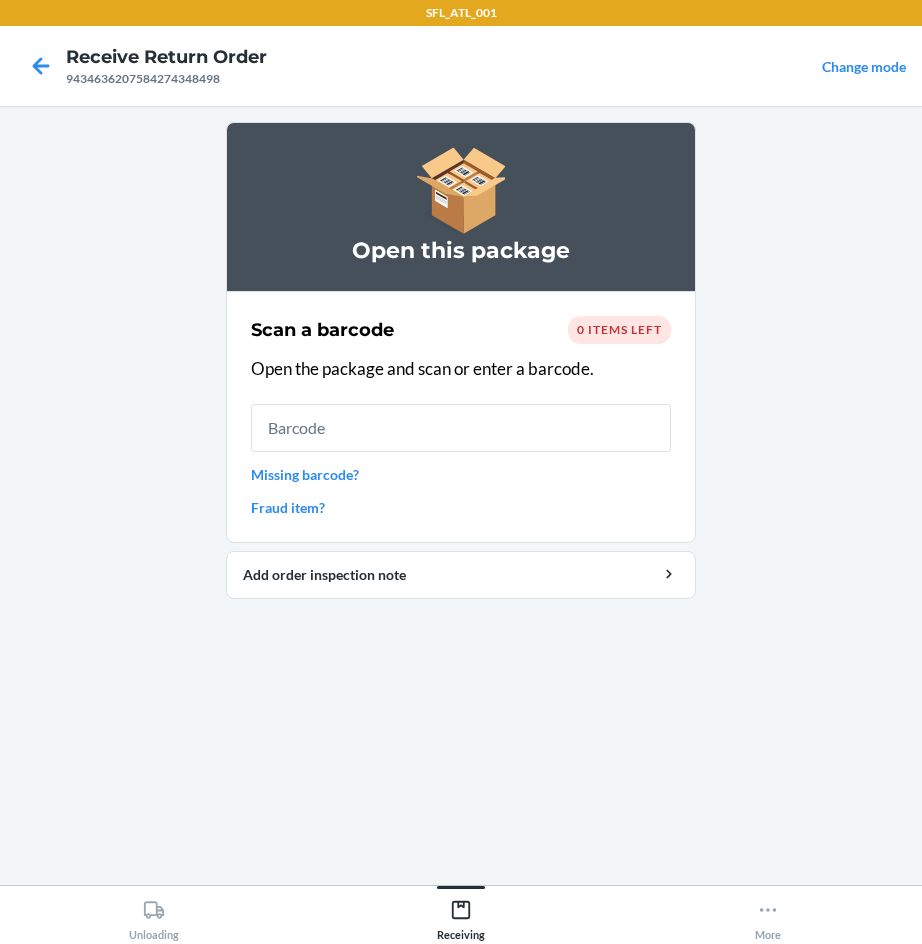 click on "Fraud item?" at bounding box center [461, 507] 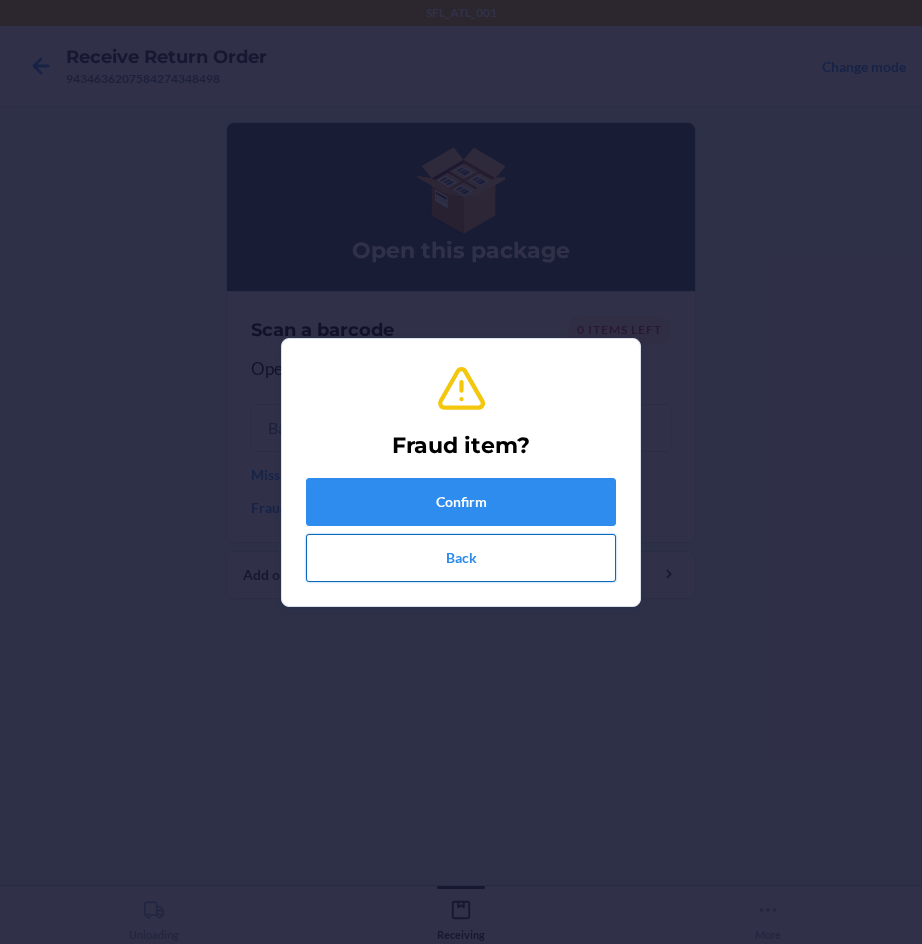 click on "Back" at bounding box center (461, 558) 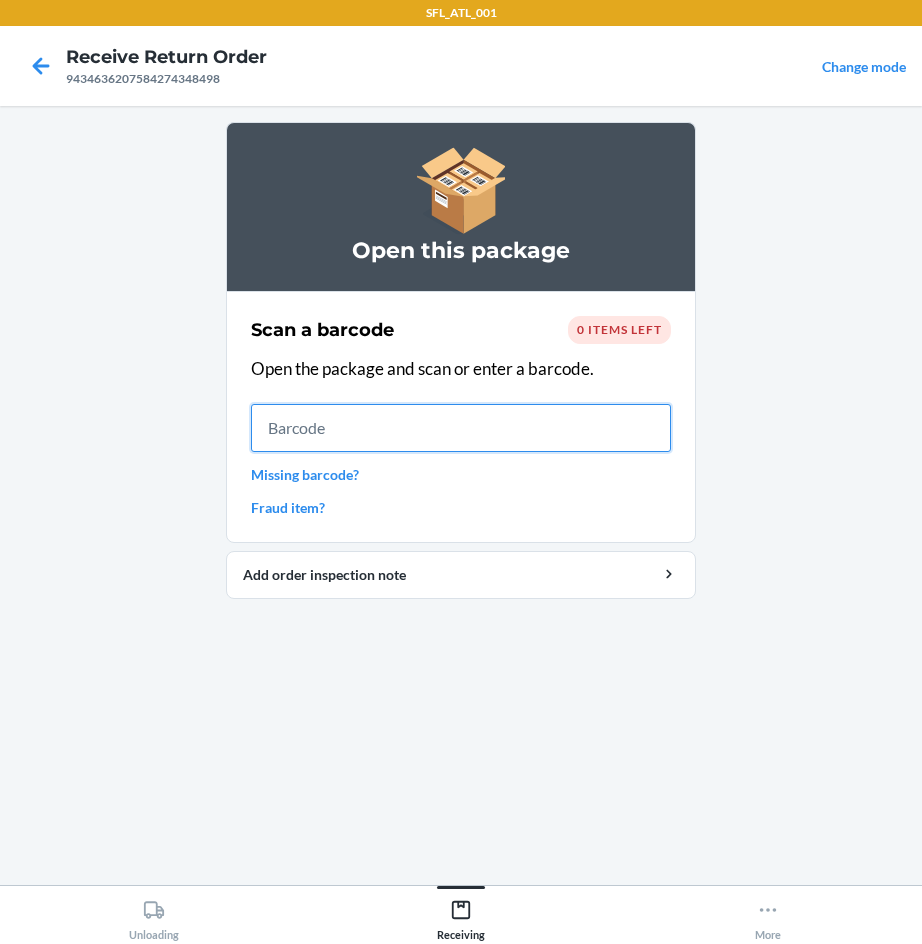 click at bounding box center [461, 428] 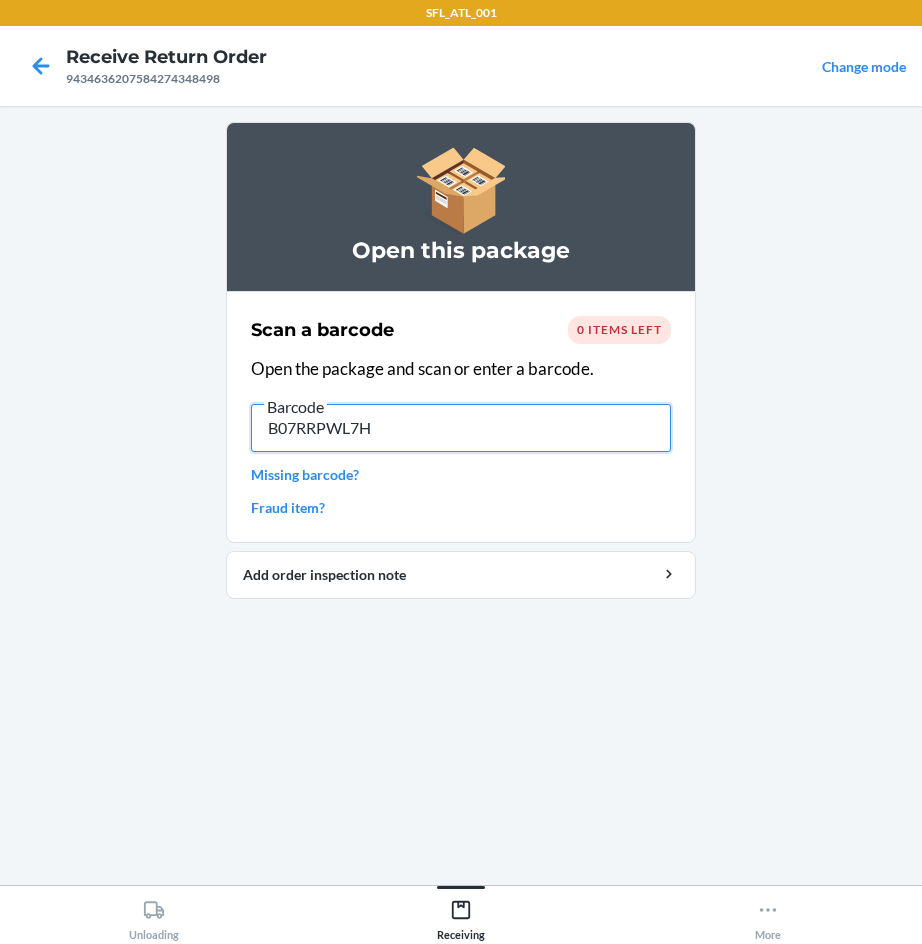 type on "B07RRPWL7H" 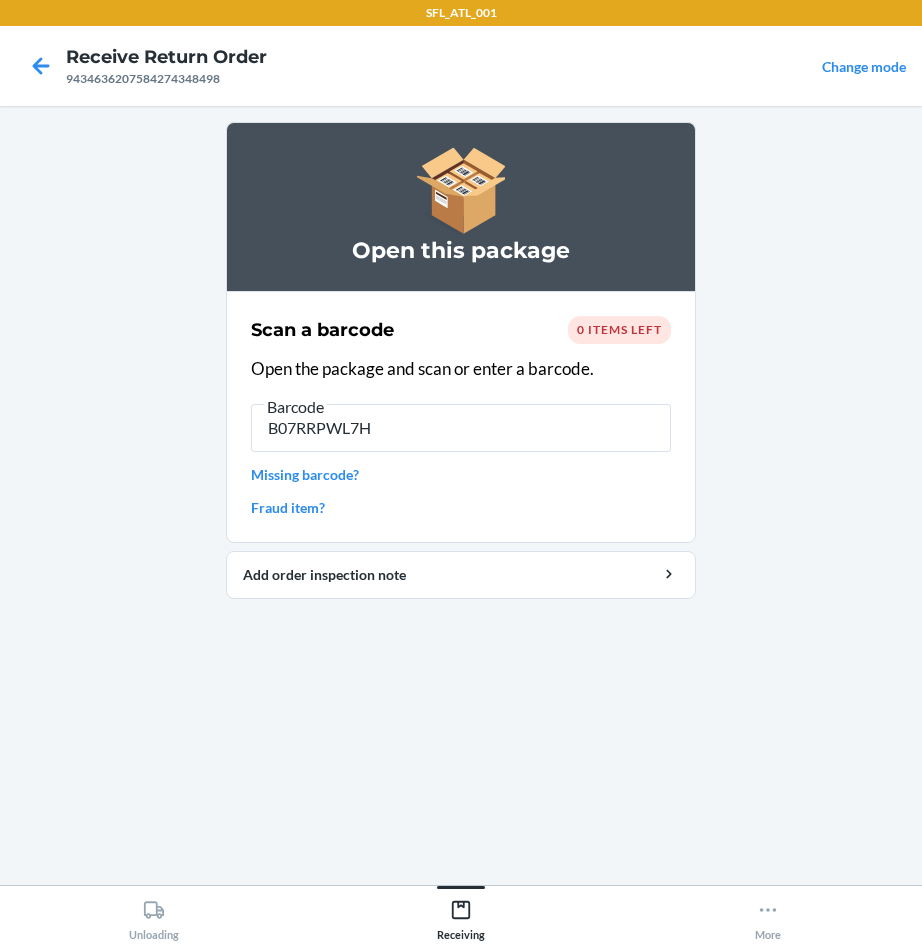 click on "Fraud item?" at bounding box center [461, 507] 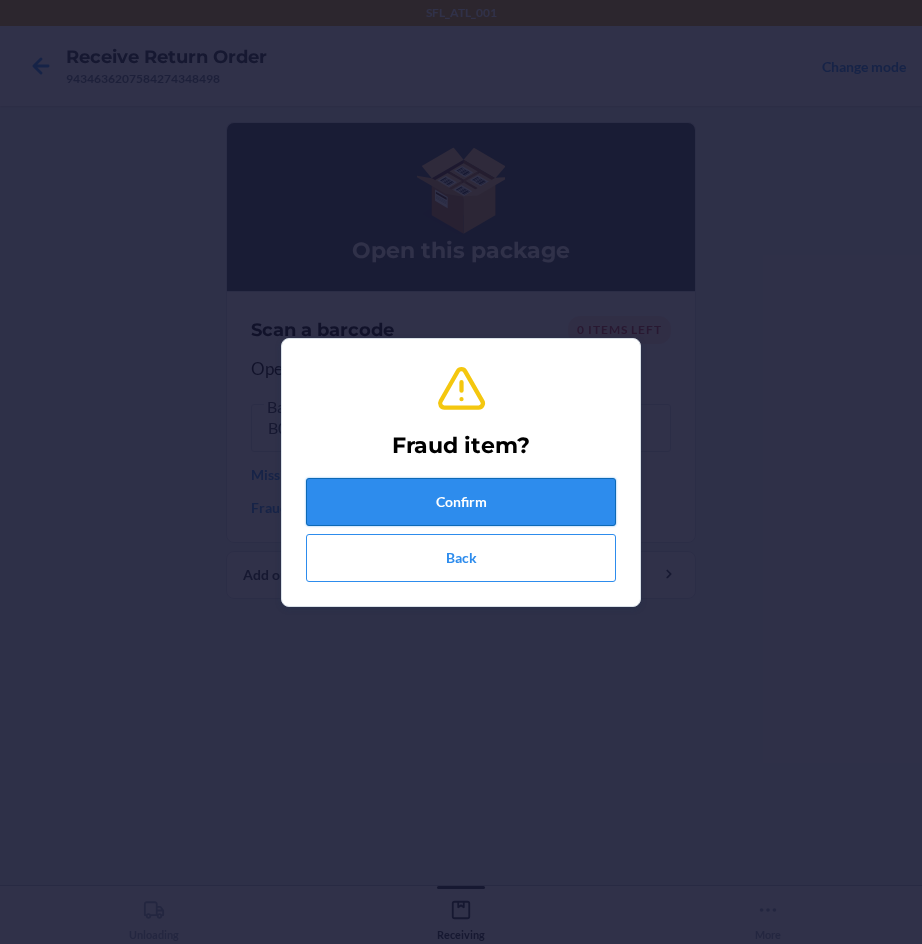 click on "Confirm" at bounding box center [461, 502] 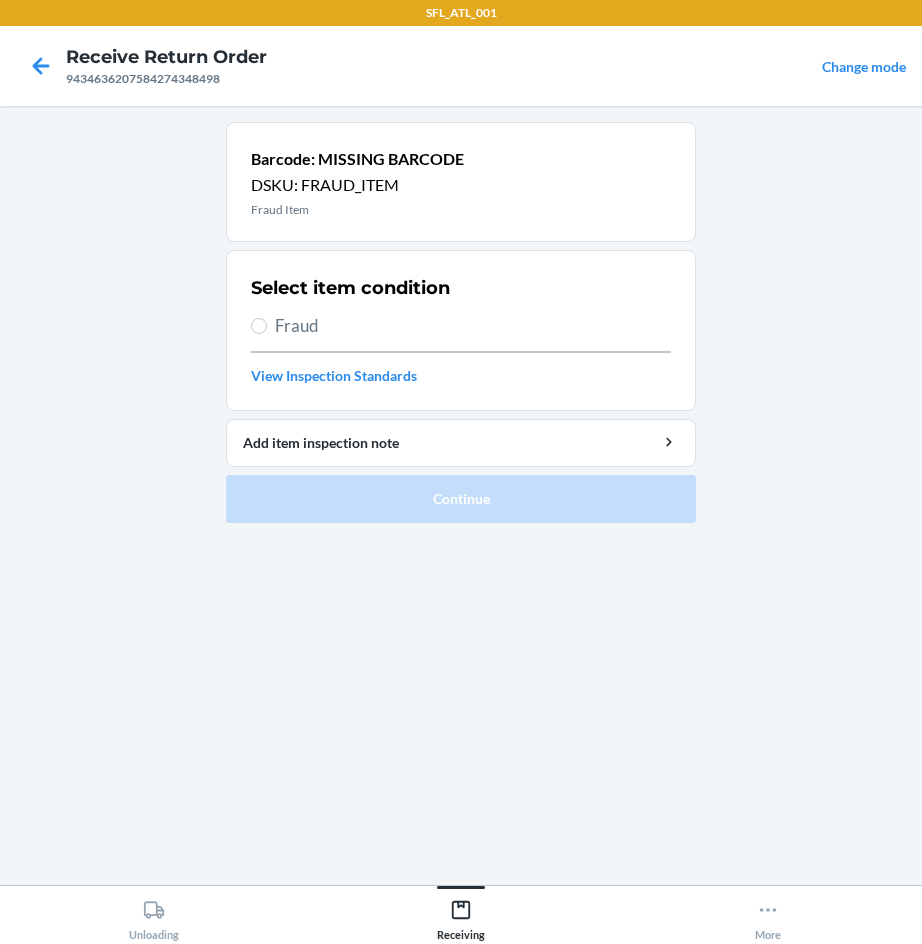 click on "Fraud" at bounding box center [473, 326] 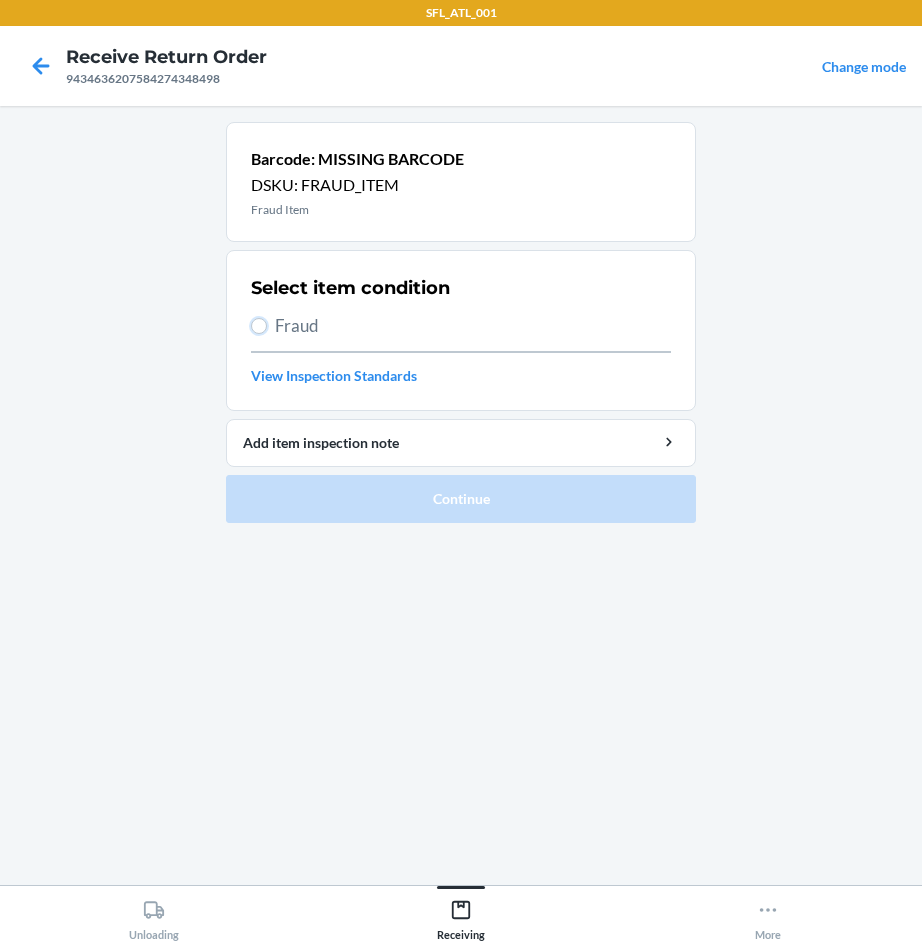 click on "Fraud" at bounding box center (259, 326) 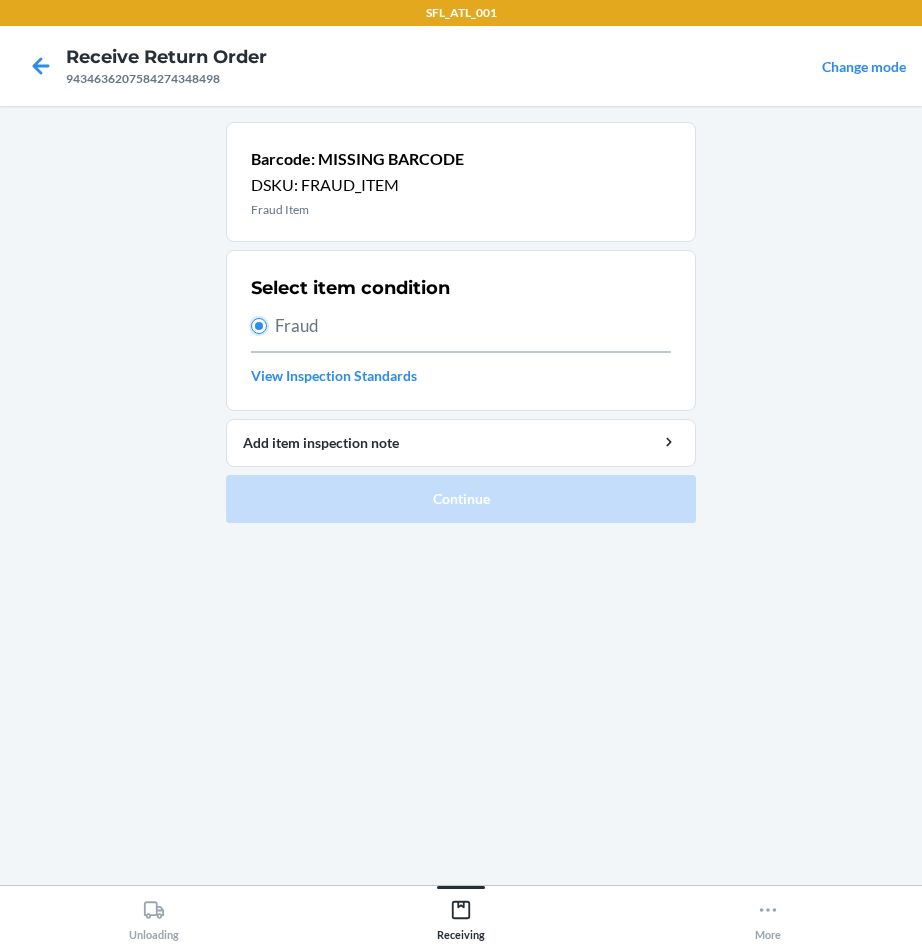 radio on "true" 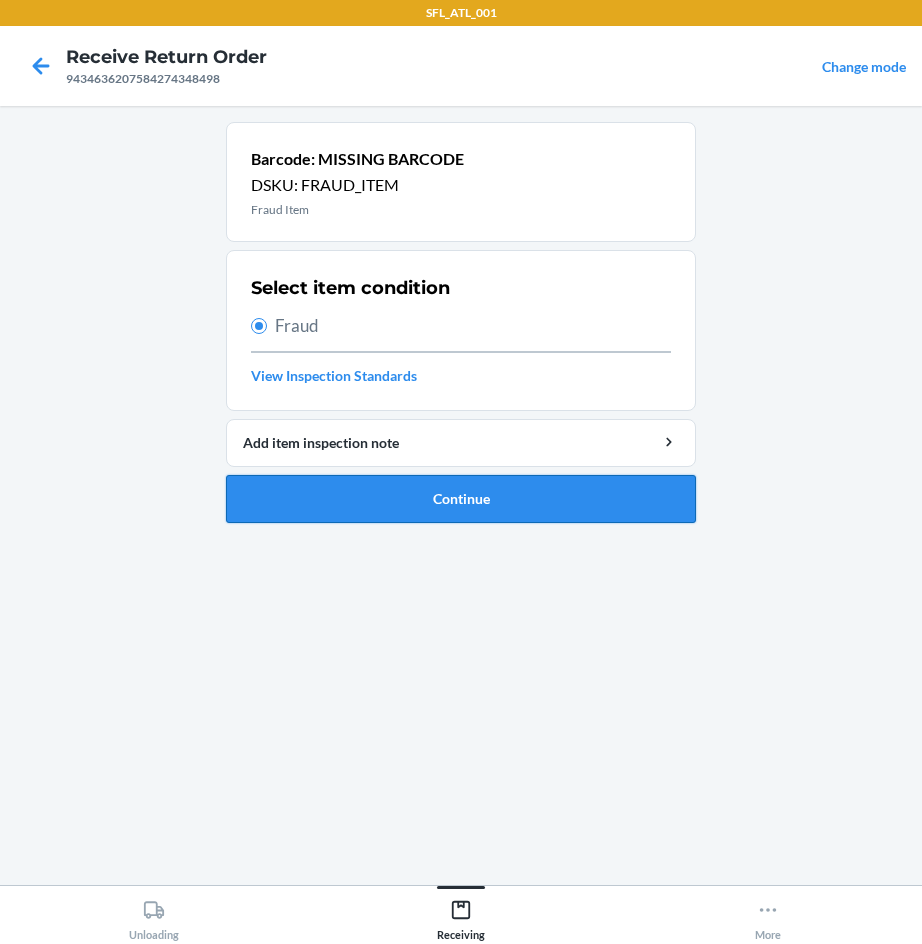 click on "Continue" at bounding box center (461, 499) 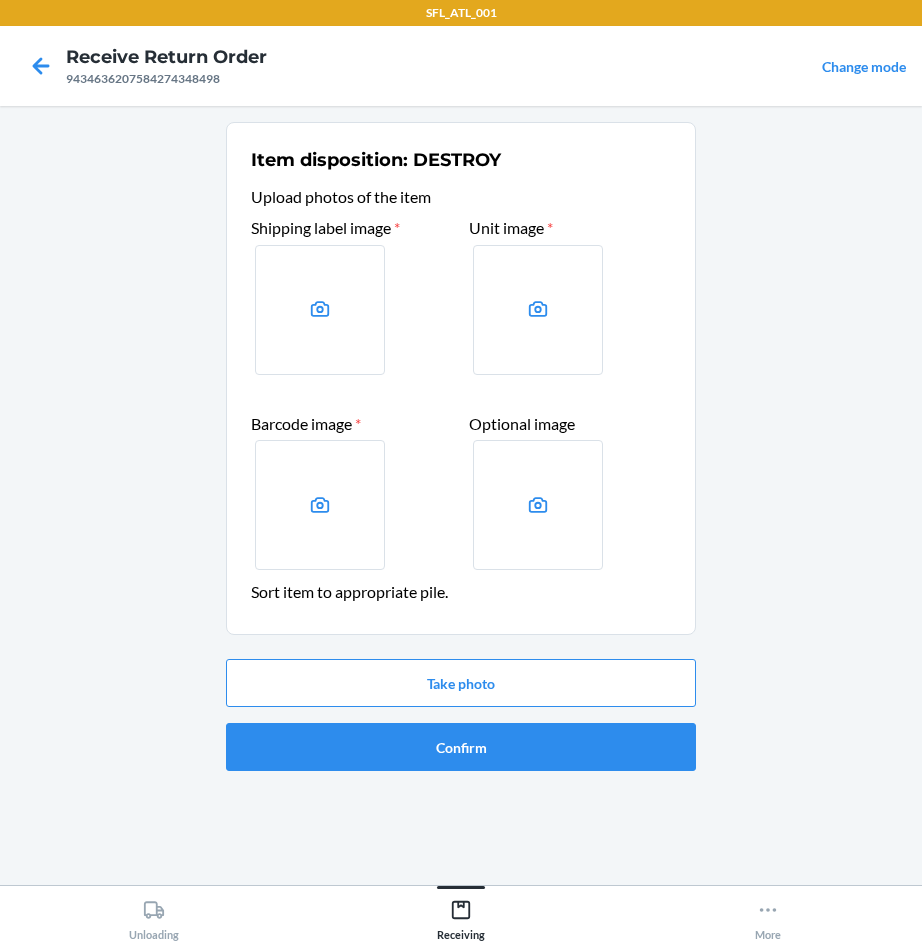 click at bounding box center [320, 310] 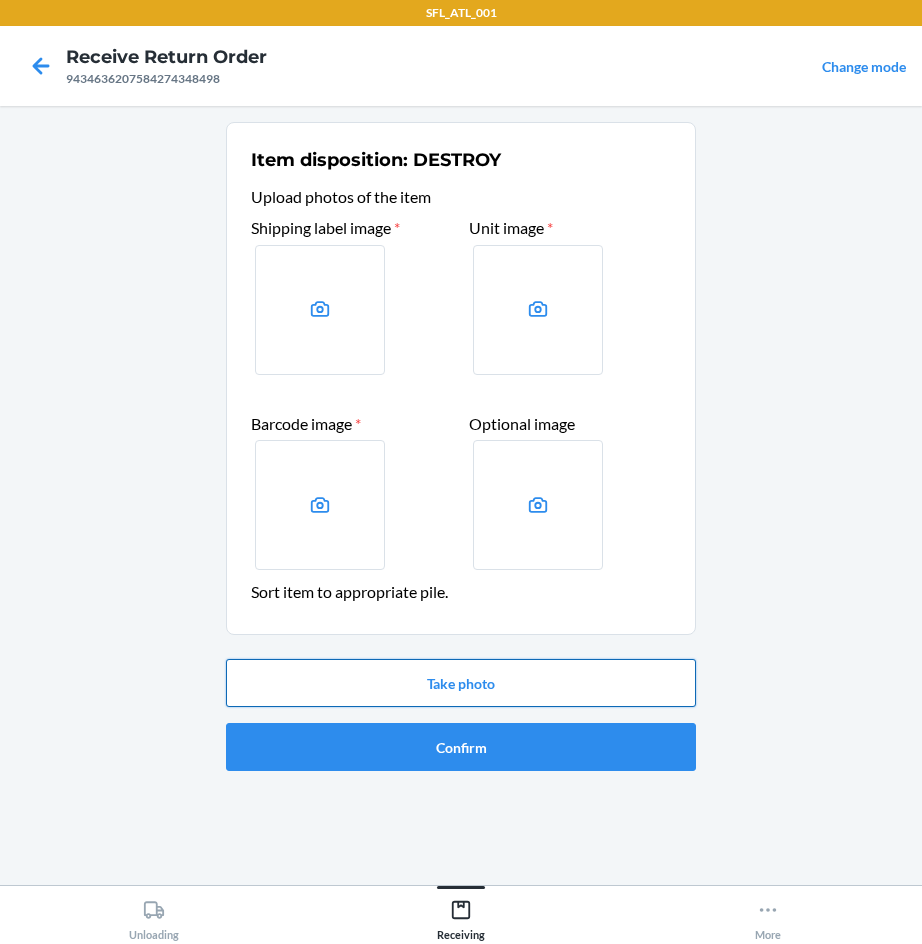 click on "Take photo" at bounding box center [461, 683] 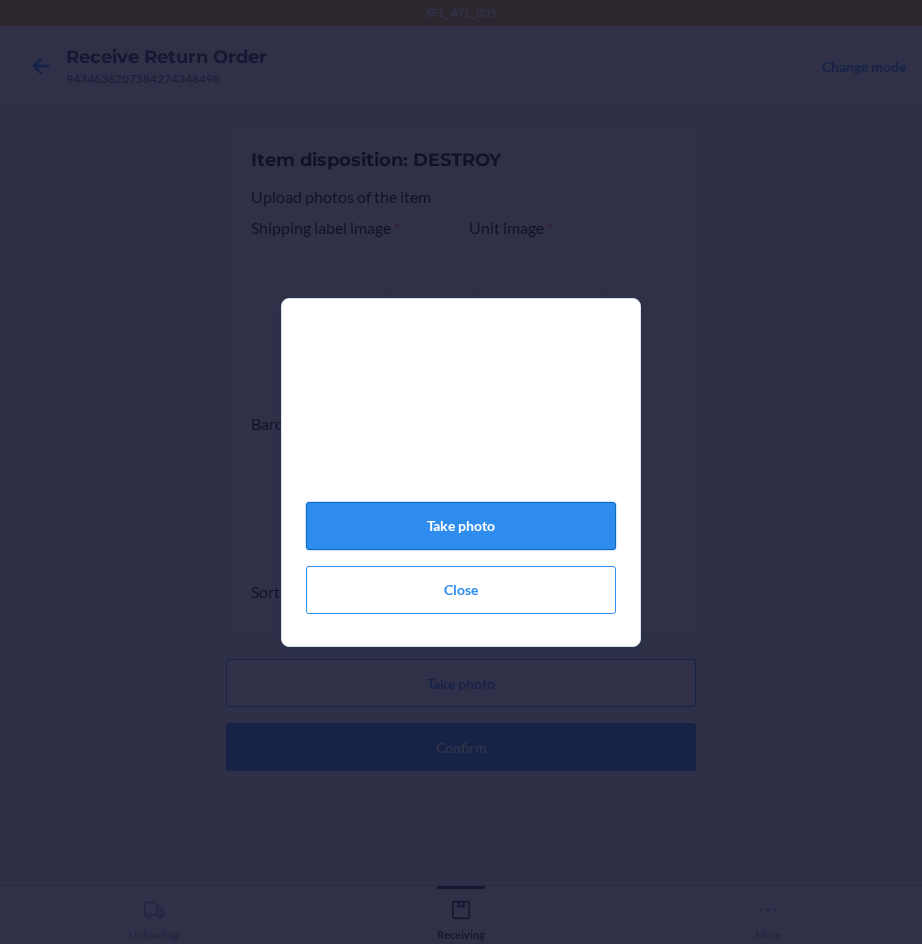 click on "Take photo" 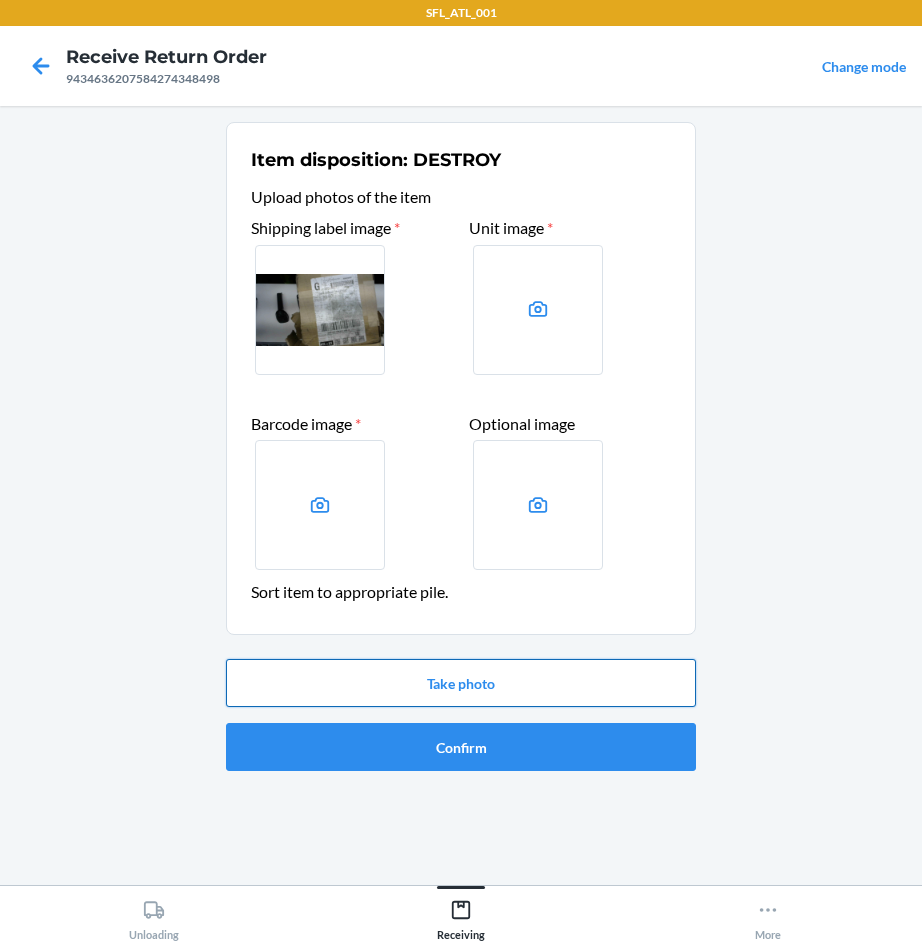 click on "Take photo" at bounding box center [461, 683] 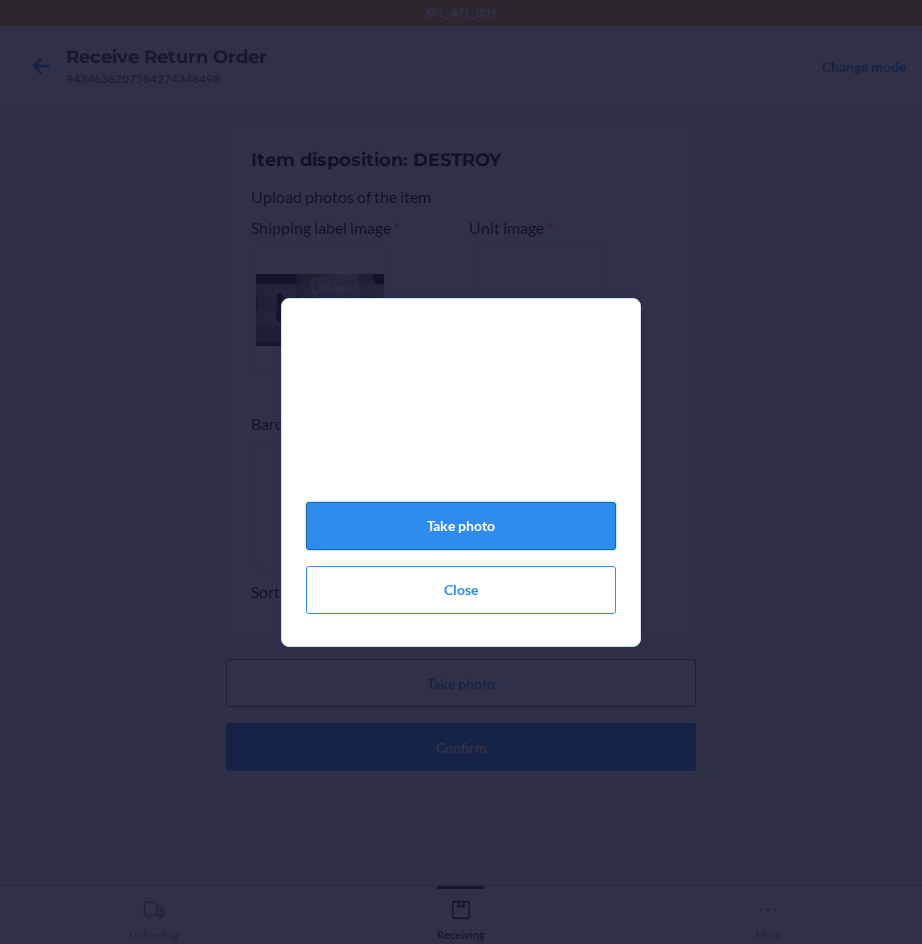 click on "Take photo" 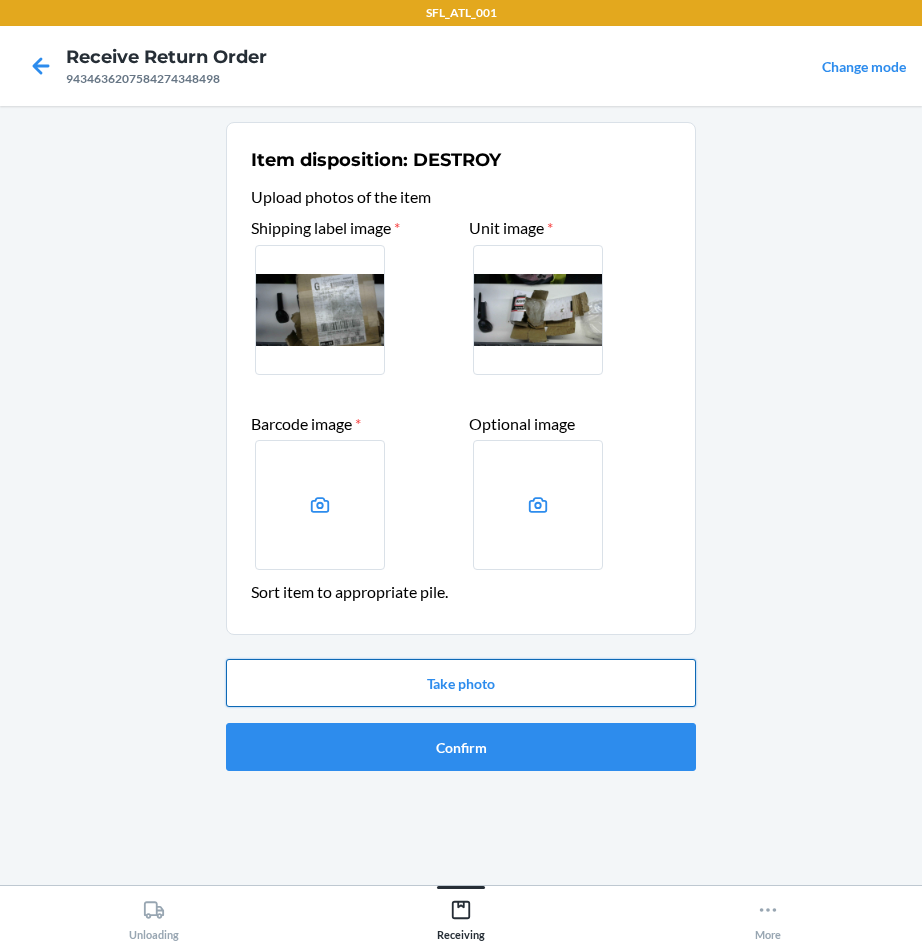 click on "Take photo" at bounding box center (461, 683) 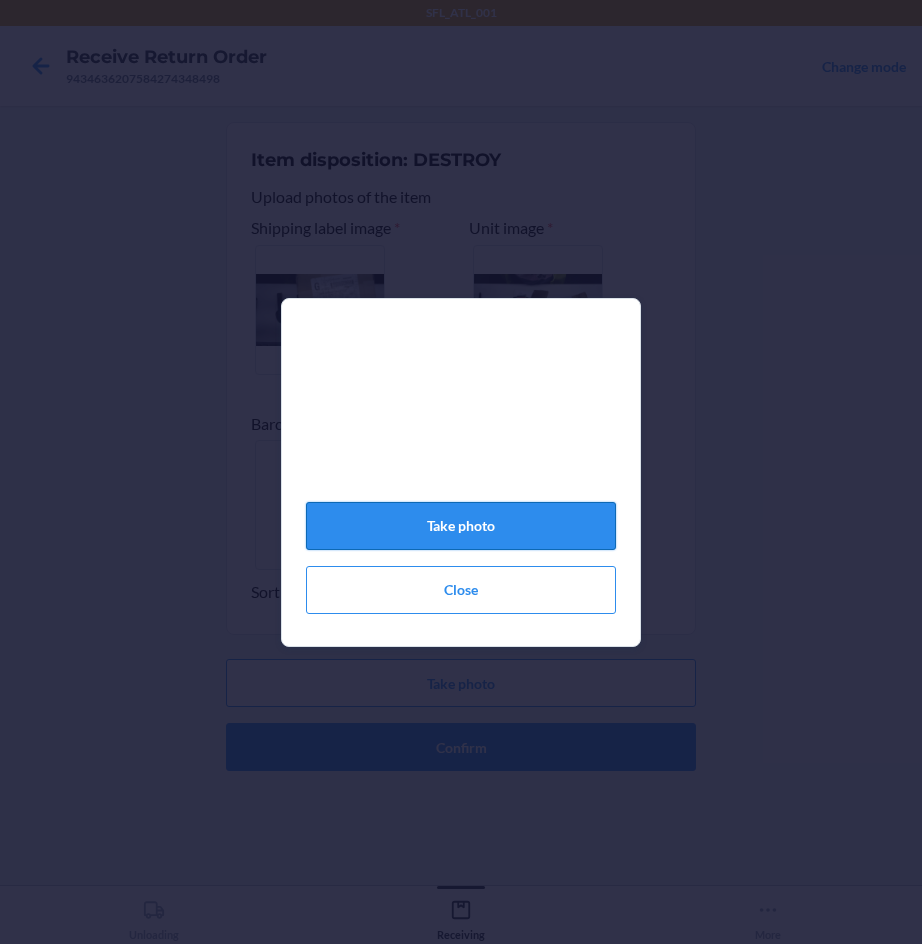 click on "Take photo" 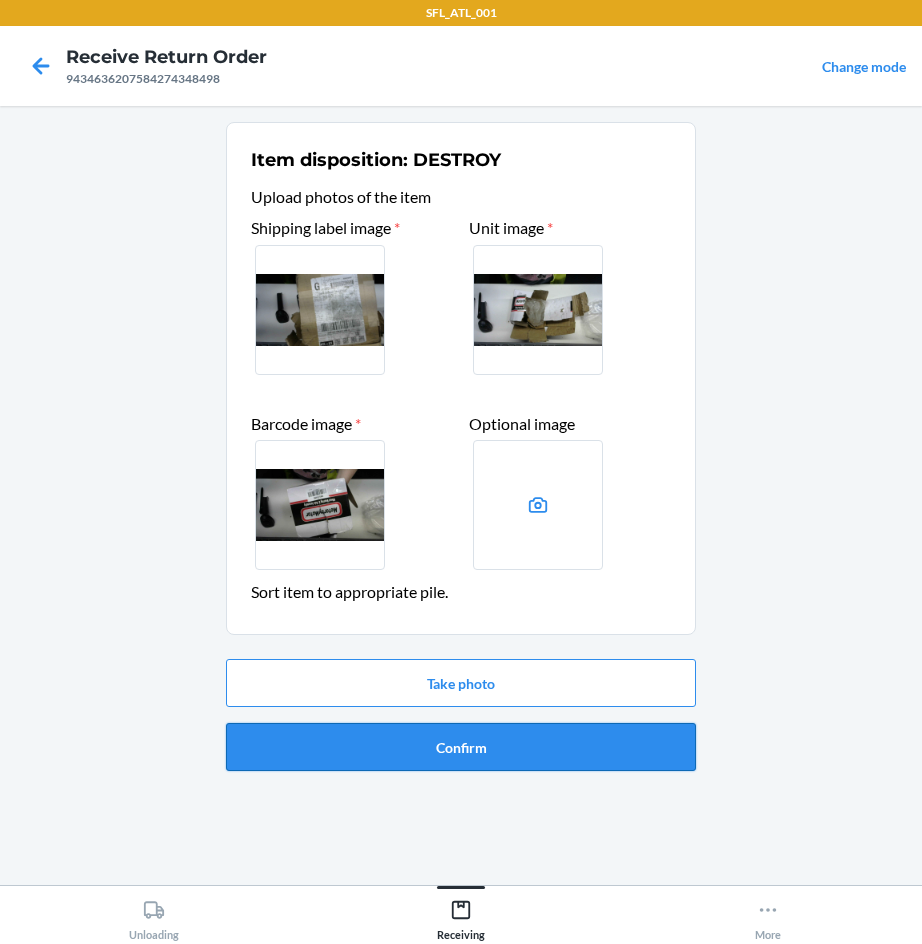 click on "Confirm" at bounding box center [461, 747] 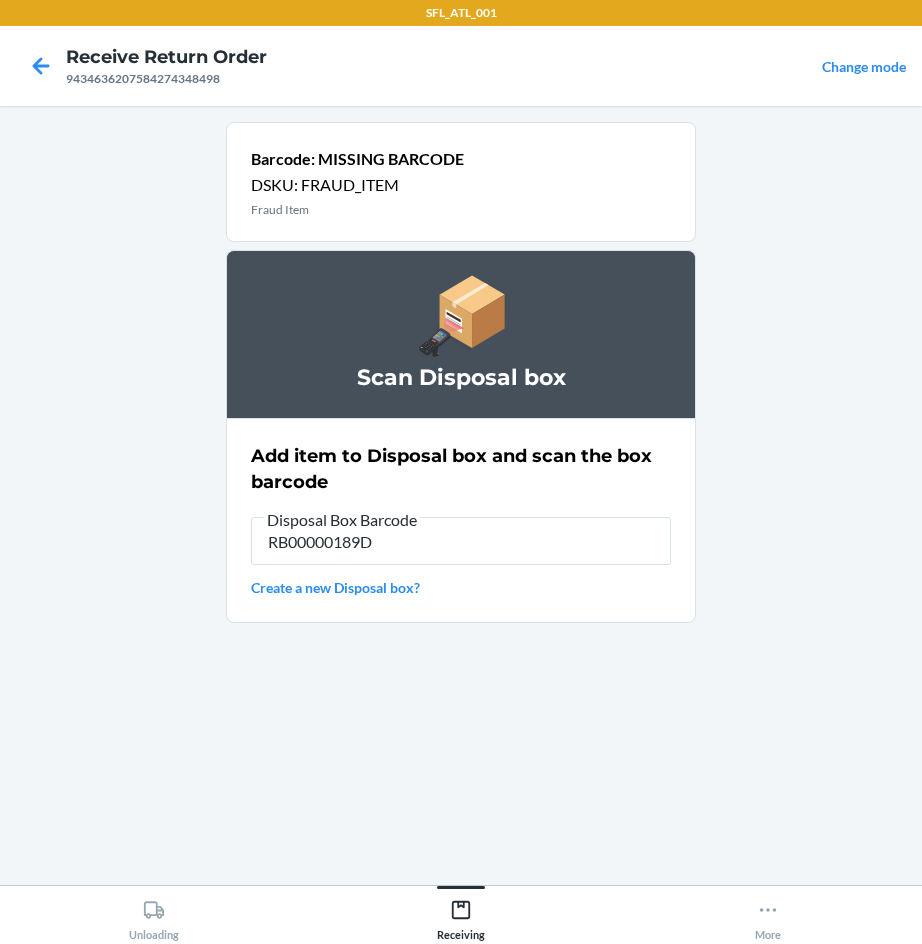 type on "RB00000189D" 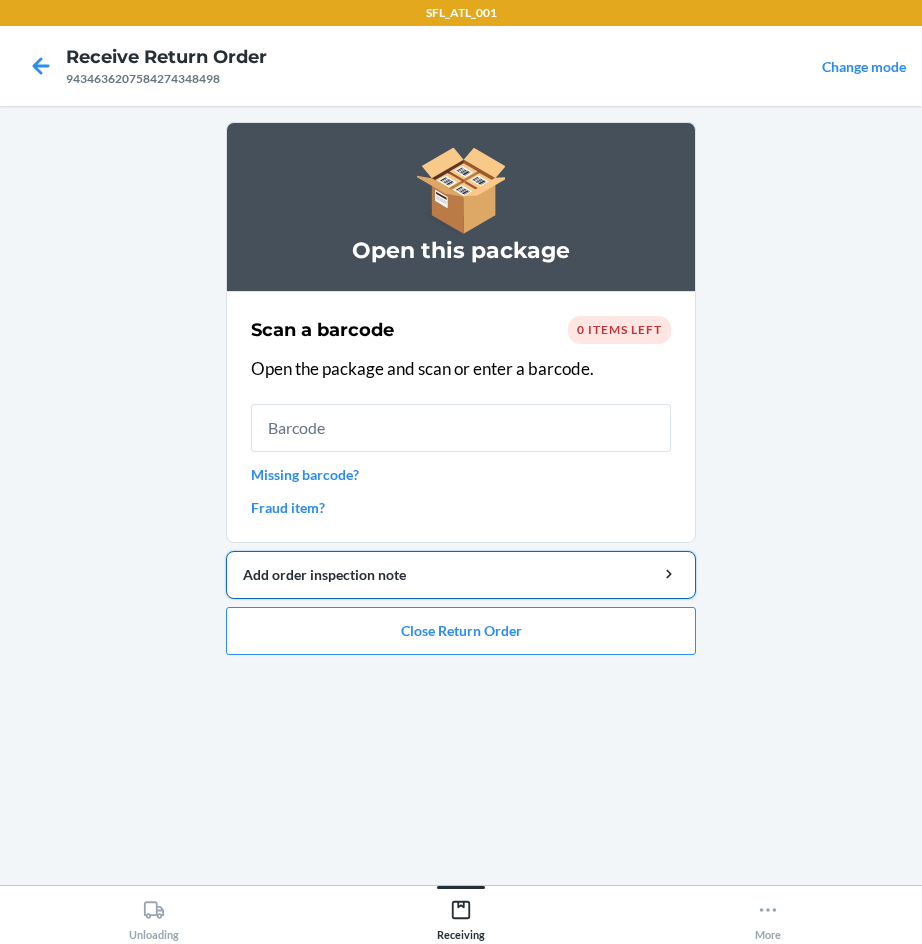 click on "Add order inspection note" at bounding box center [461, 574] 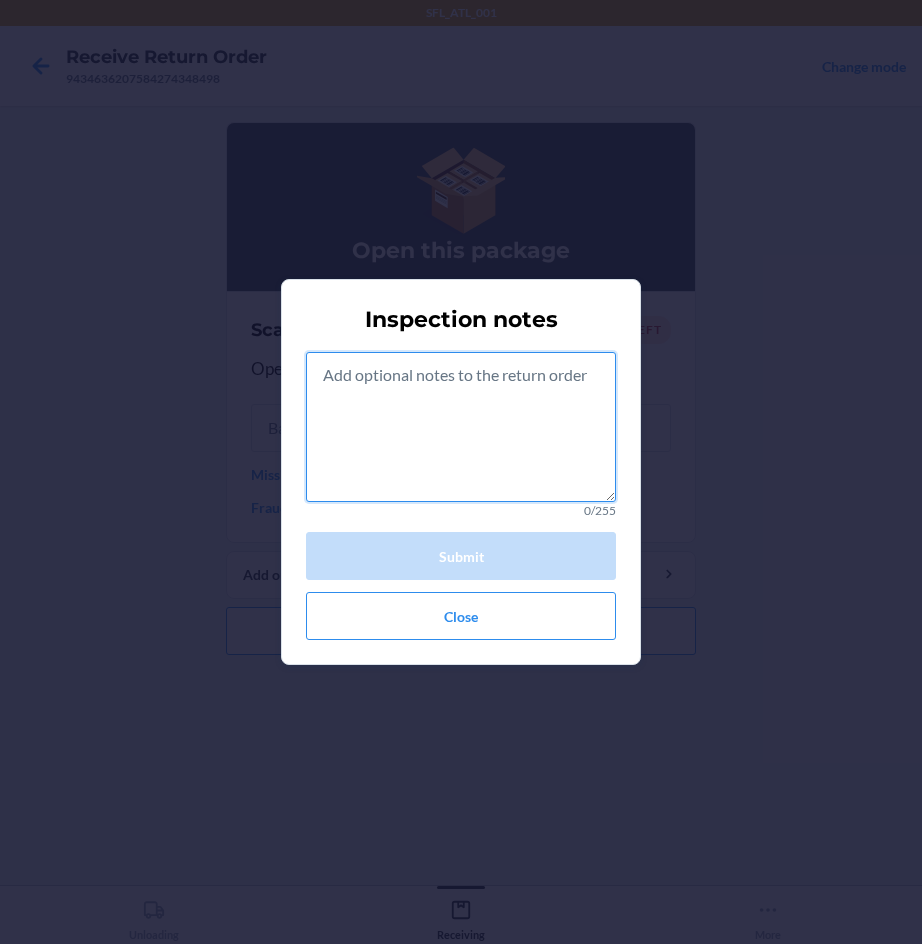click at bounding box center [461, 427] 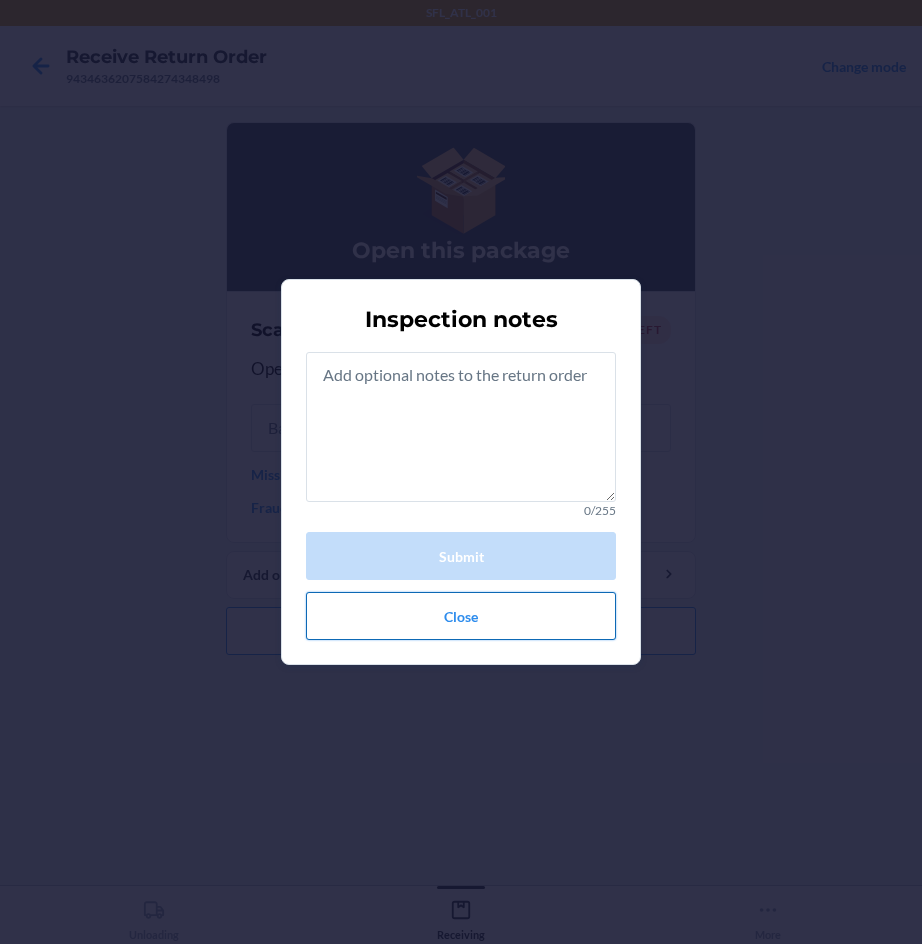 click on "Close" at bounding box center (461, 616) 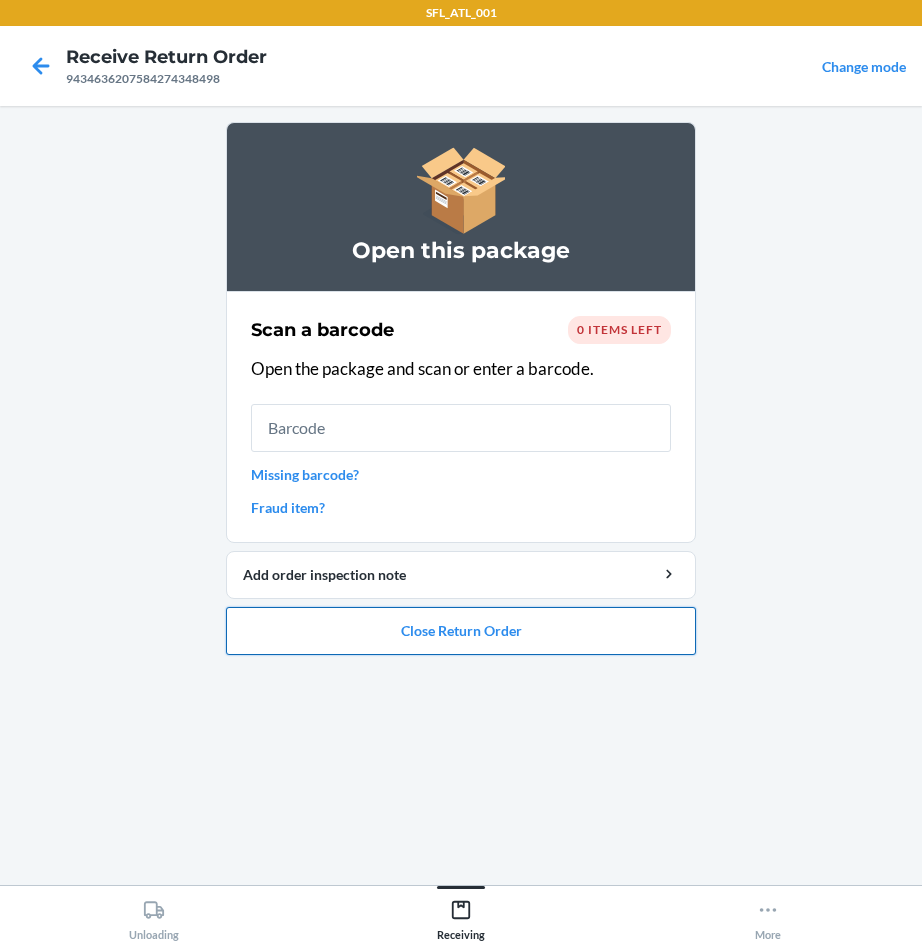 click on "Close Return Order" at bounding box center (461, 631) 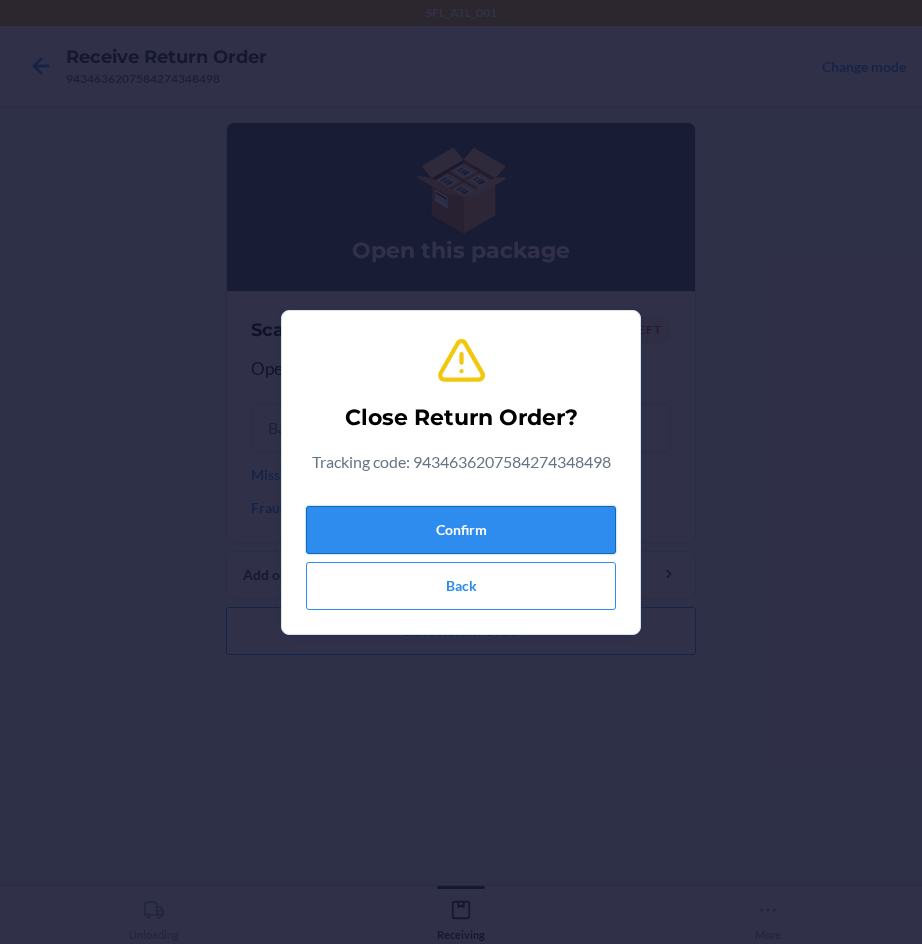 click on "Confirm" at bounding box center (461, 530) 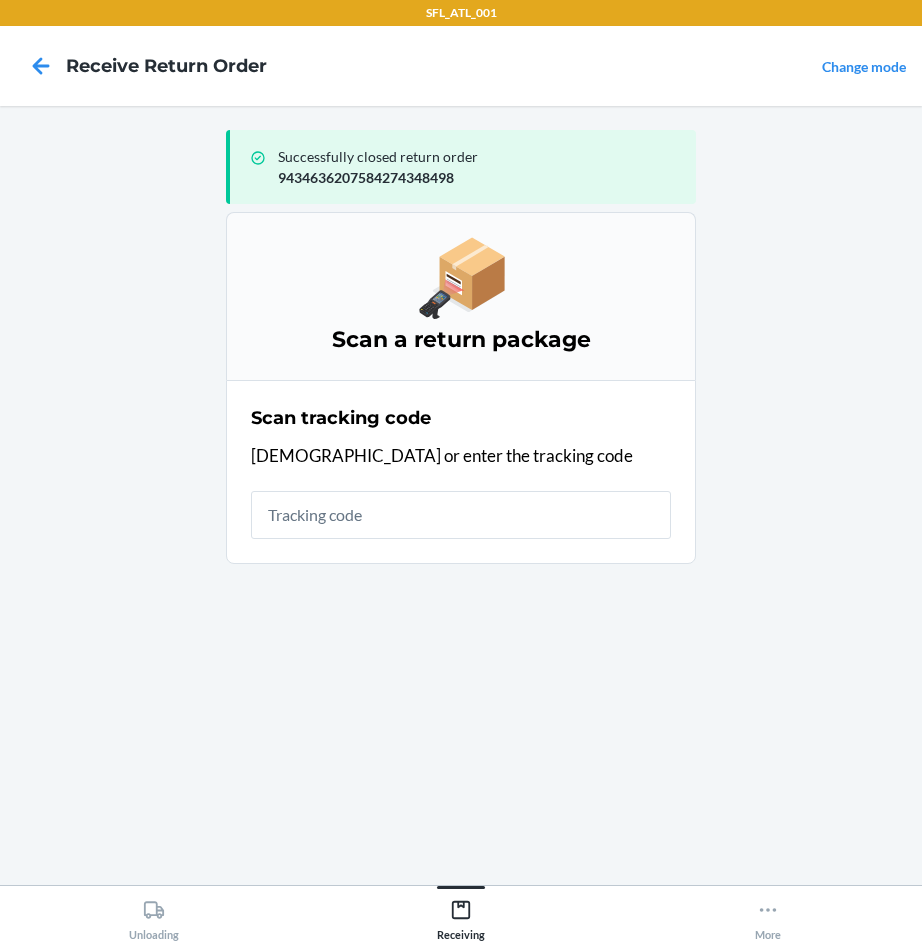 click at bounding box center [461, 515] 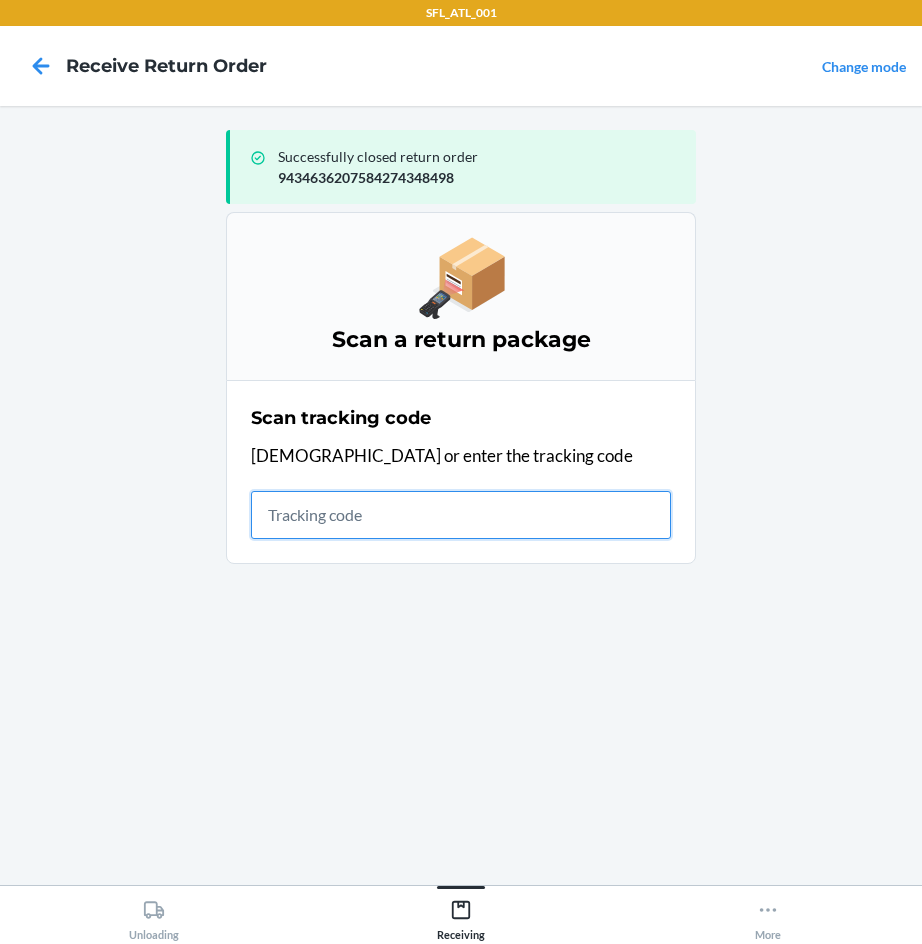 click at bounding box center (461, 515) 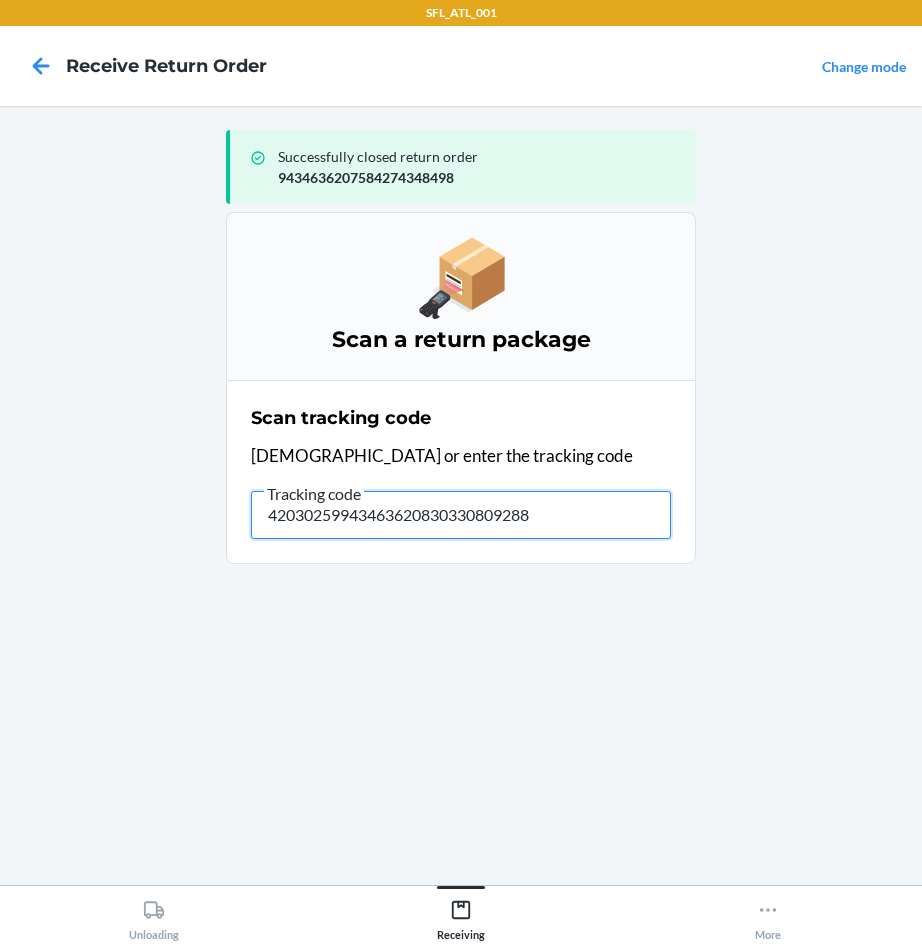 type on "420302599434636208303308092881" 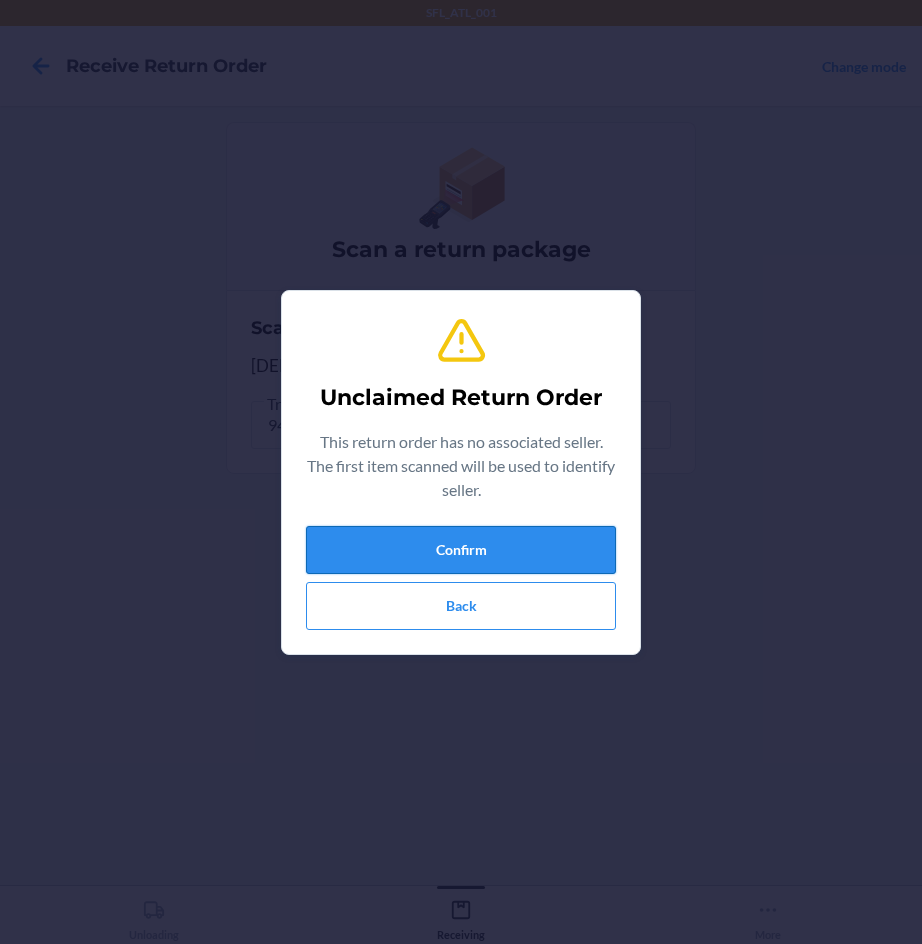click on "Confirm" at bounding box center (461, 550) 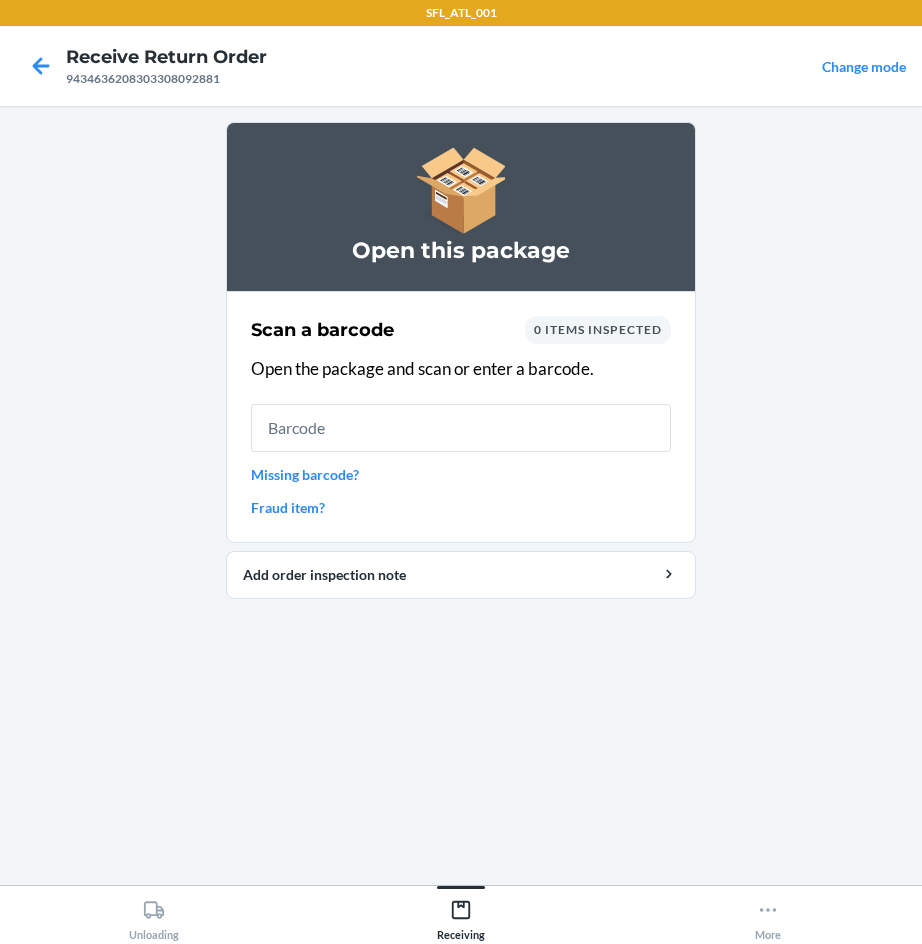 click on "Fraud item?" at bounding box center (461, 507) 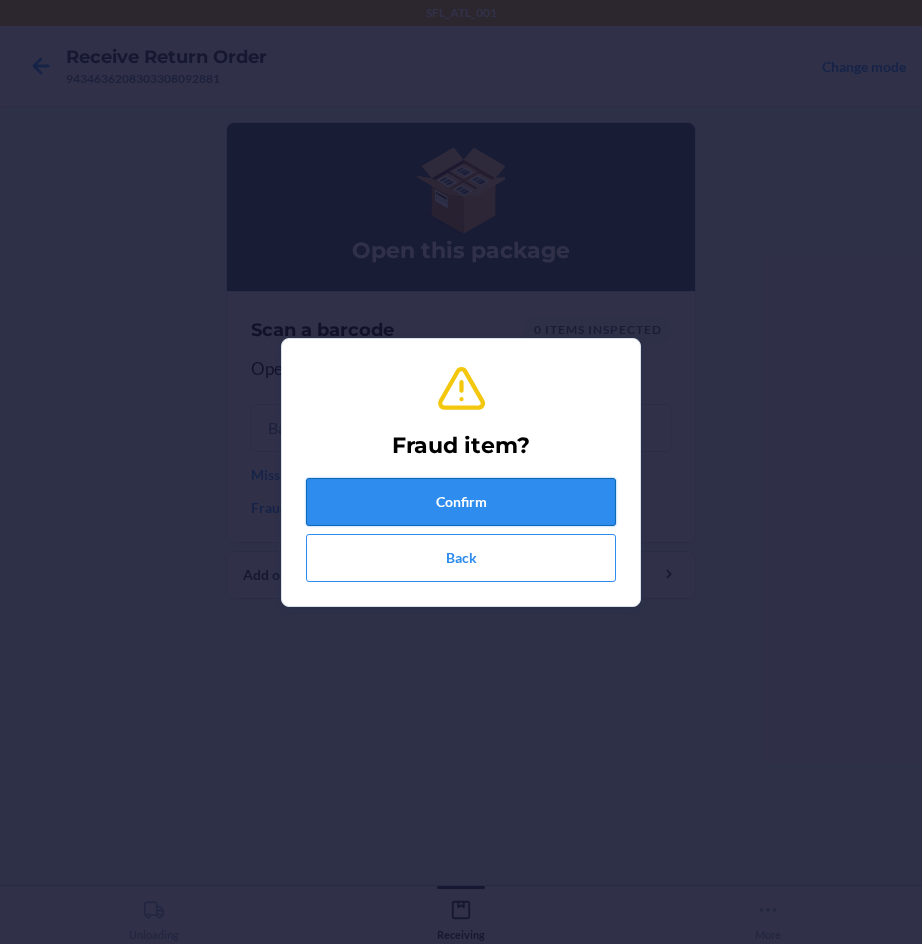 click on "Confirm" at bounding box center (461, 502) 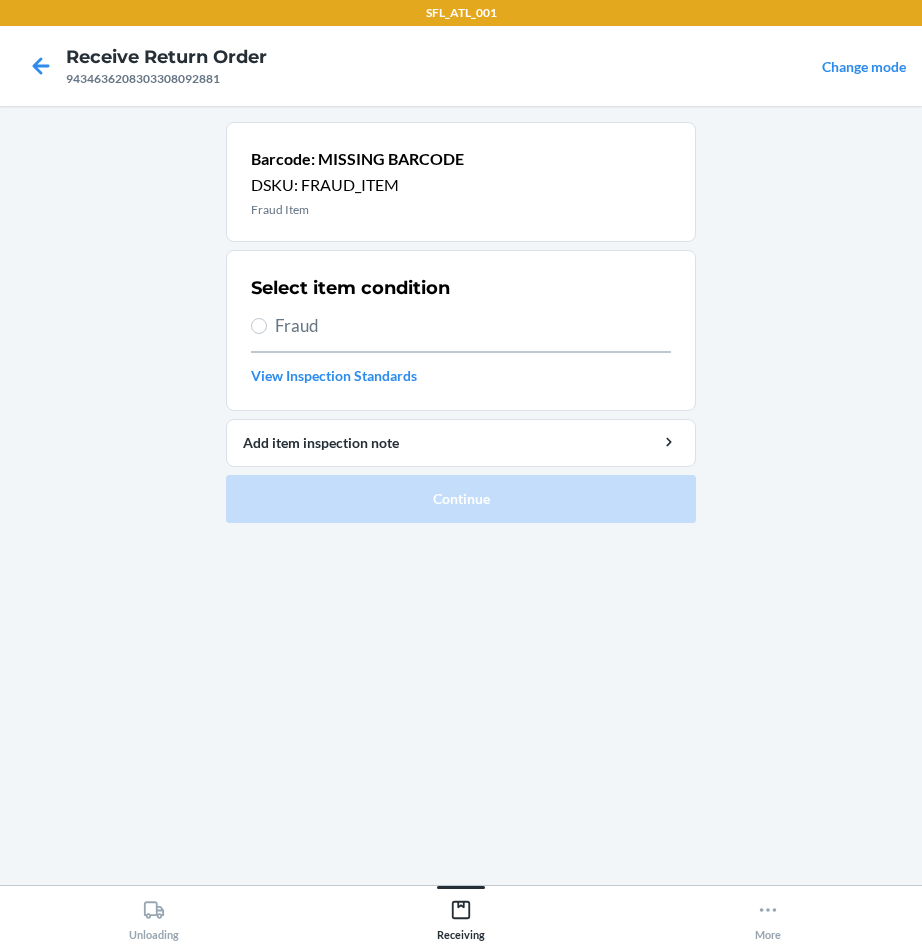 click on "Fraud" at bounding box center (473, 326) 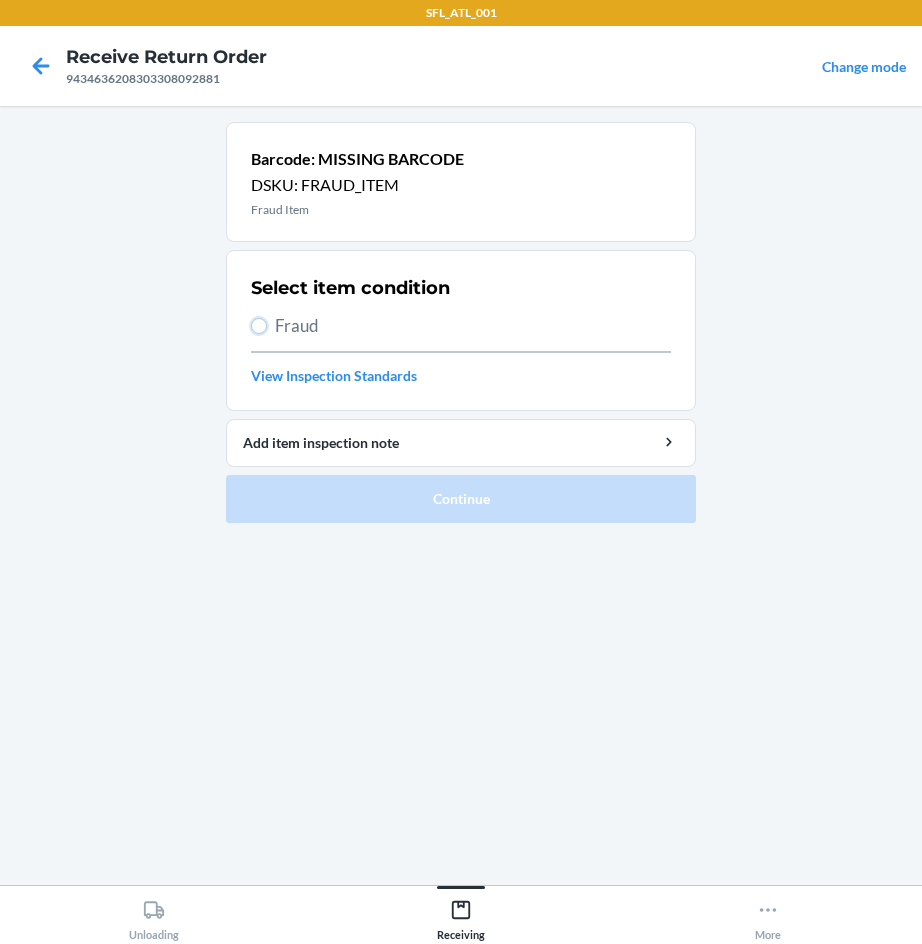 click on "Fraud" at bounding box center [259, 326] 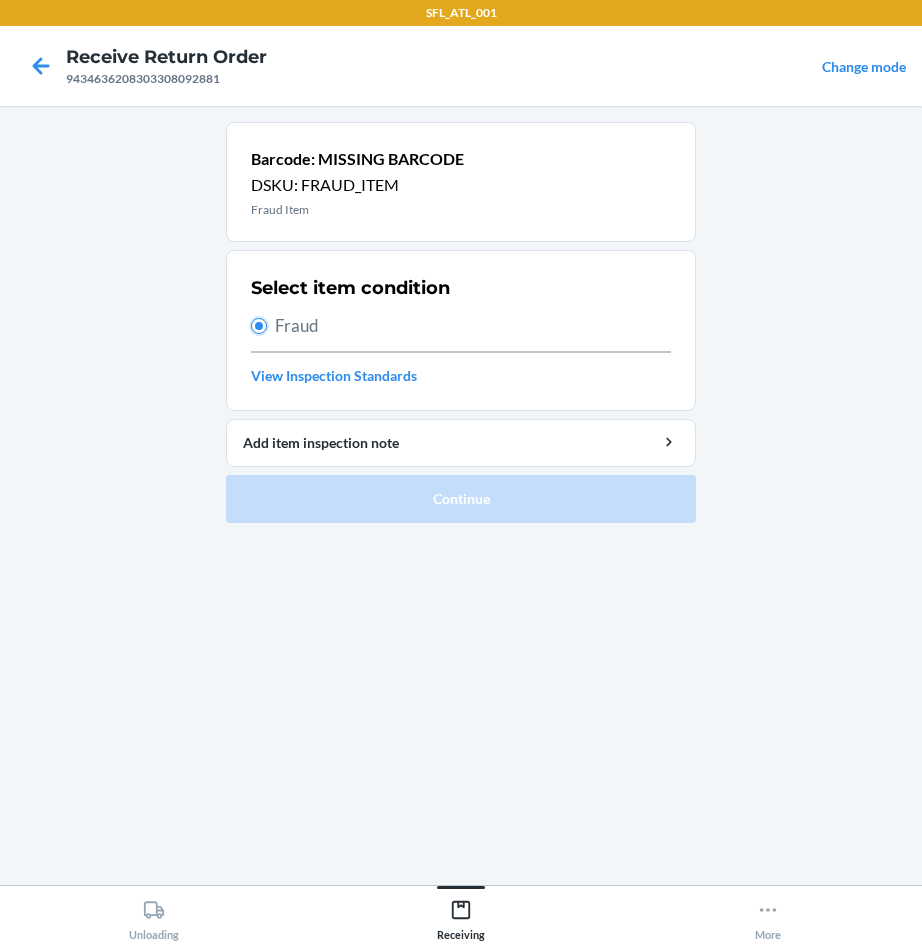 radio on "true" 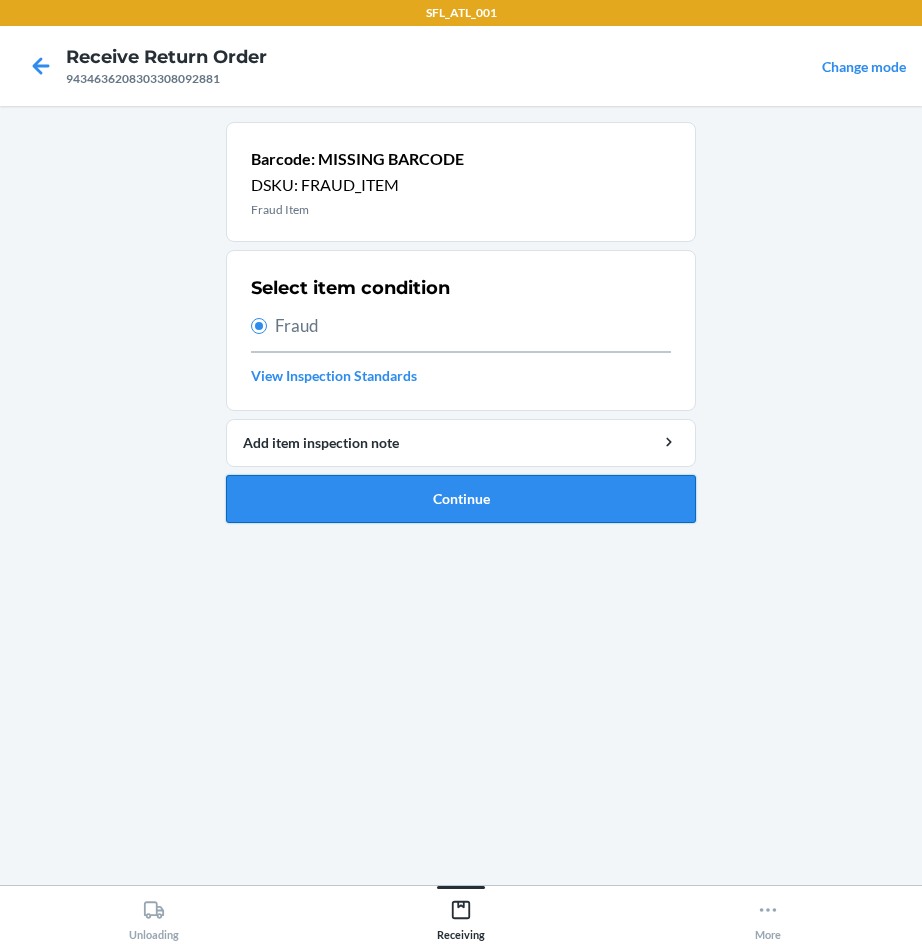 click on "Continue" at bounding box center (461, 499) 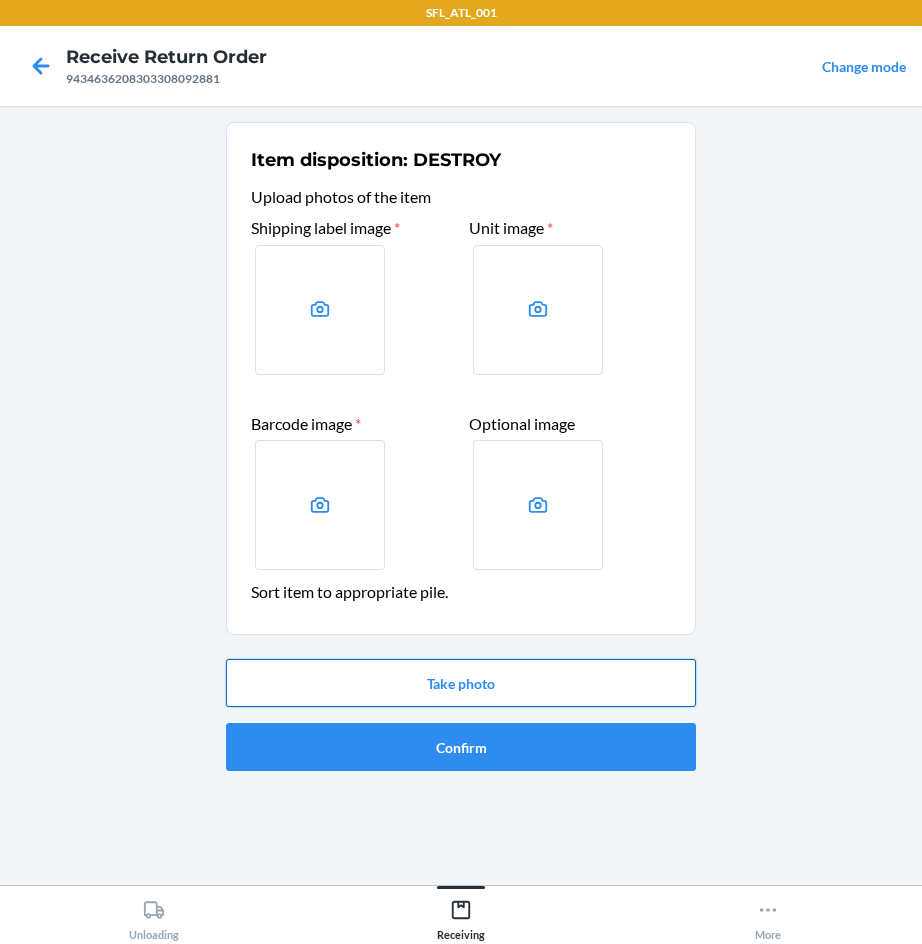 click on "Take photo" at bounding box center [461, 683] 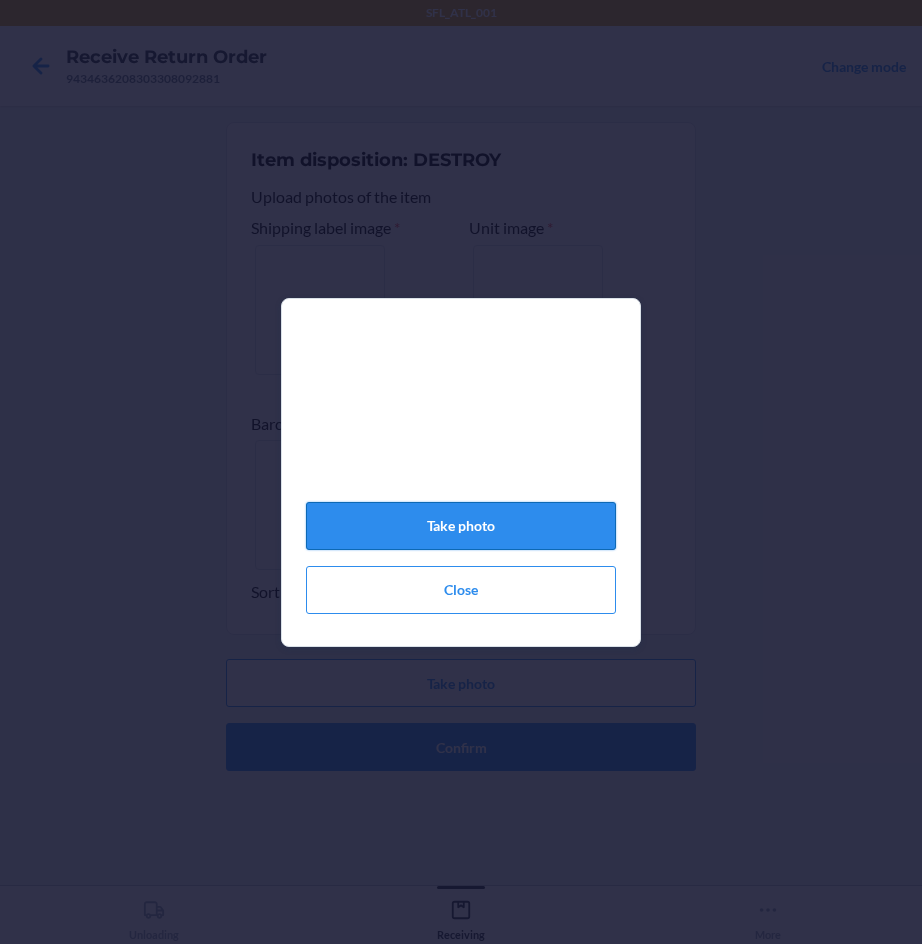 click on "Take photo" 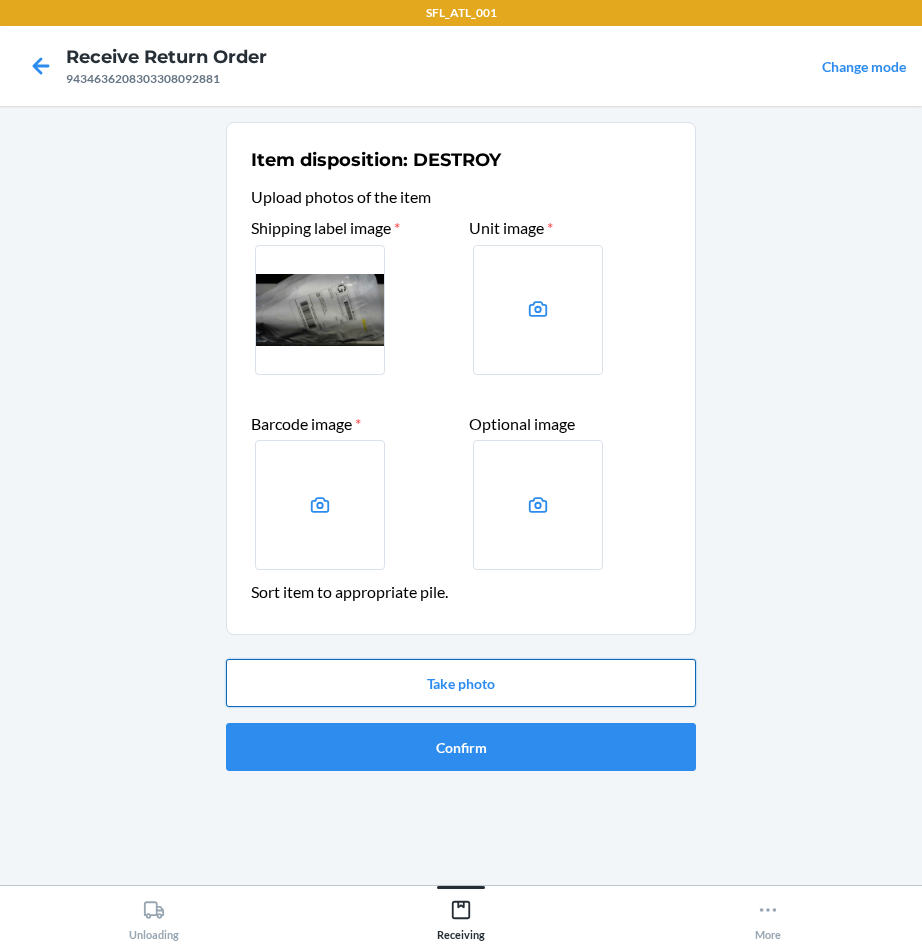 click on "Take photo" at bounding box center (461, 683) 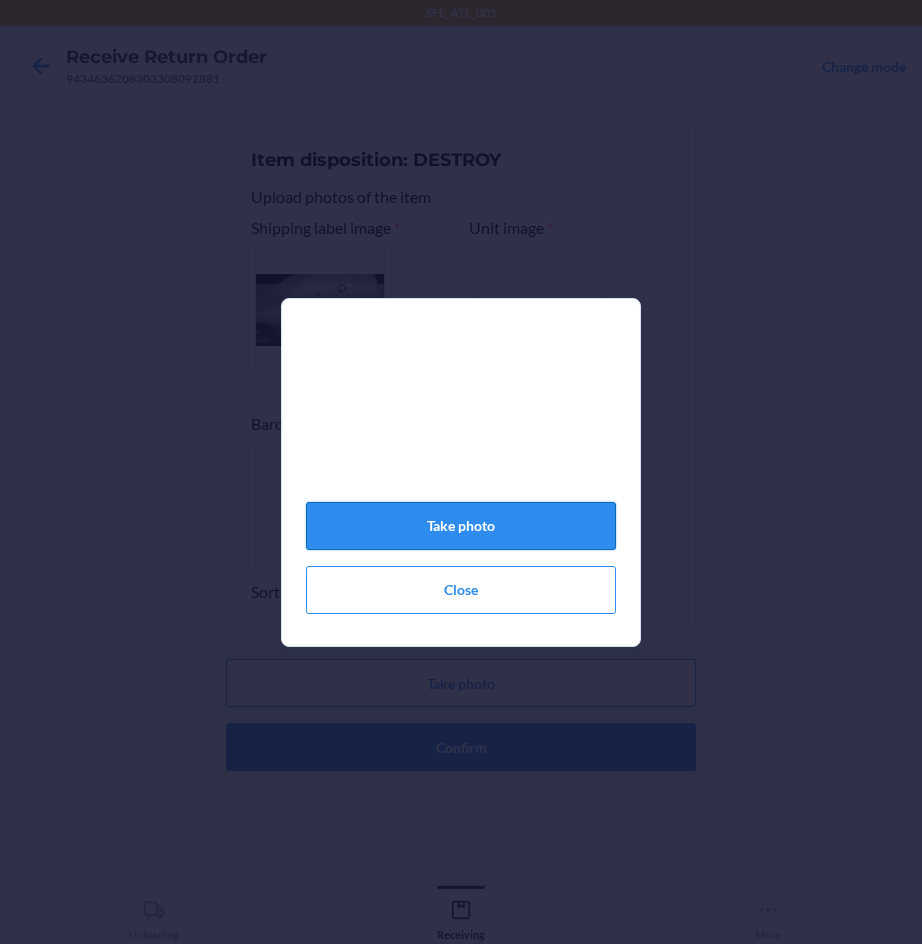 click on "Take photo" 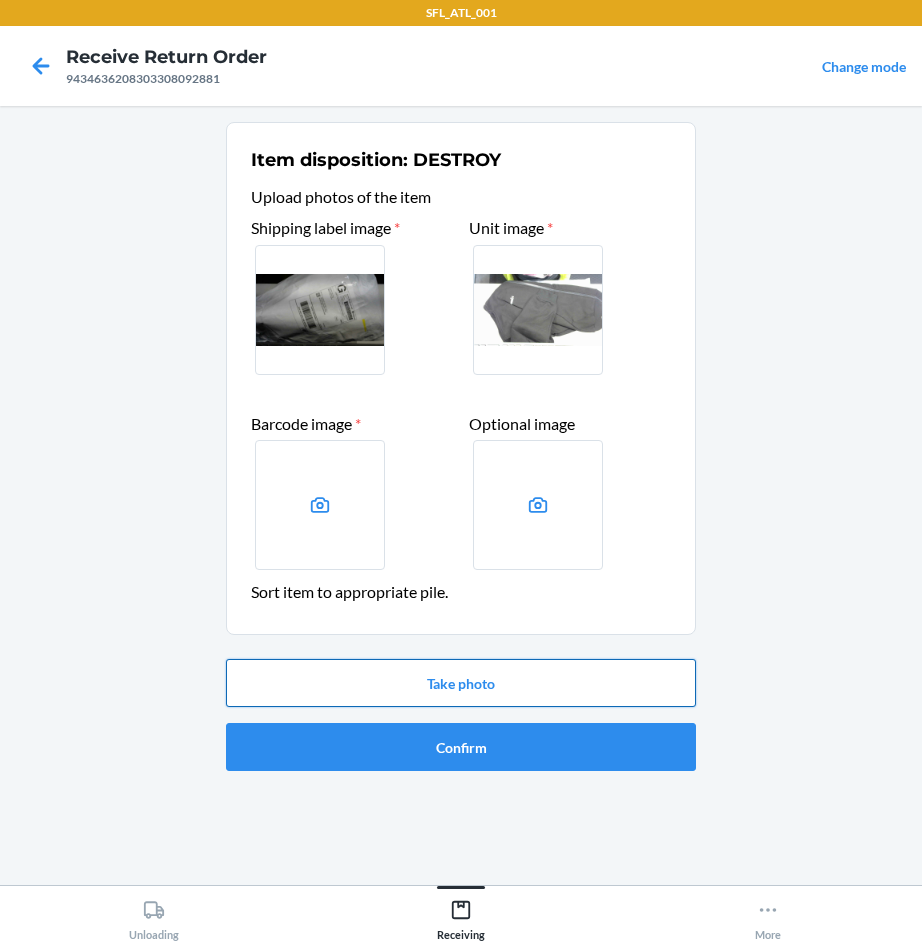 click on "Take photo" at bounding box center (461, 683) 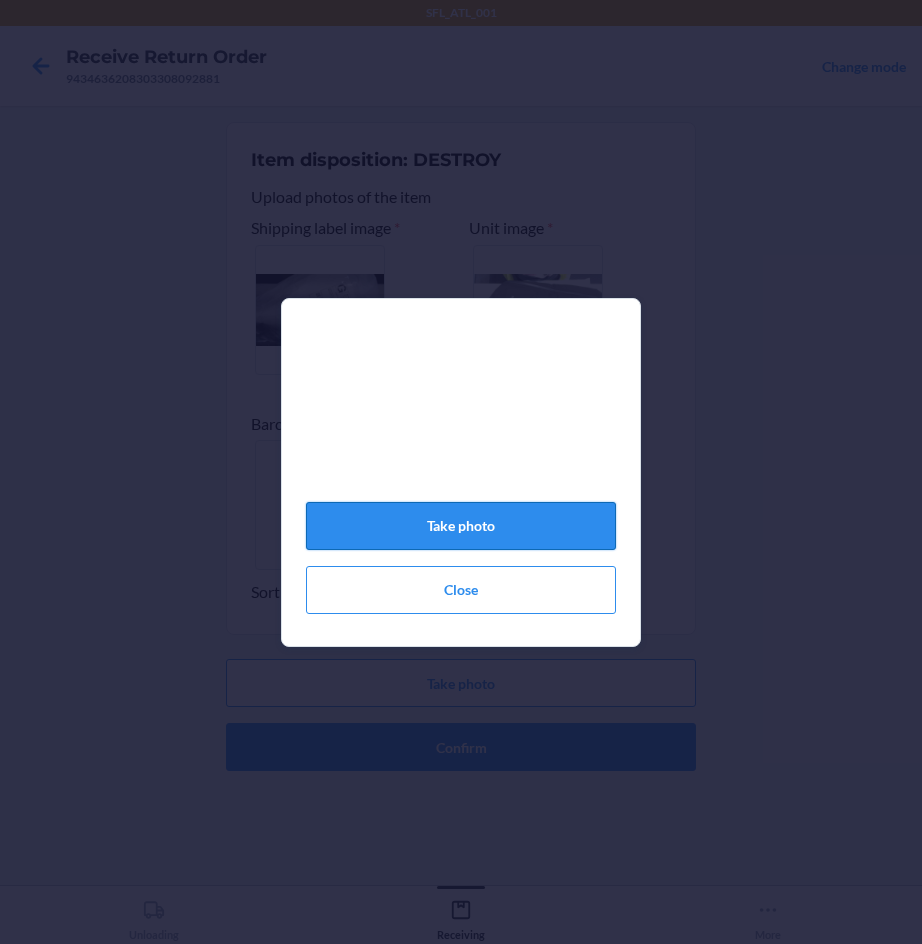 click on "Take photo" 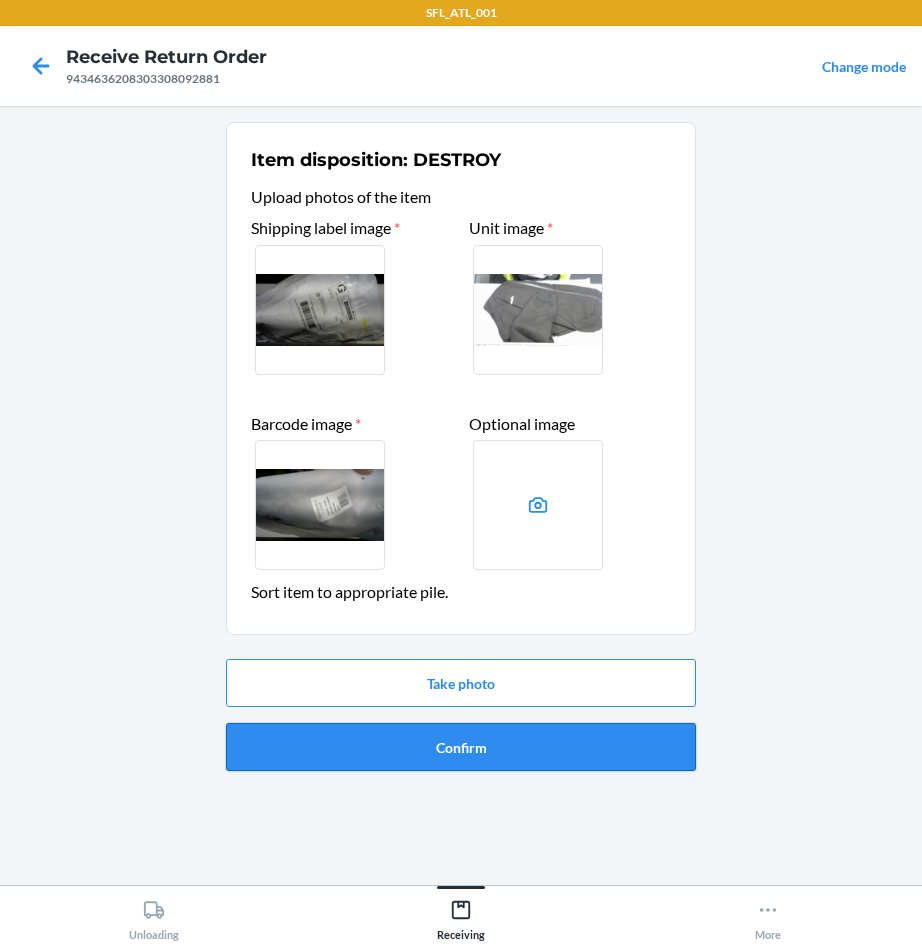 click on "Confirm" at bounding box center (461, 747) 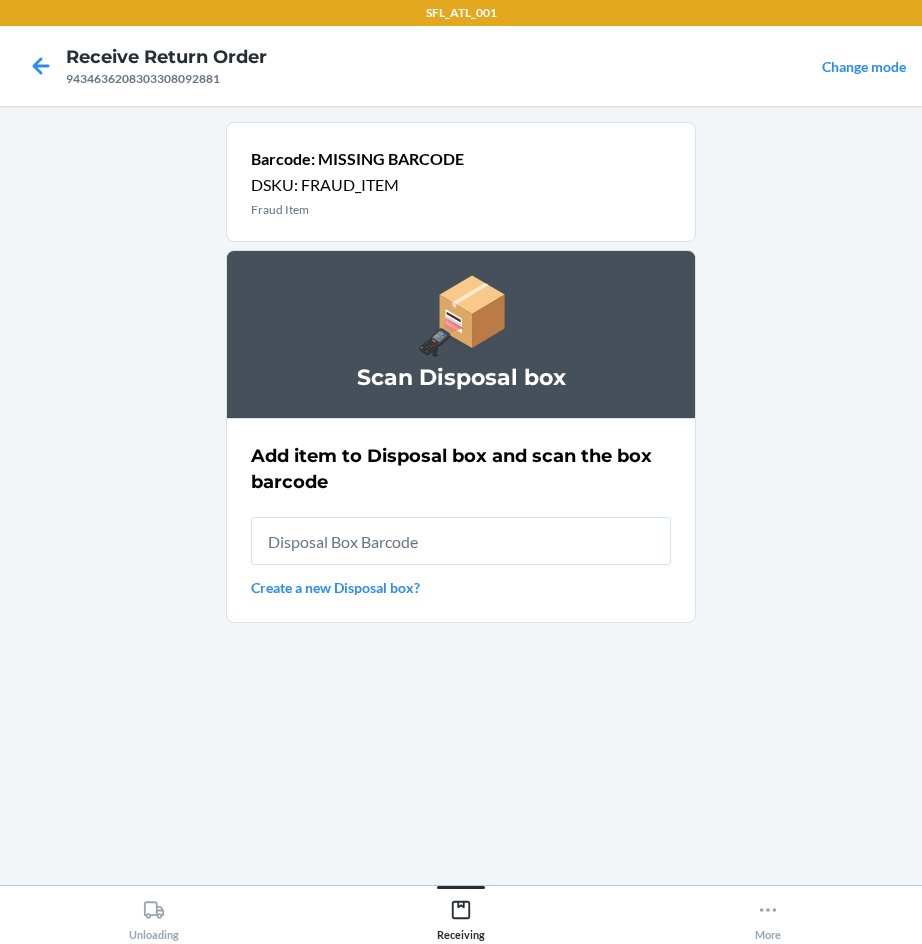 type on "RB00000189D" 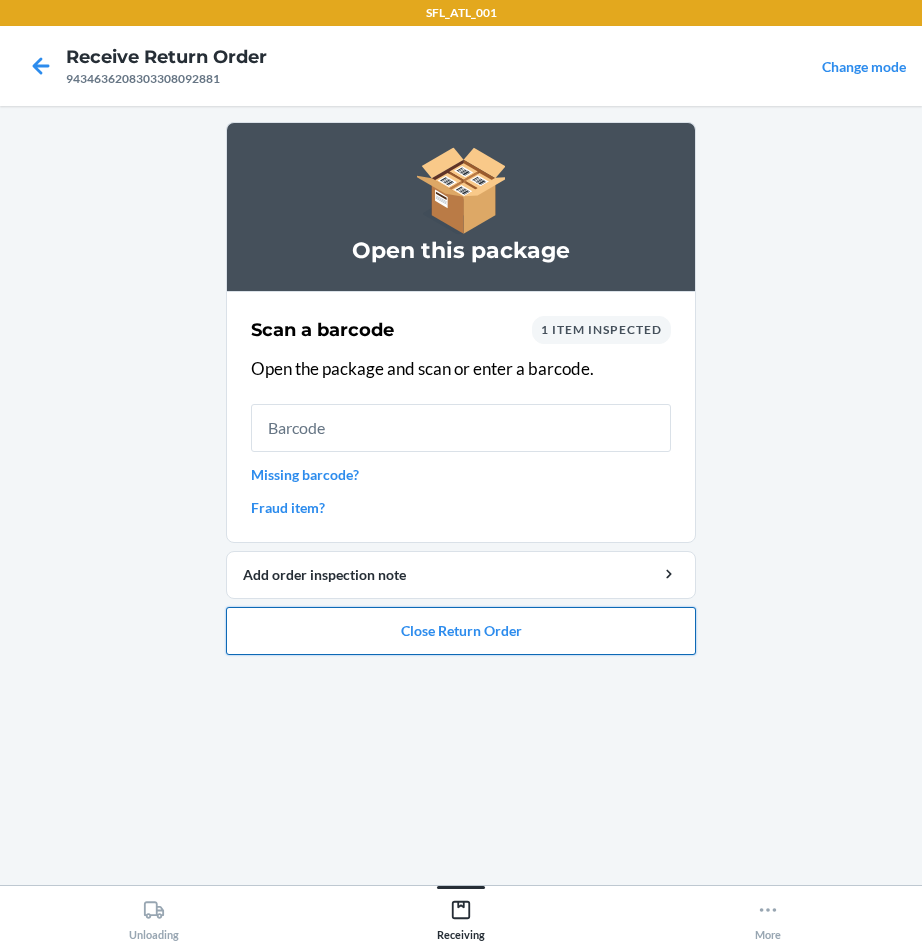 click on "Close Return Order" at bounding box center [461, 631] 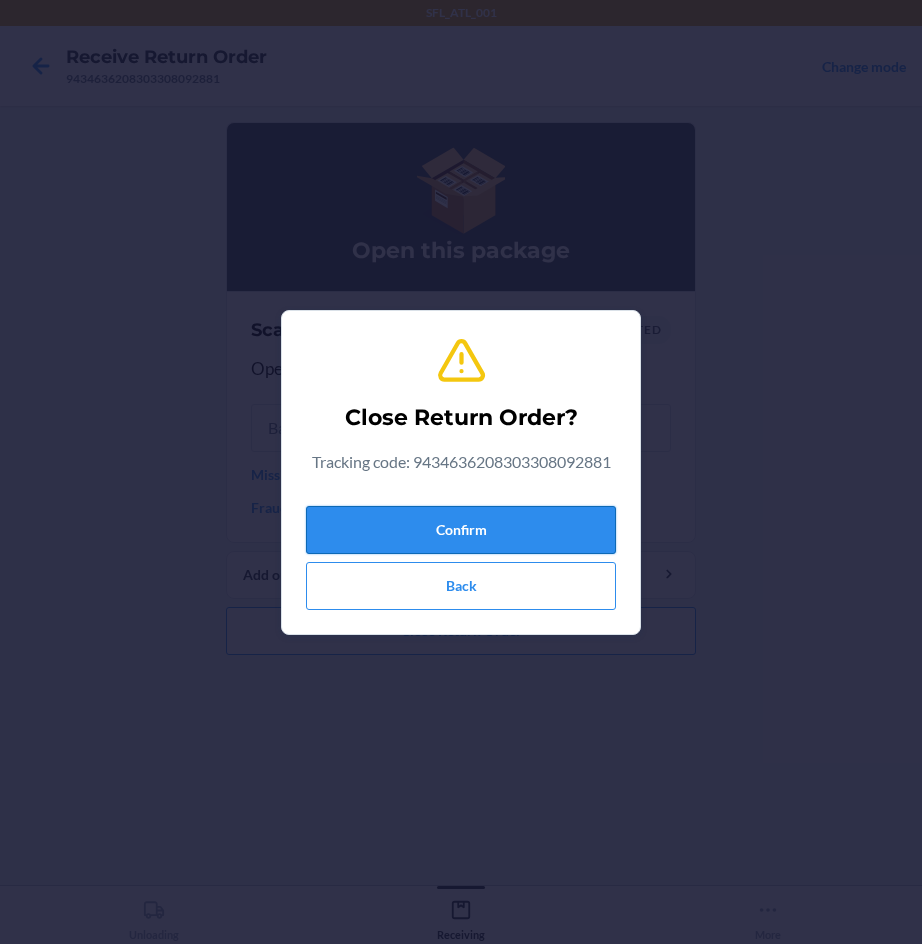 click on "Confirm" at bounding box center (461, 530) 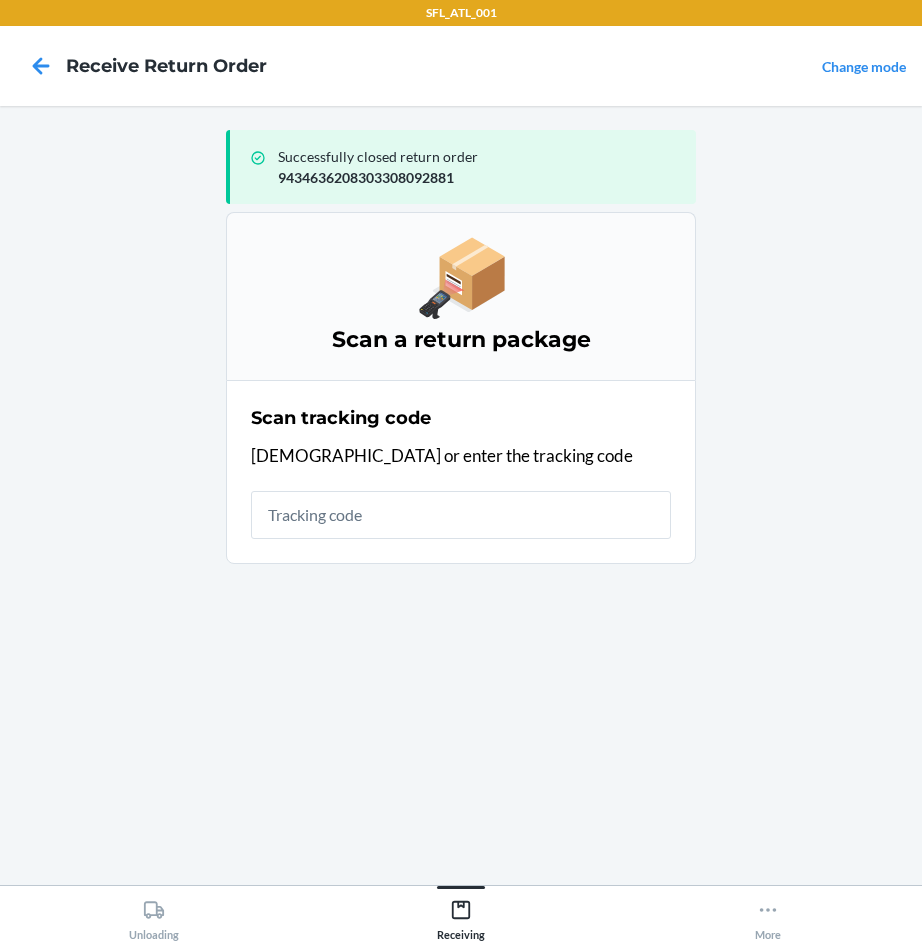 click at bounding box center (461, 515) 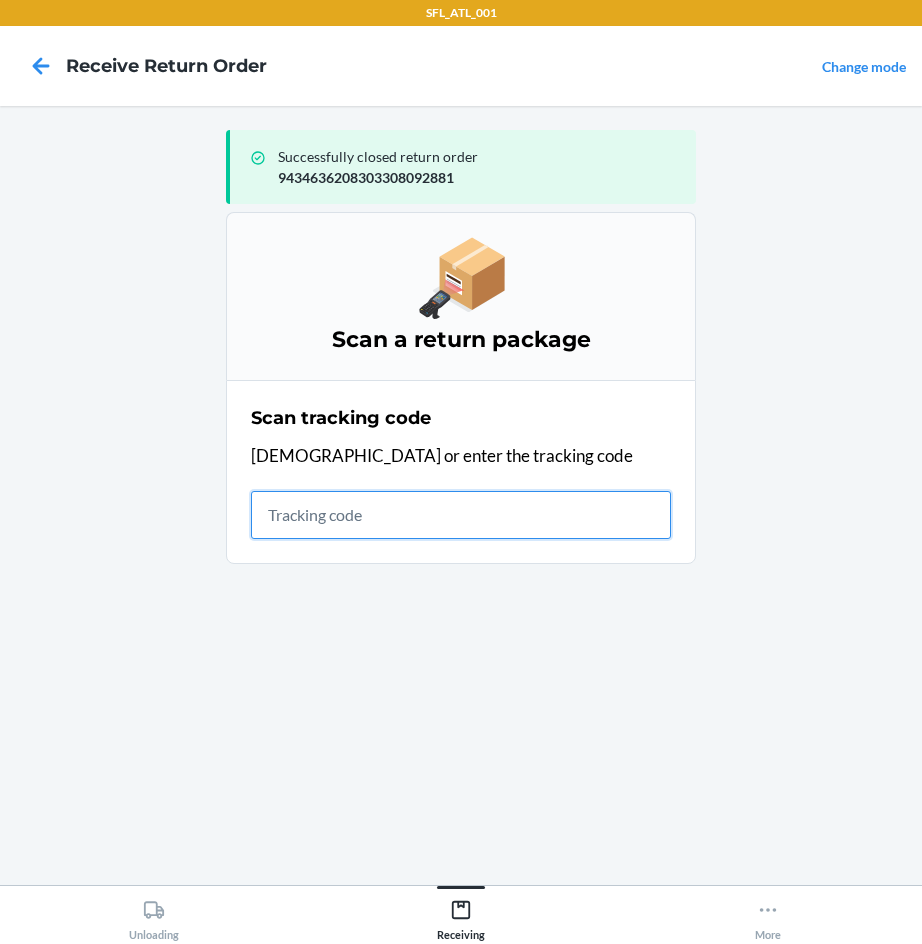 click at bounding box center (461, 515) 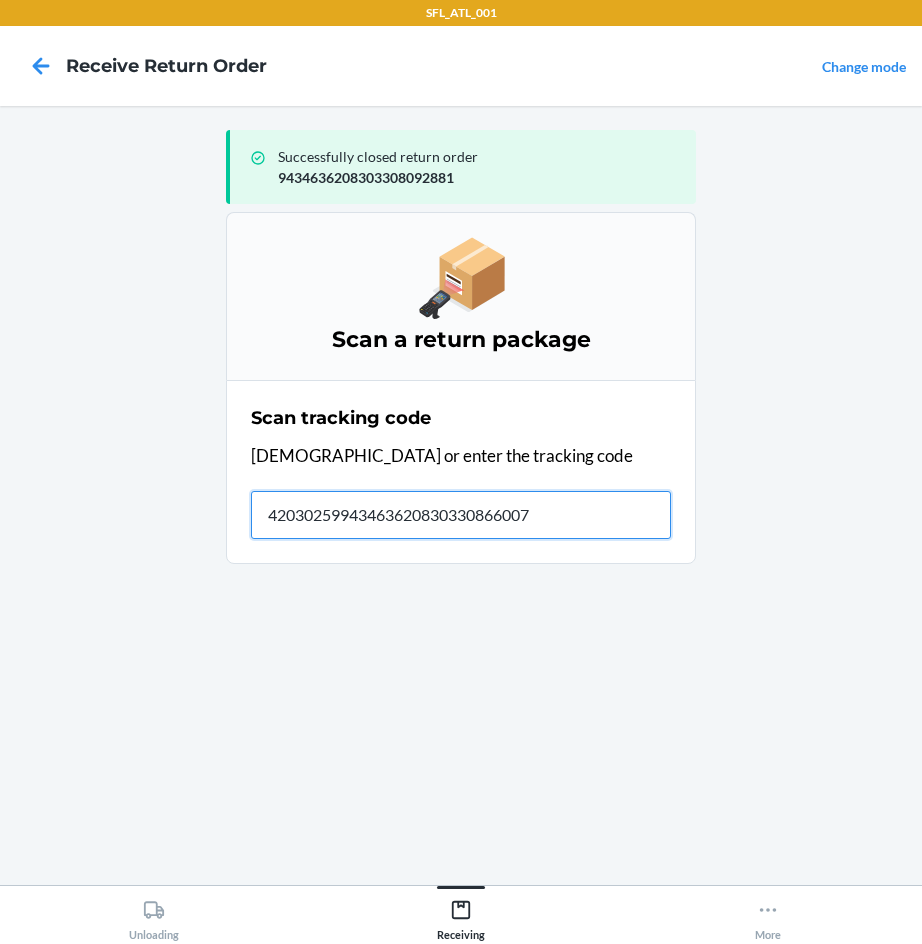 type on "420302599434636208303308660073" 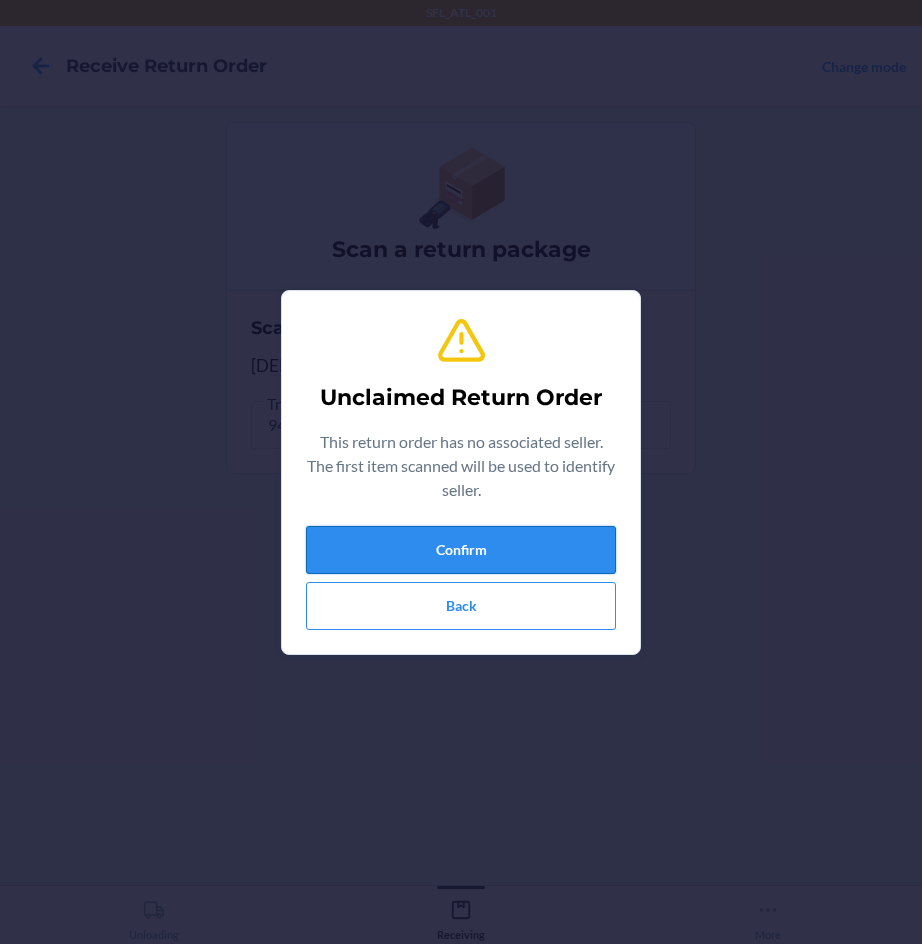 click on "Confirm" at bounding box center [461, 550] 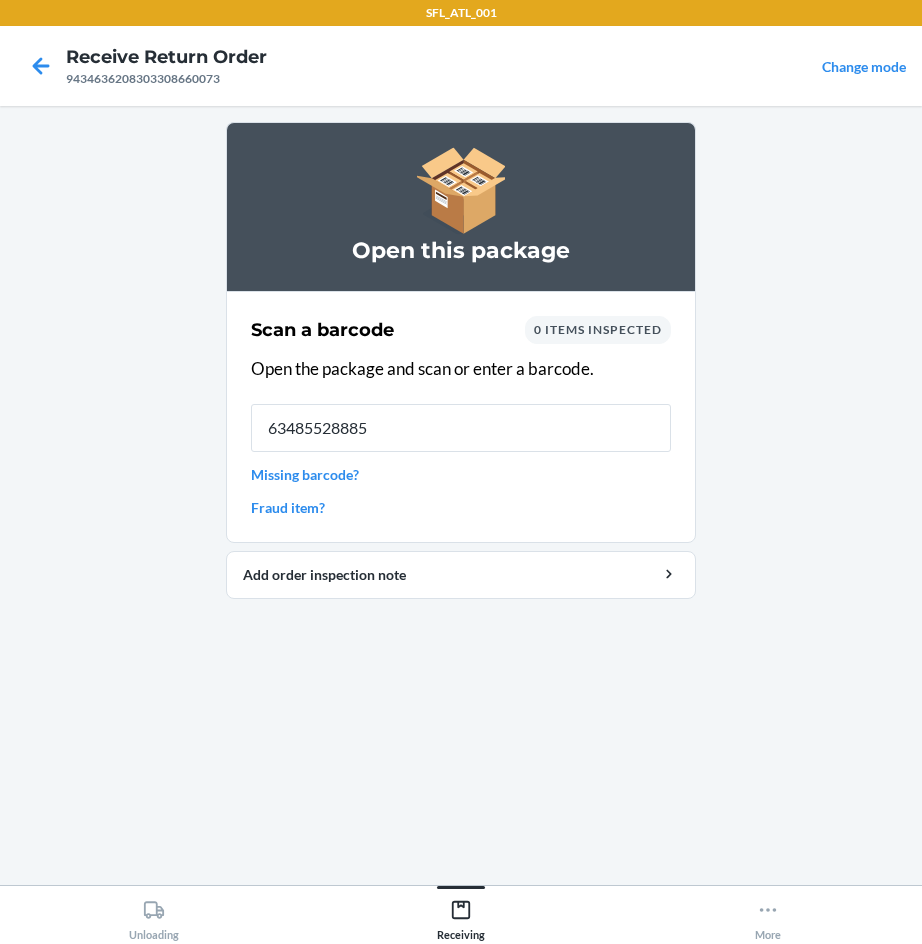 type on "634855288858" 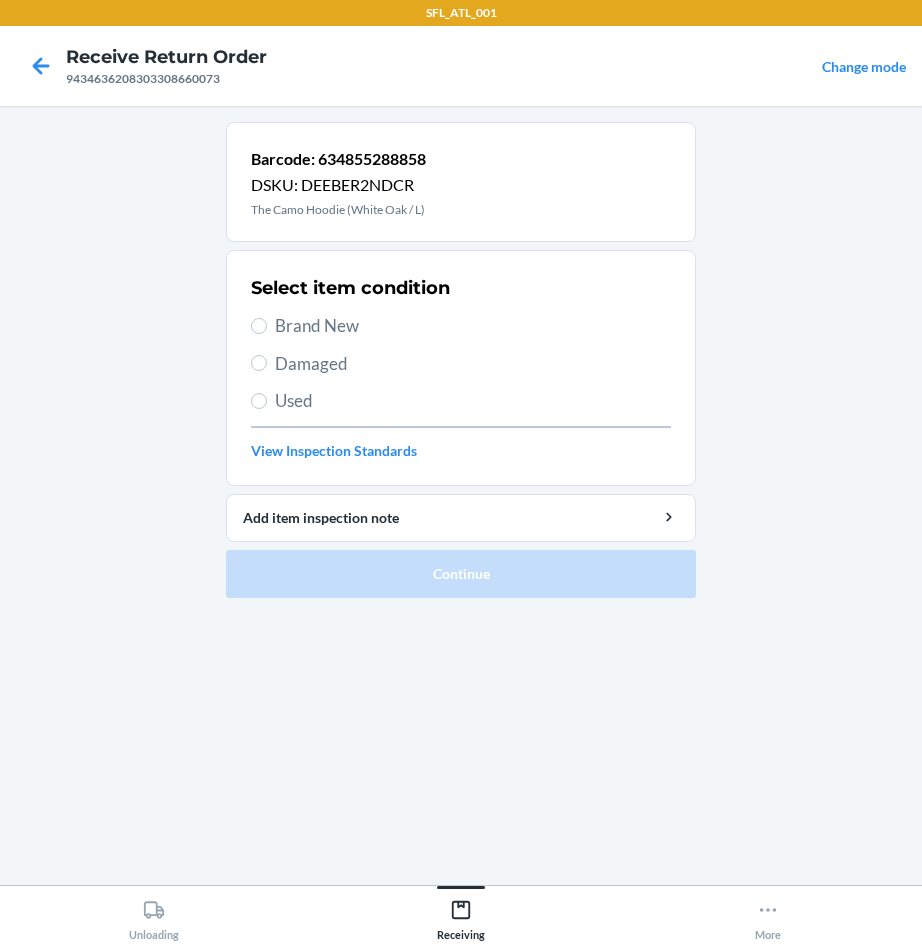 click on "Brand New" at bounding box center [473, 326] 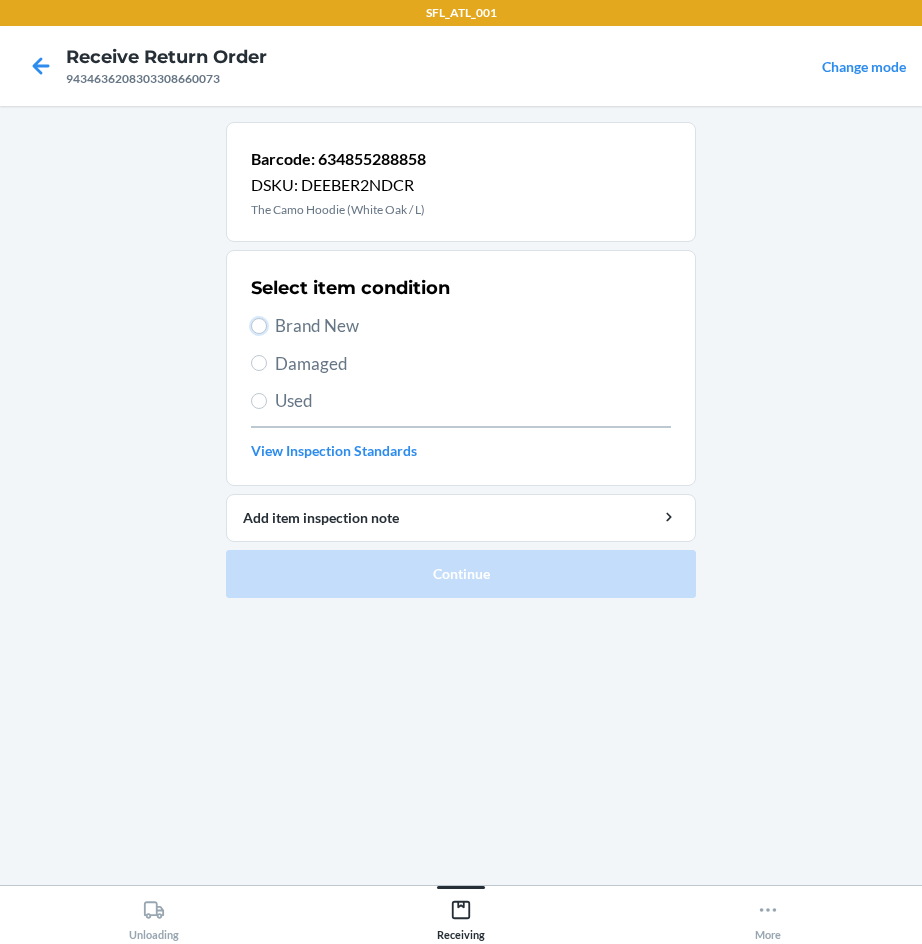 click on "Brand New" at bounding box center [259, 326] 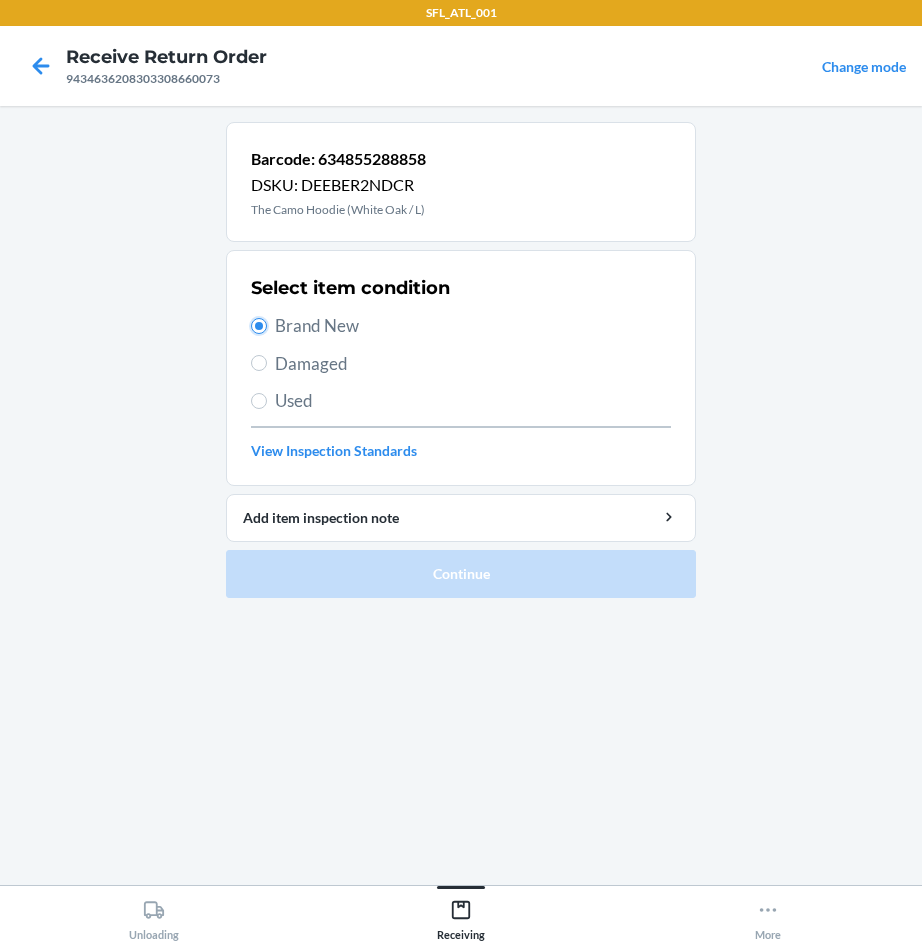 radio on "true" 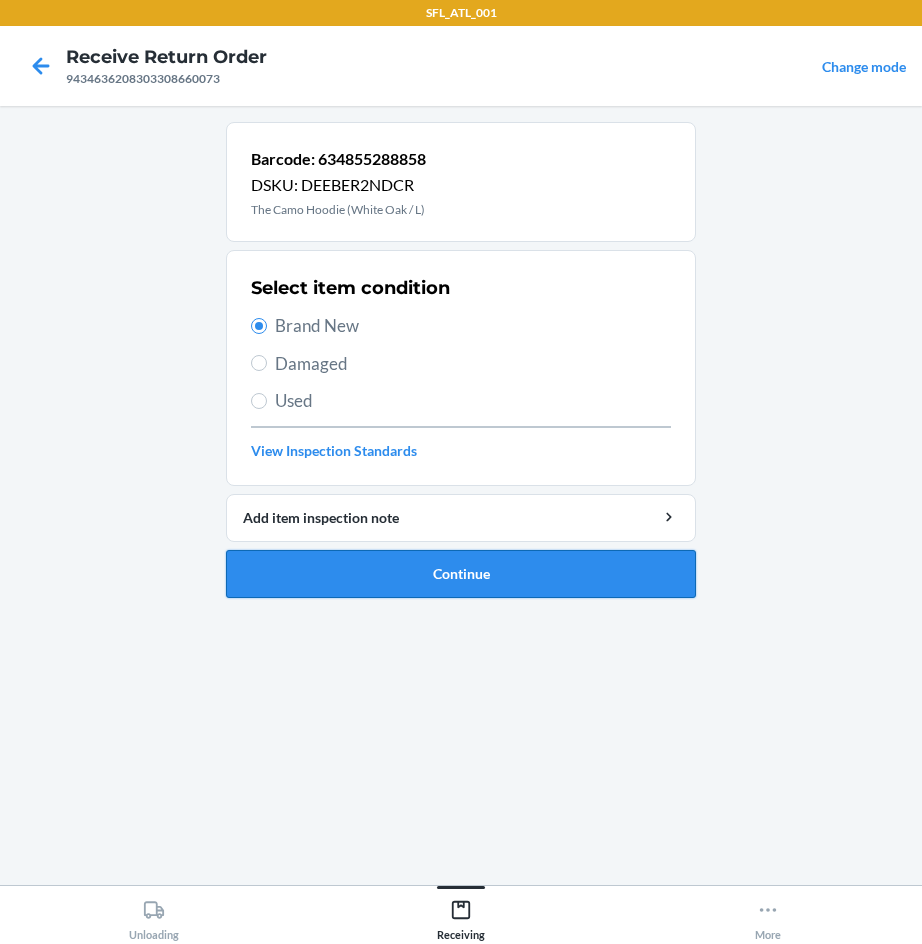click on "Continue" at bounding box center [461, 574] 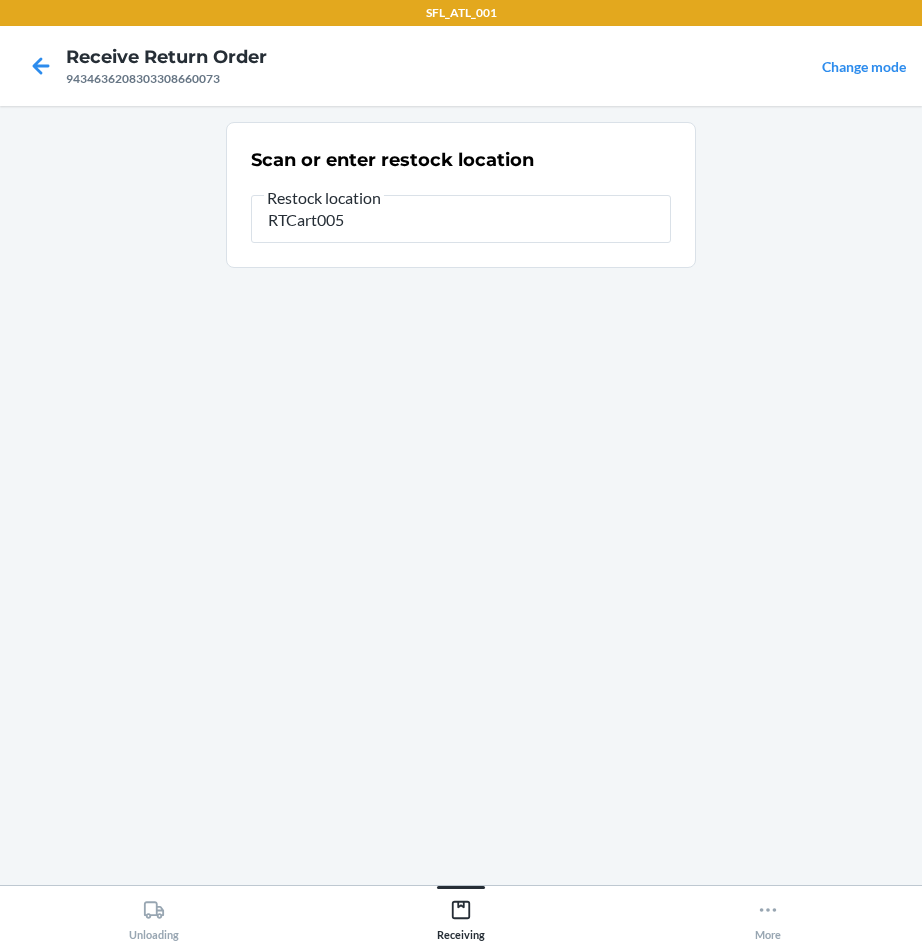 type on "RTCart005" 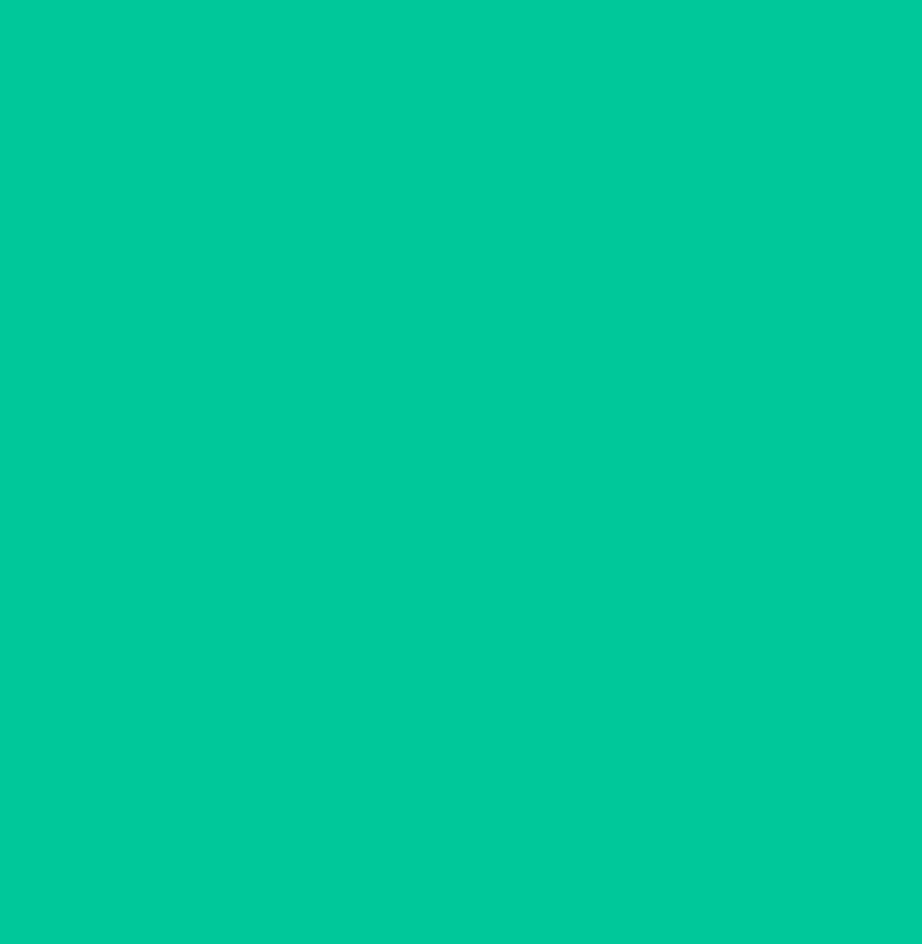 type on "634855345766" 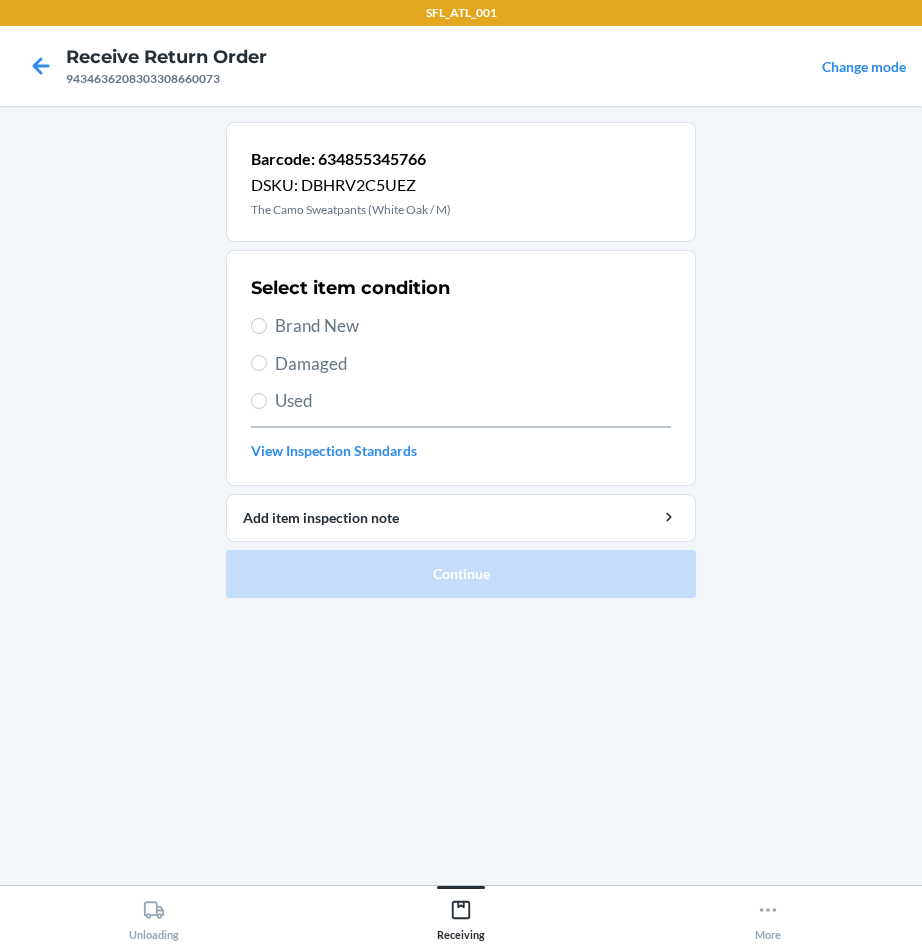 click on "Select item condition Brand New Damaged Used View Inspection Standards" at bounding box center (461, 368) 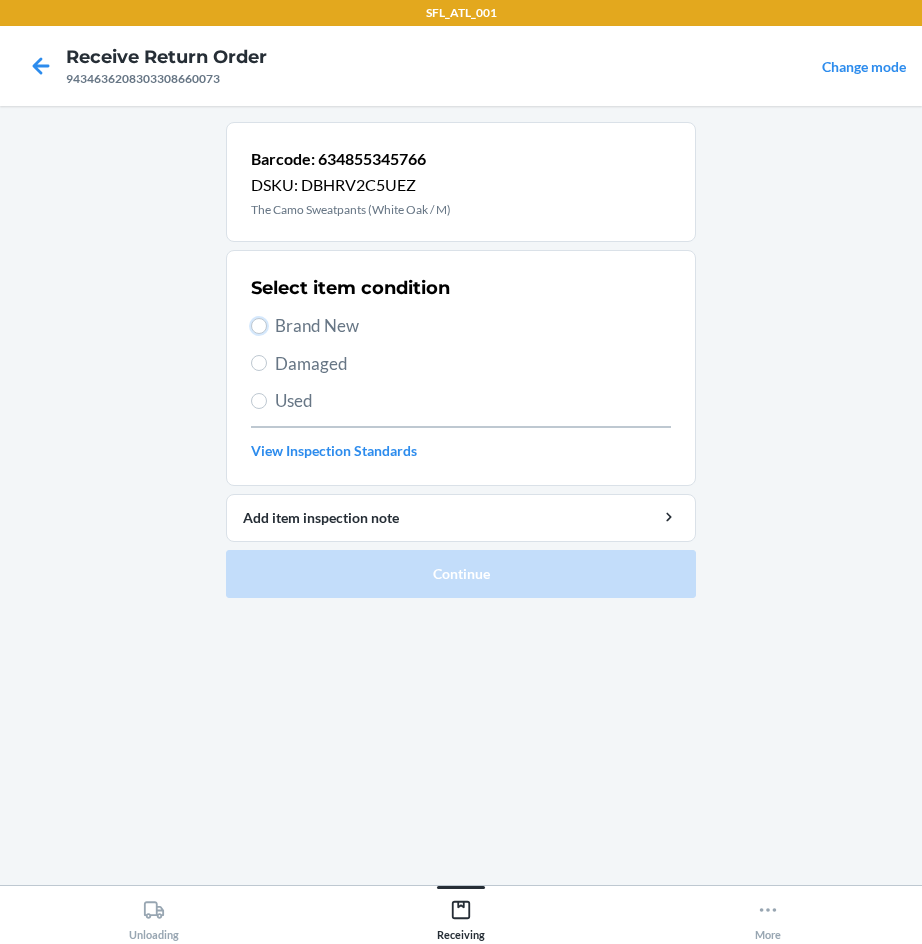 click on "Brand New" at bounding box center (259, 326) 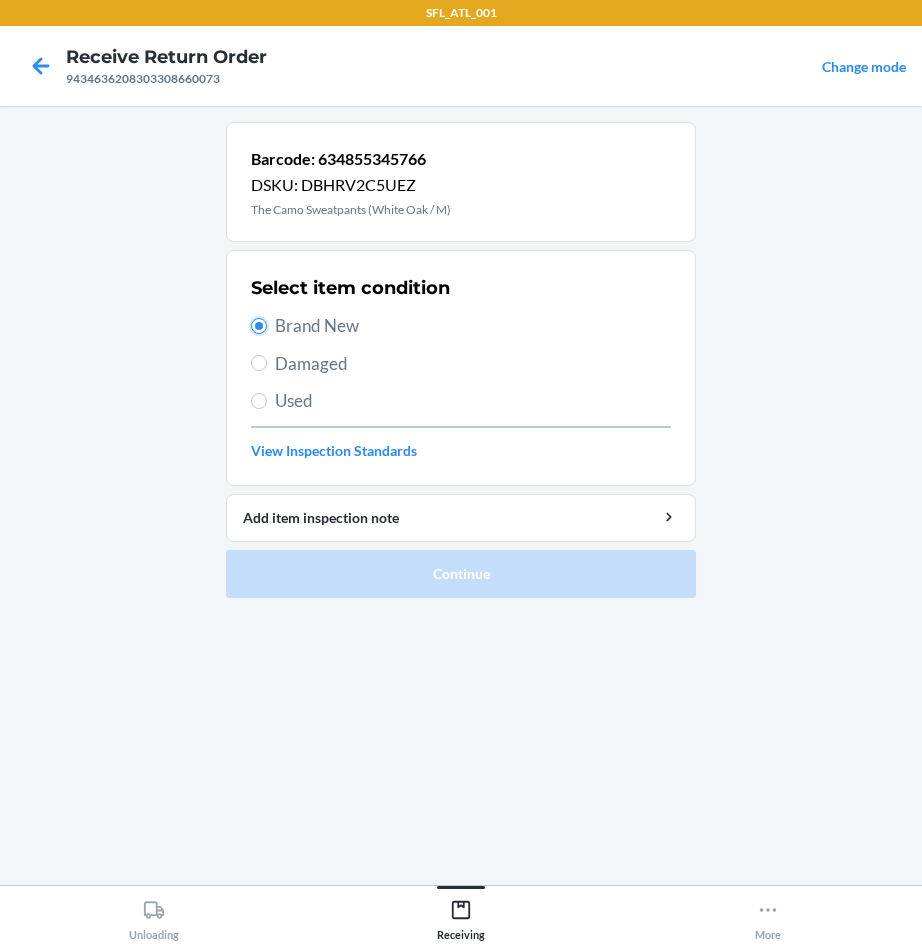 radio on "true" 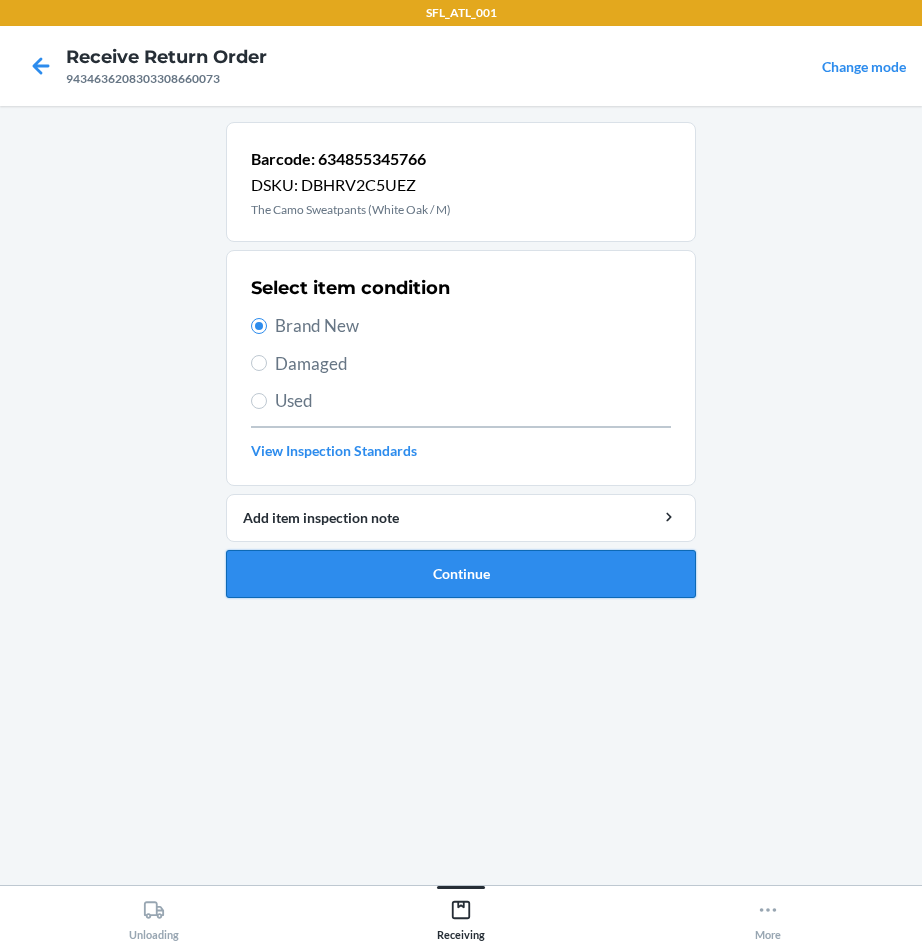 click on "Continue" at bounding box center [461, 574] 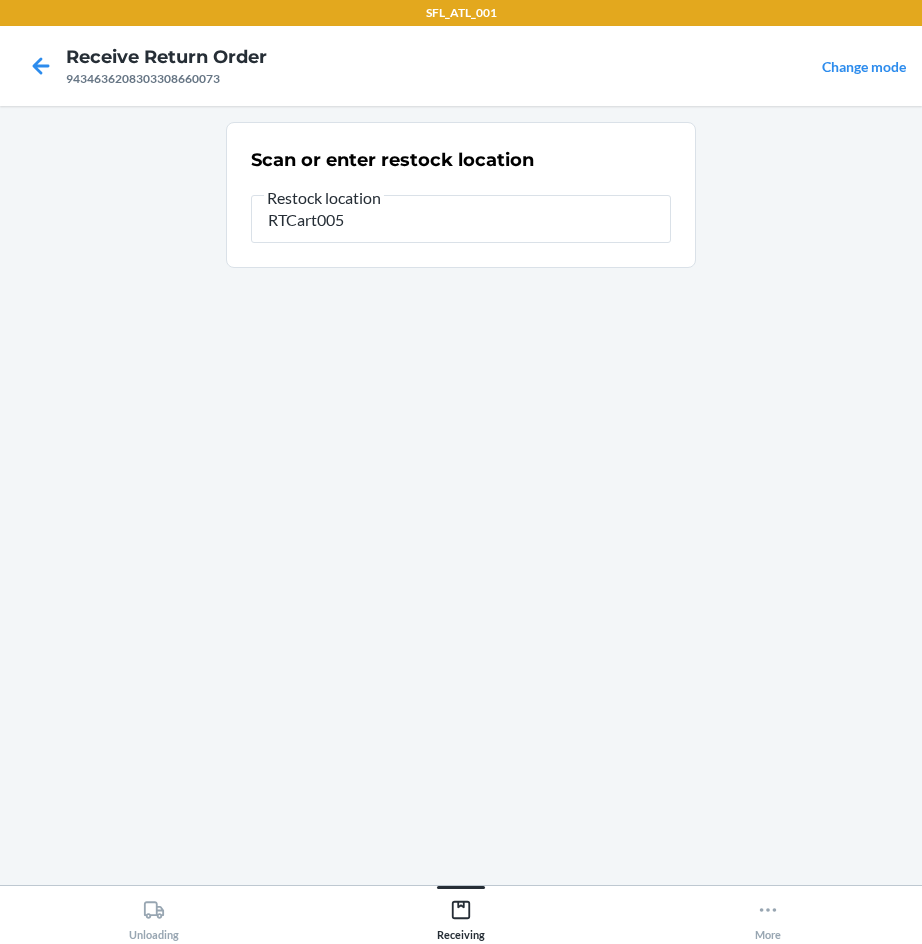 type on "RTCart005" 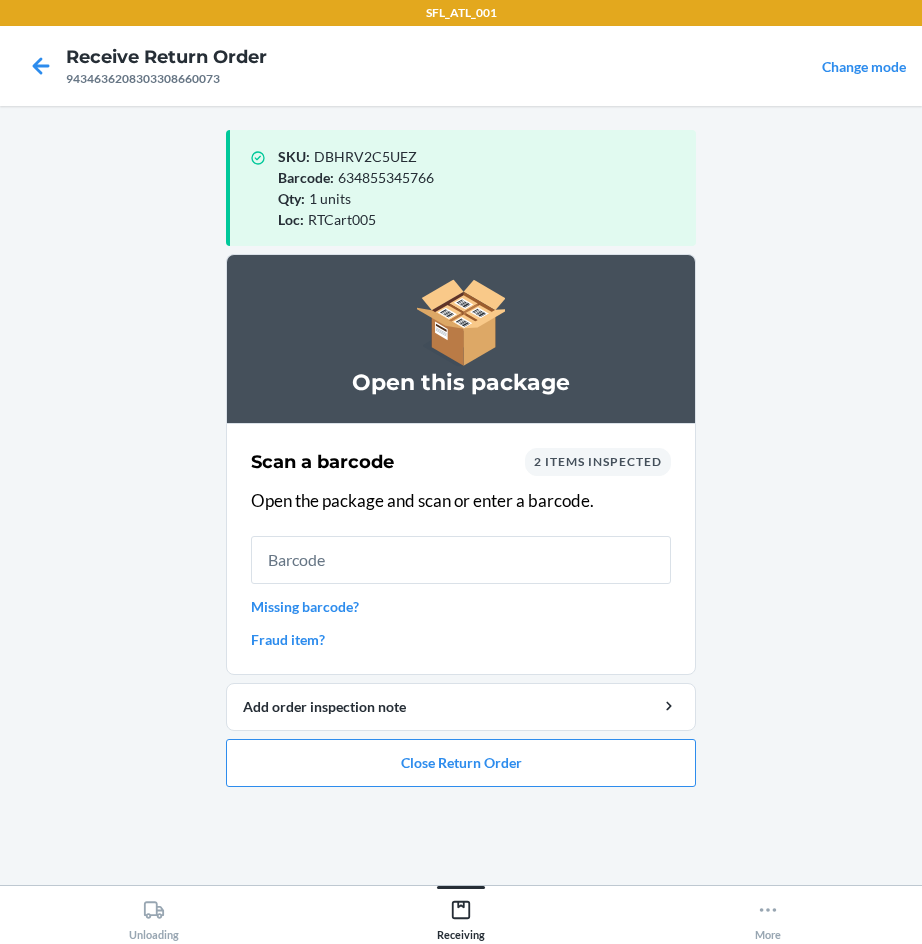 click at bounding box center [461, 560] 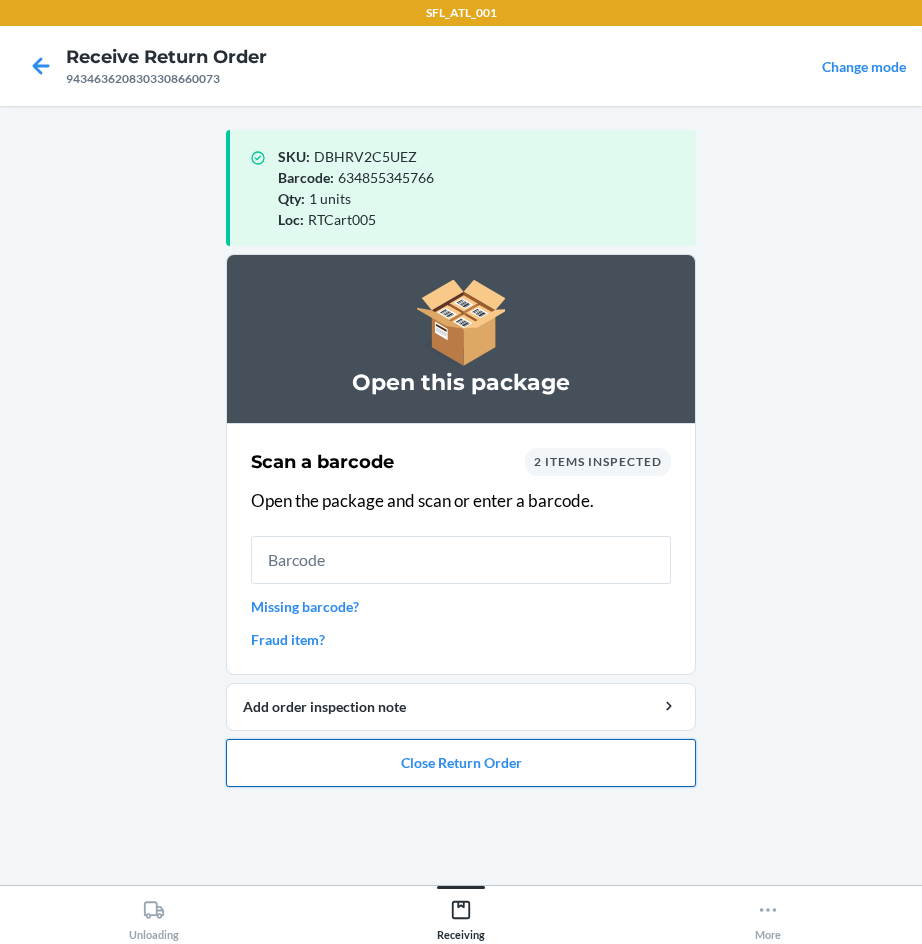click on "Close Return Order" at bounding box center (461, 763) 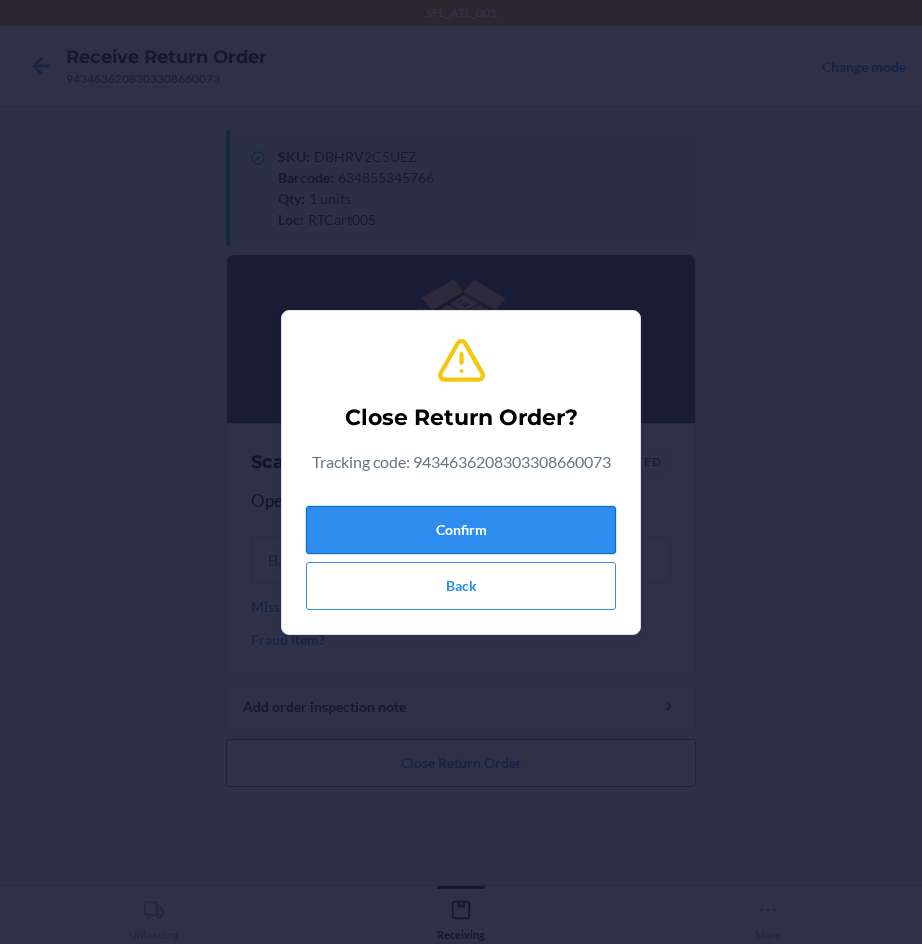 click on "Confirm" at bounding box center (461, 530) 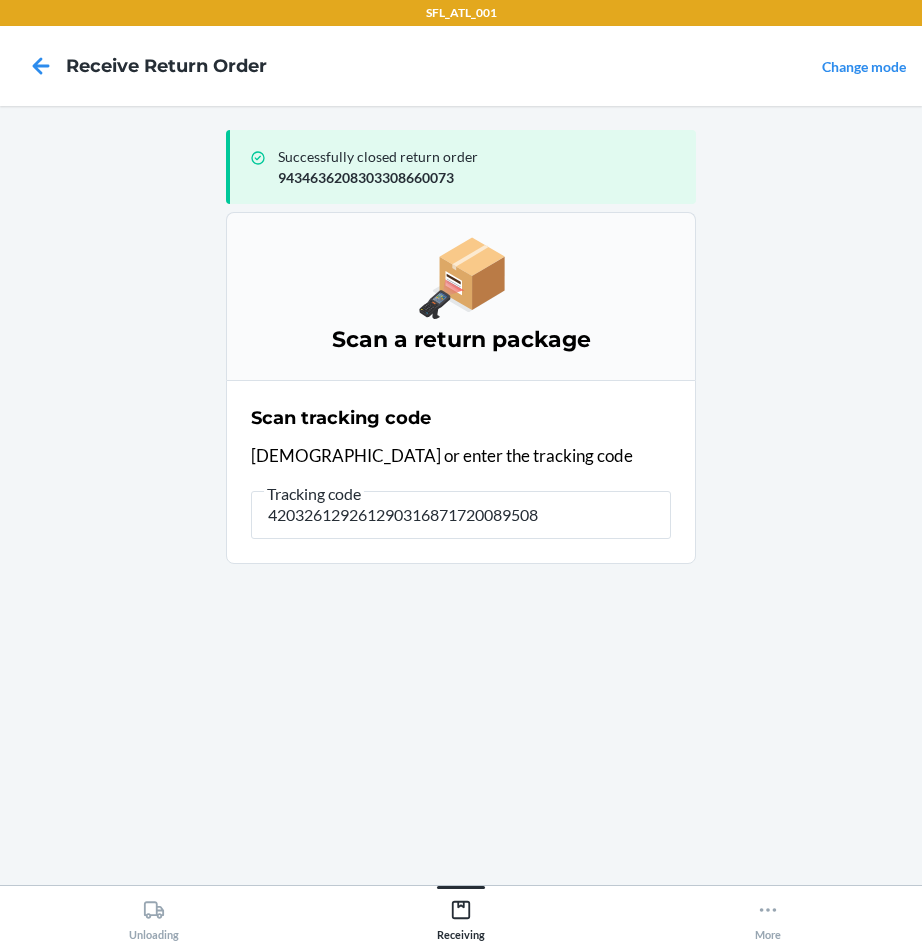 drag, startPoint x: 571, startPoint y: 517, endPoint x: 193, endPoint y: 537, distance: 378.52872 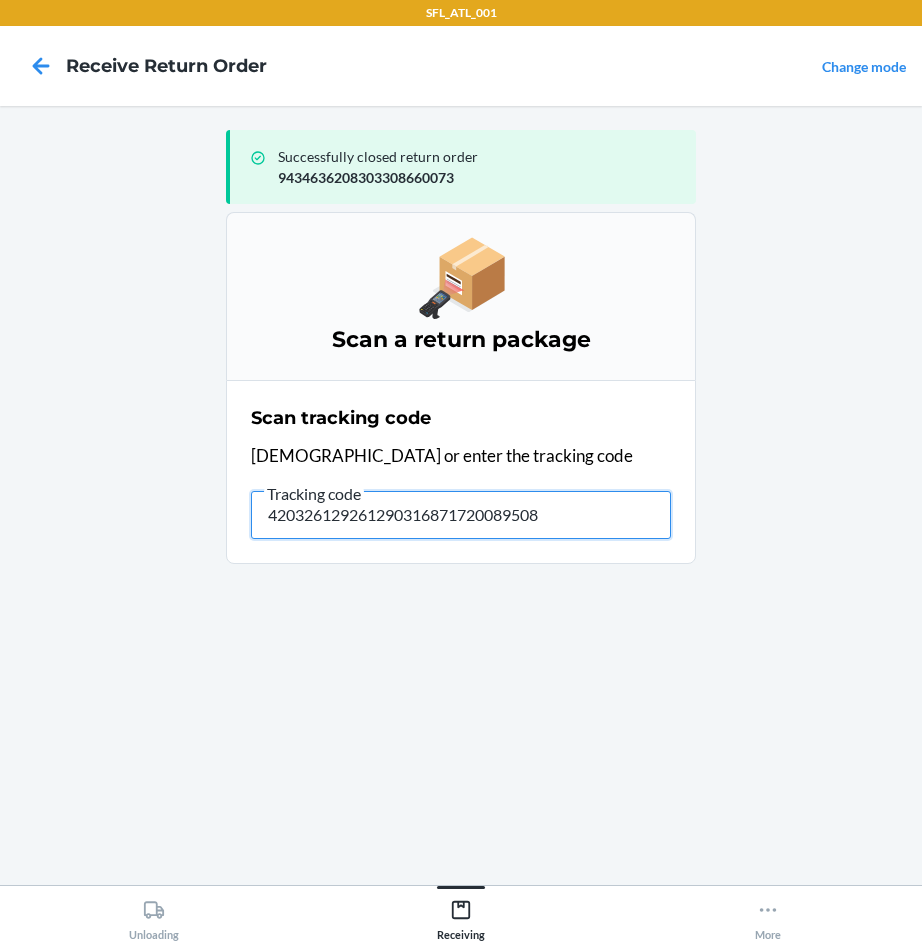 click on "420326129261290316871720089508" at bounding box center [461, 515] 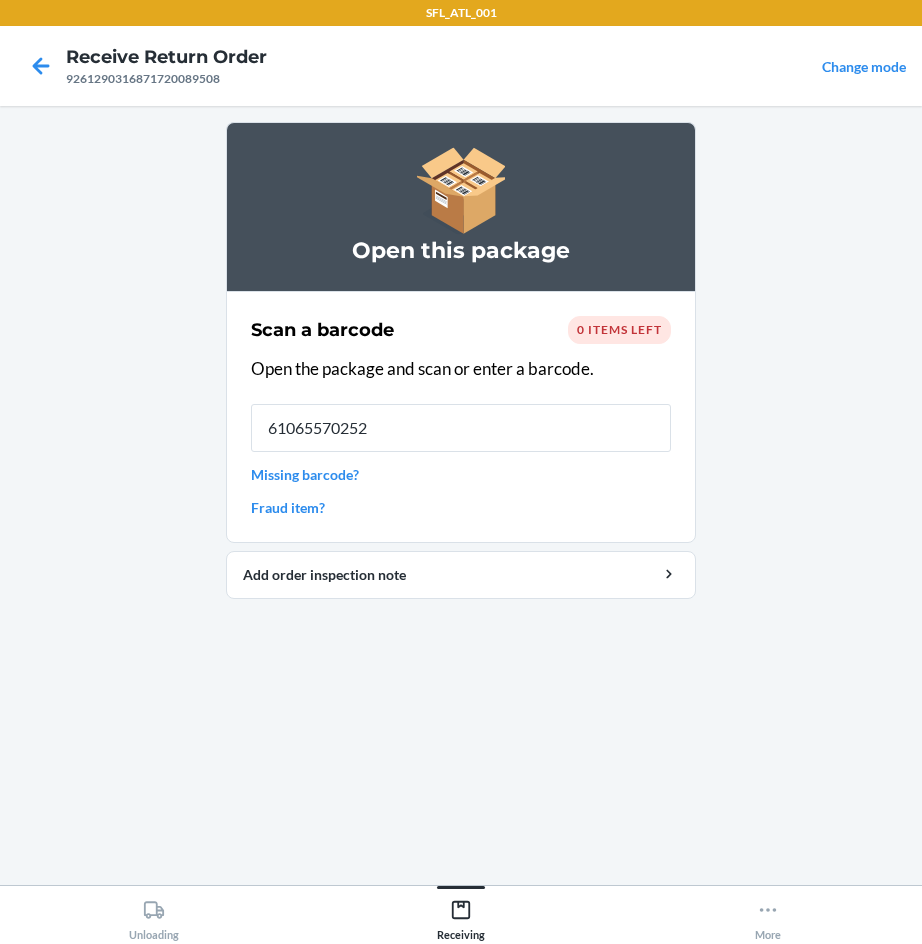 type on "610655702527" 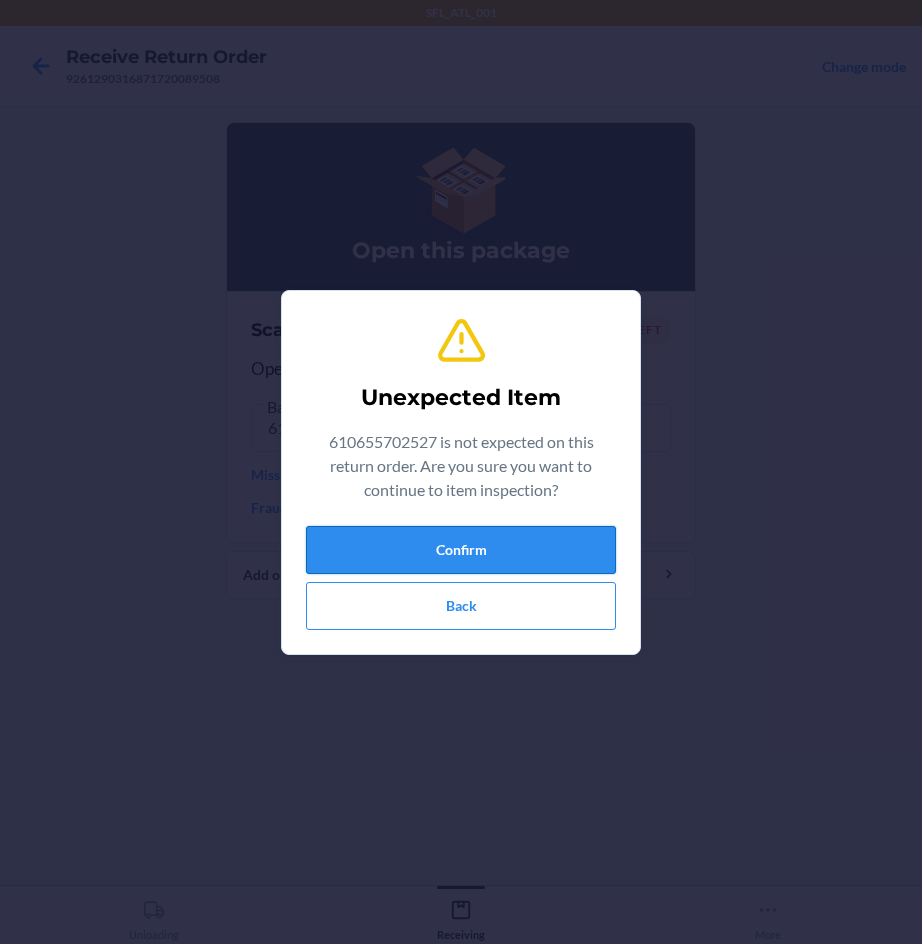 click on "Confirm" at bounding box center [461, 550] 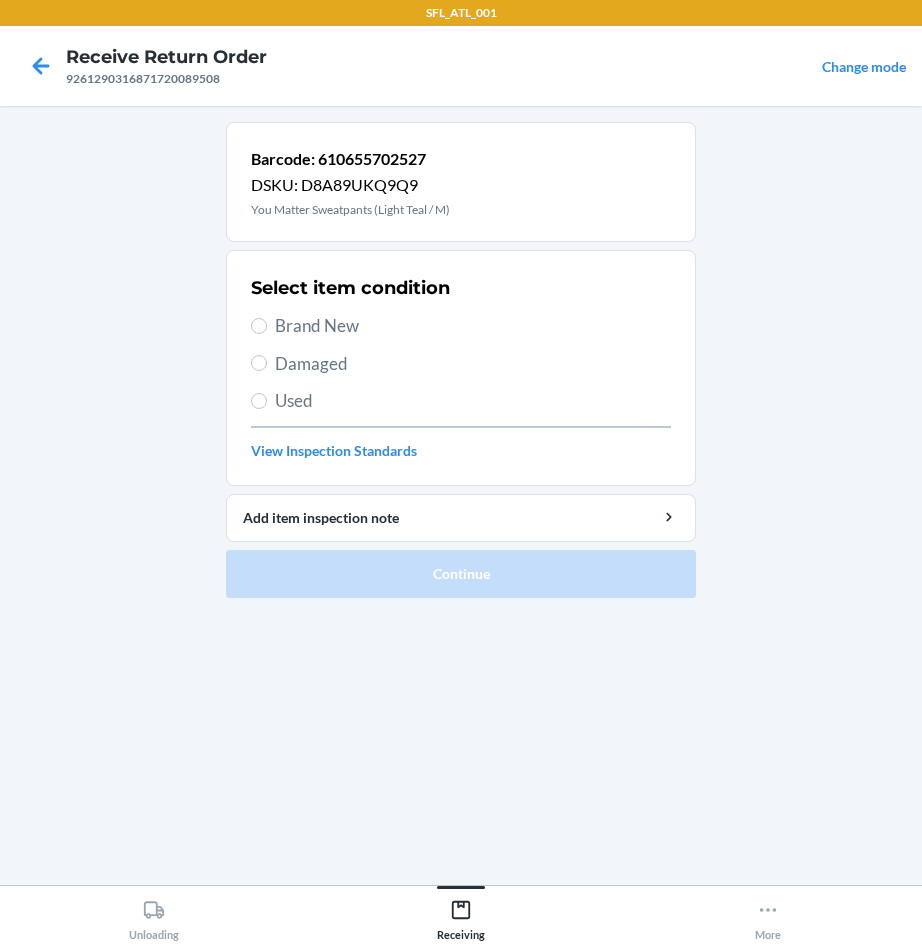 click on "Brand New" at bounding box center [473, 326] 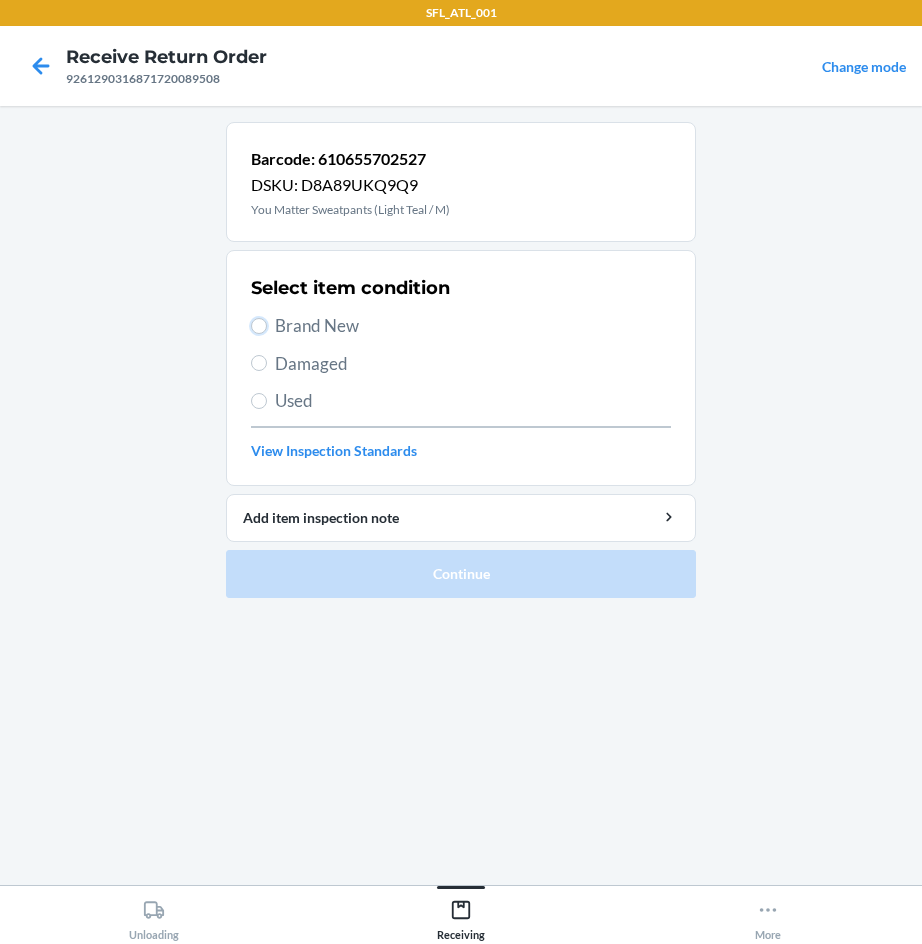 click on "Brand New" at bounding box center (259, 326) 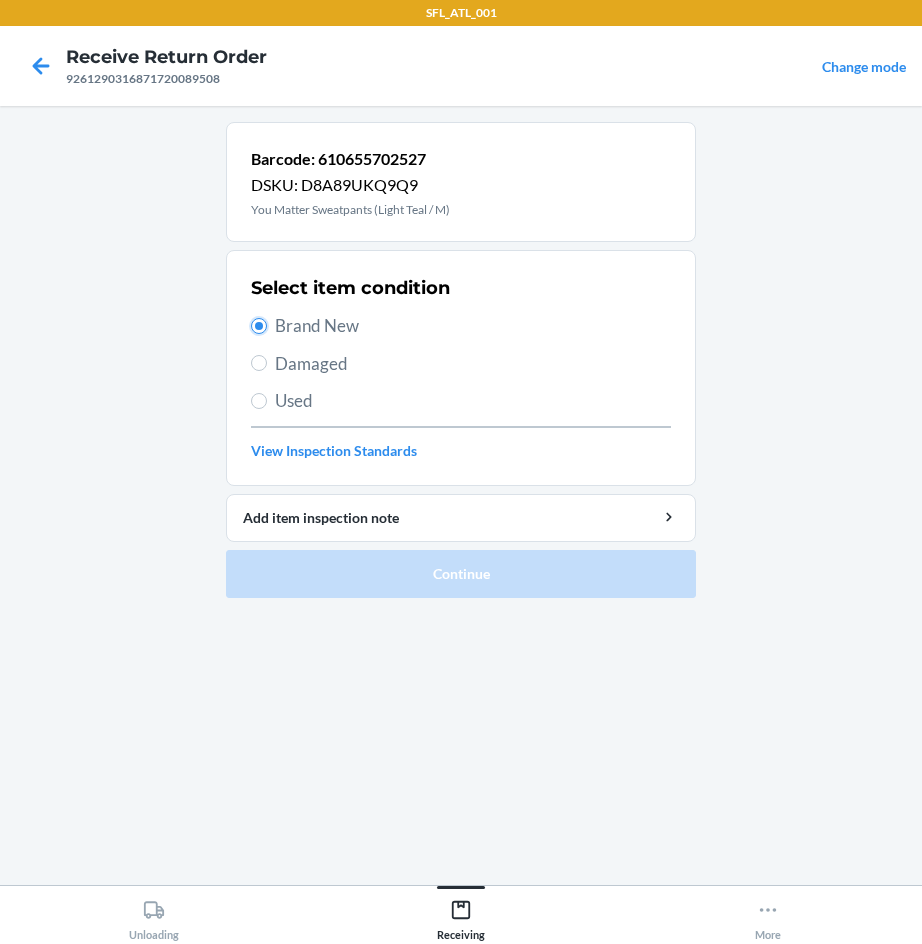 radio on "true" 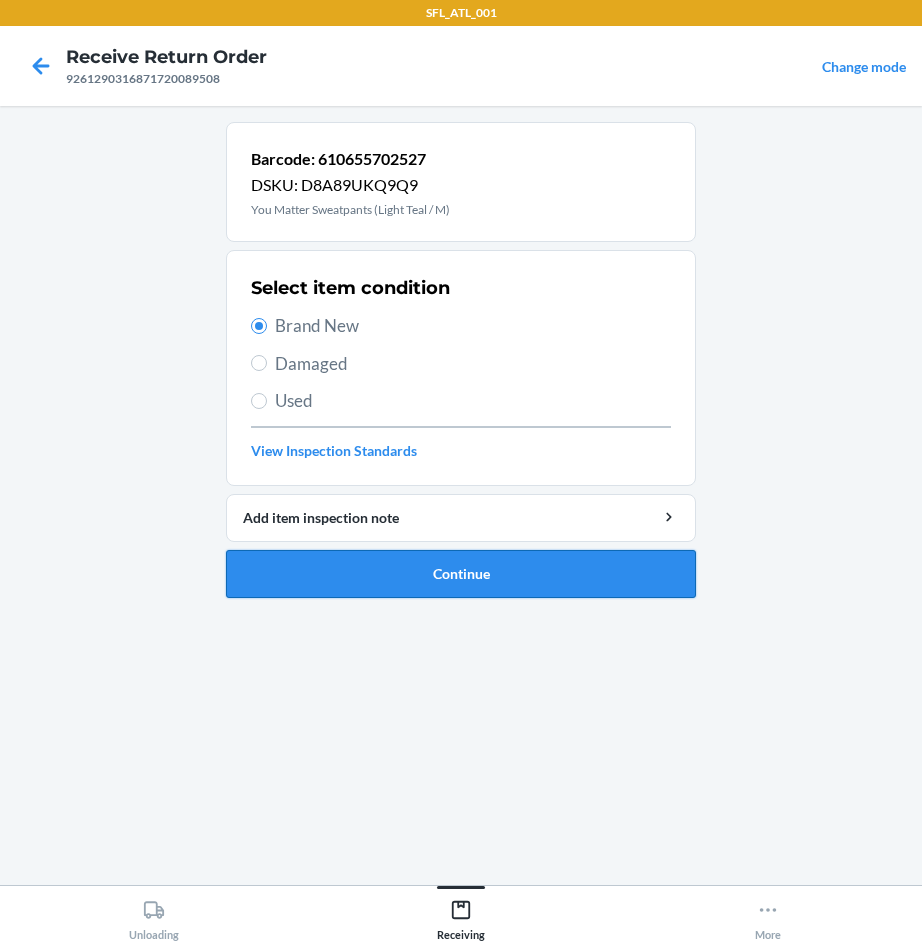 click on "Continue" at bounding box center [461, 574] 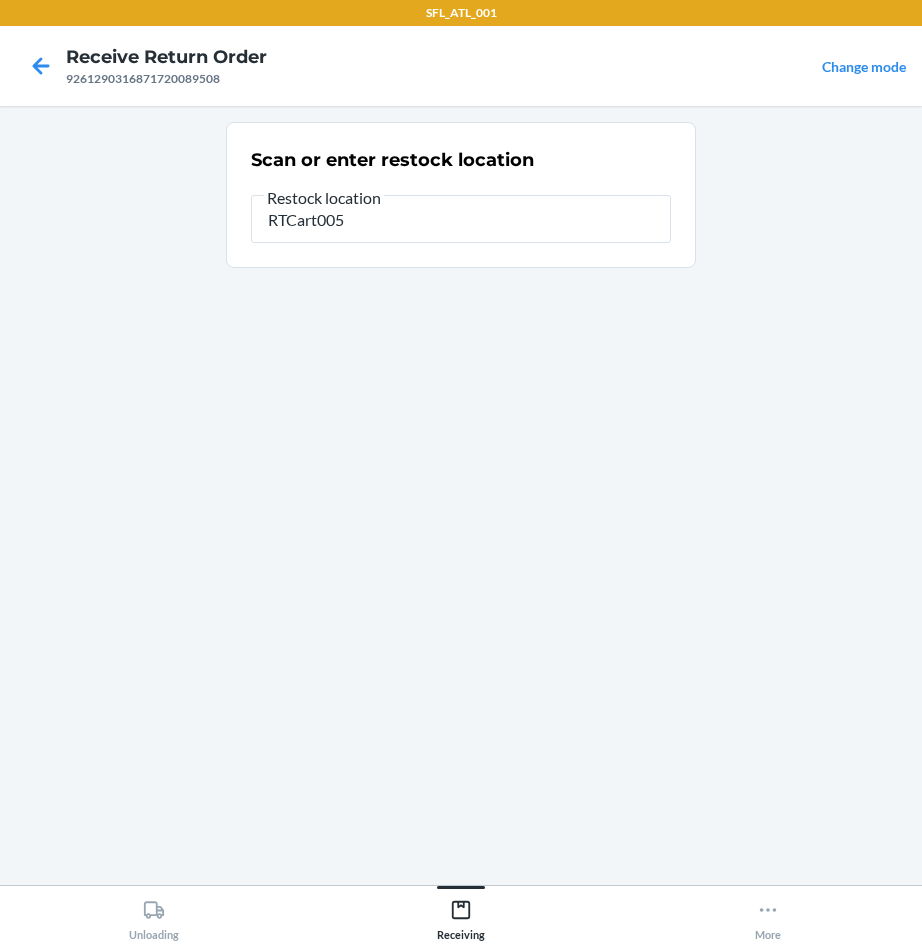 type on "RTCart005" 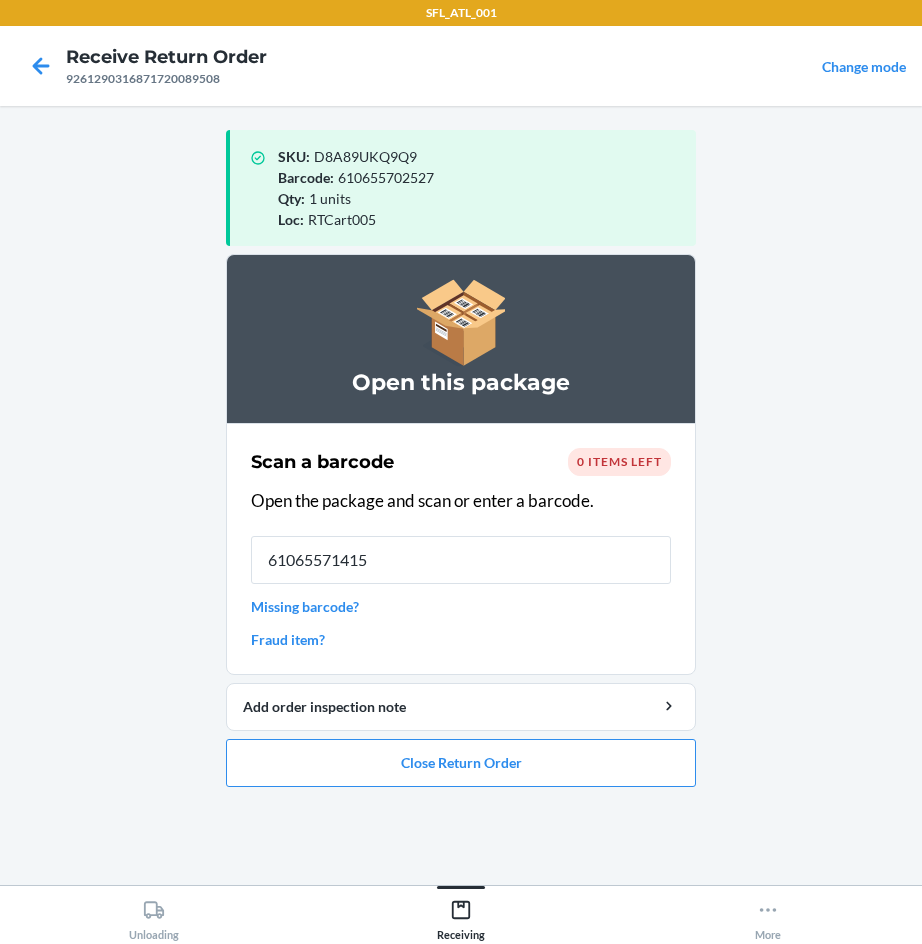 type on "610655714155" 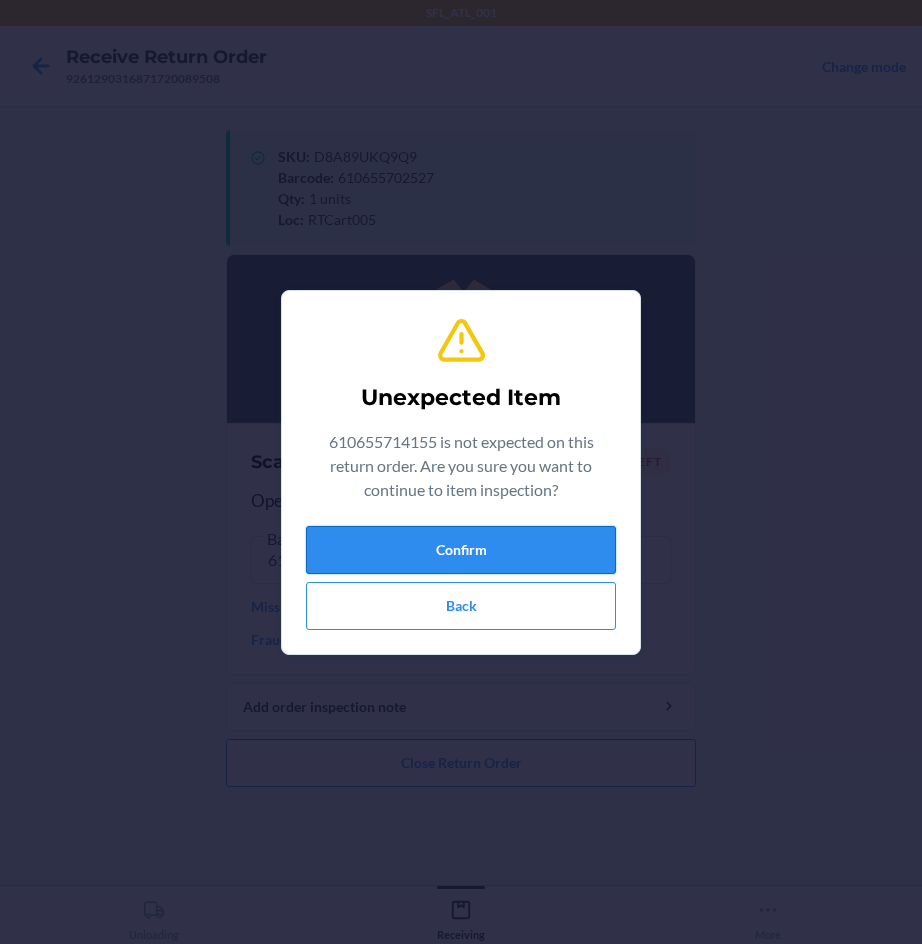 click on "Confirm" at bounding box center [461, 550] 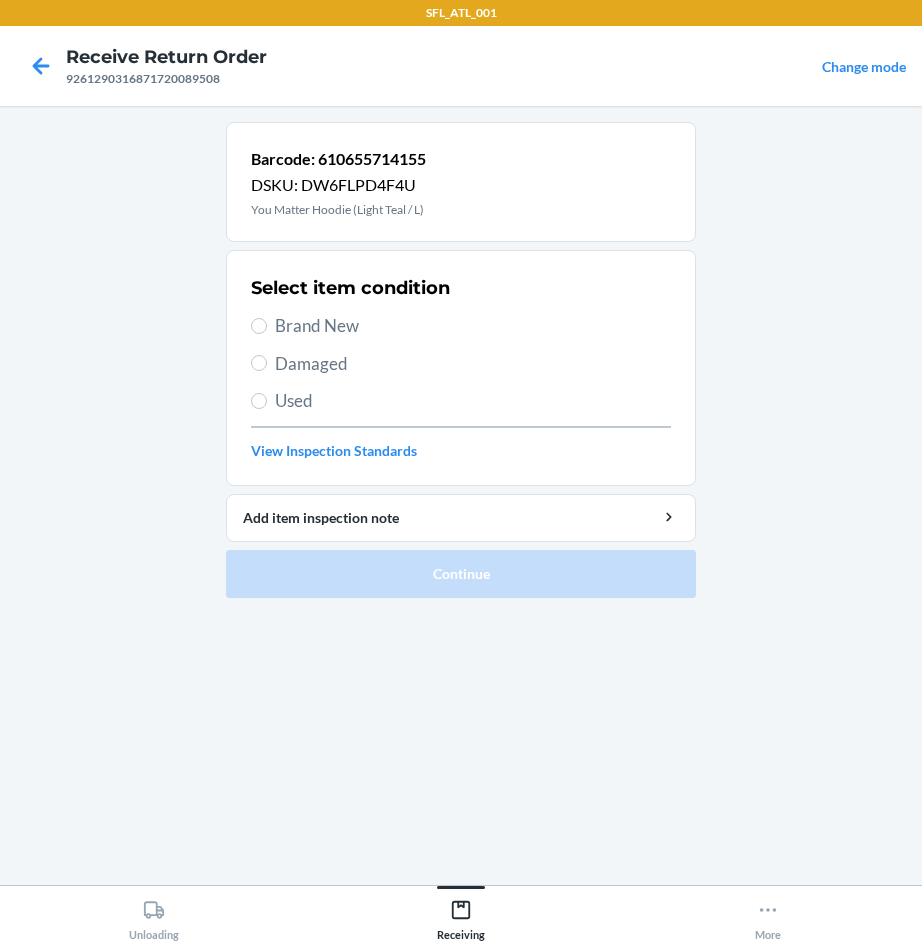 click on "Brand New" at bounding box center (473, 326) 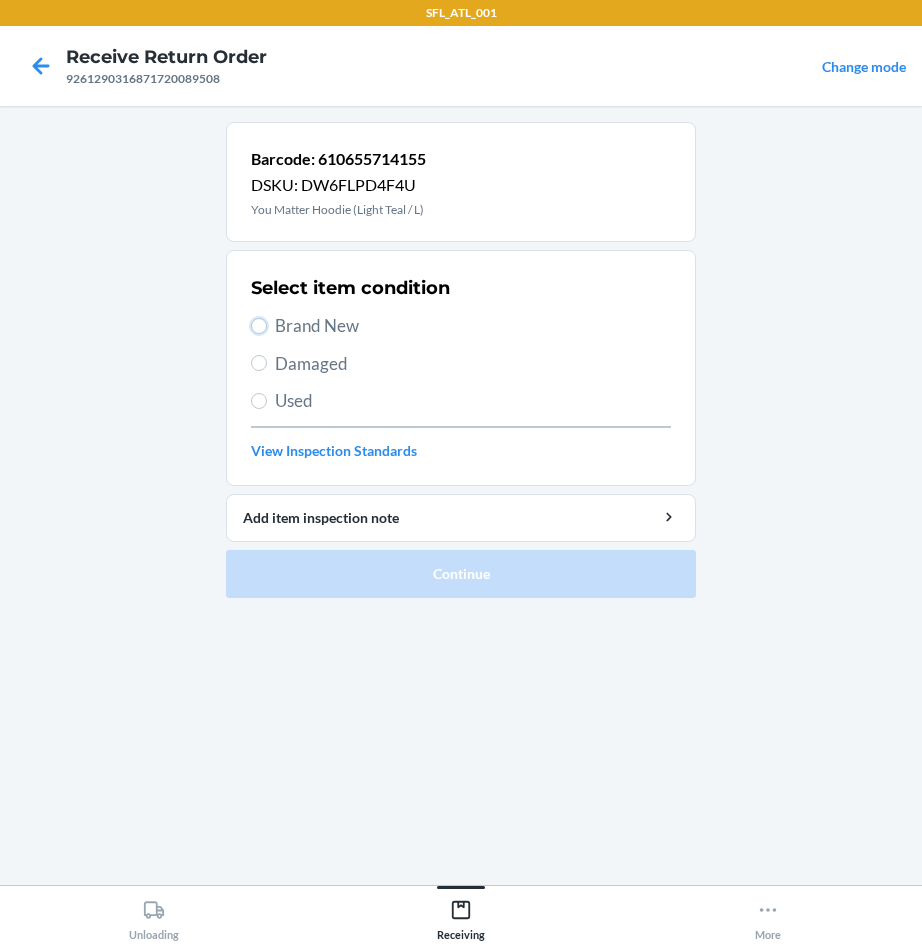 click on "Brand New" at bounding box center (259, 326) 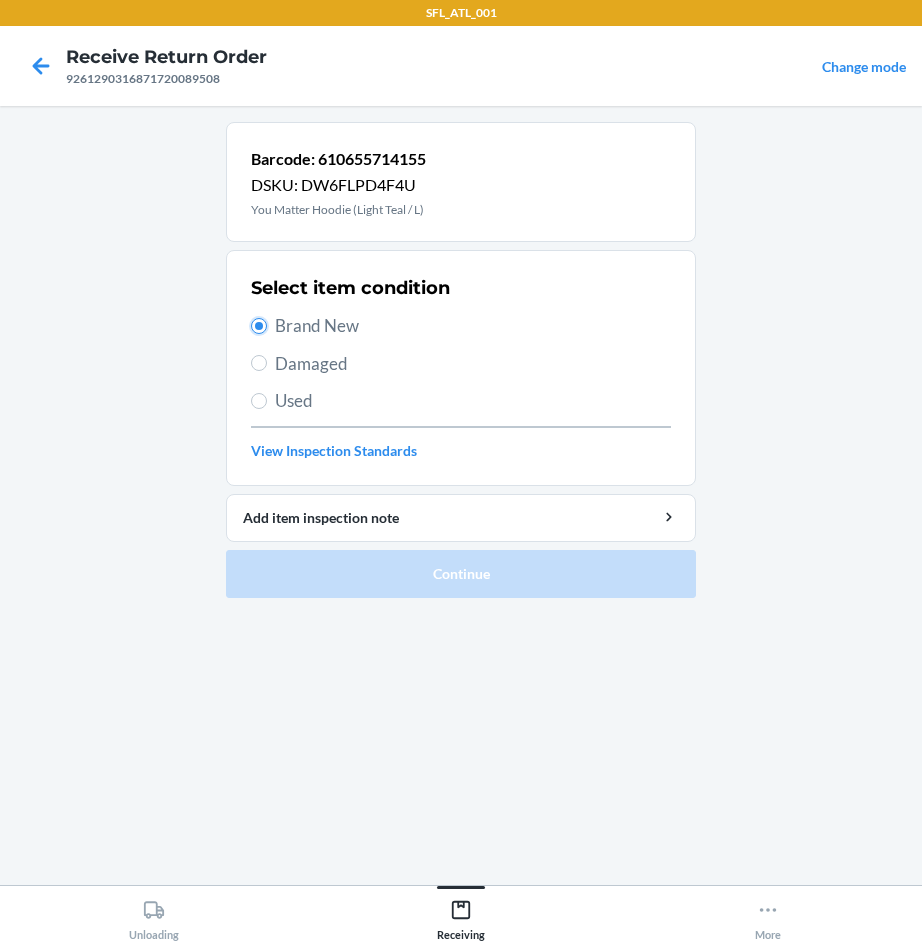 radio on "true" 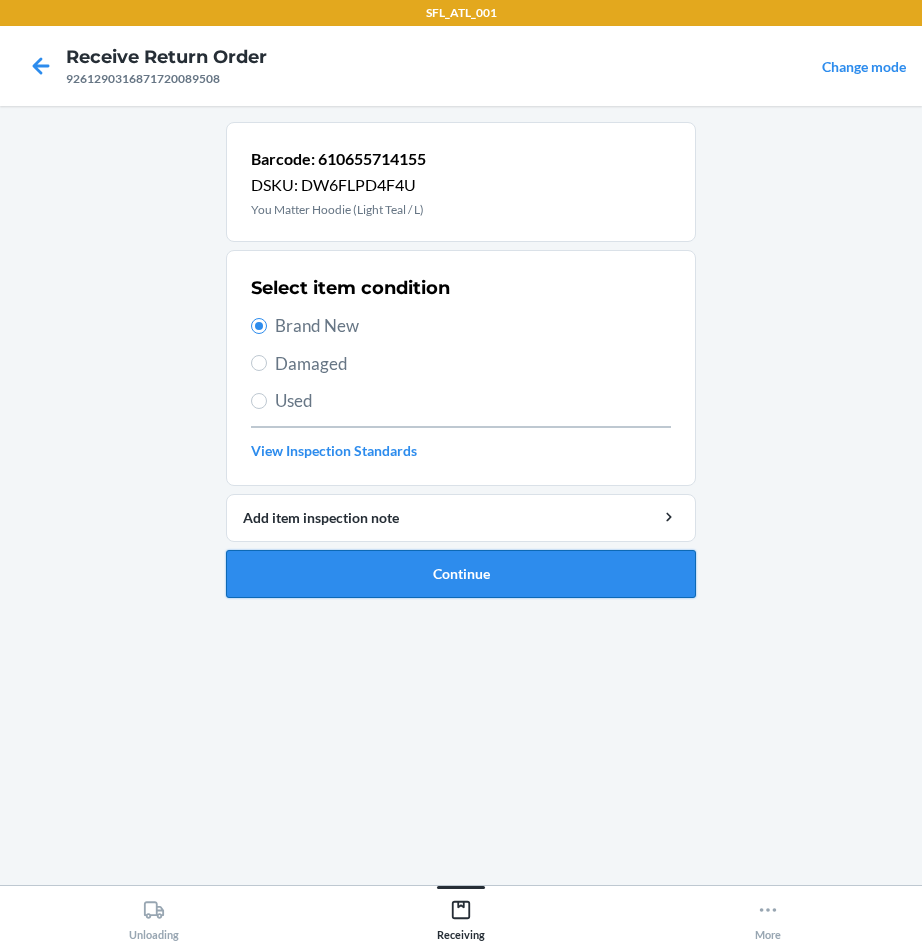 click on "Continue" at bounding box center [461, 574] 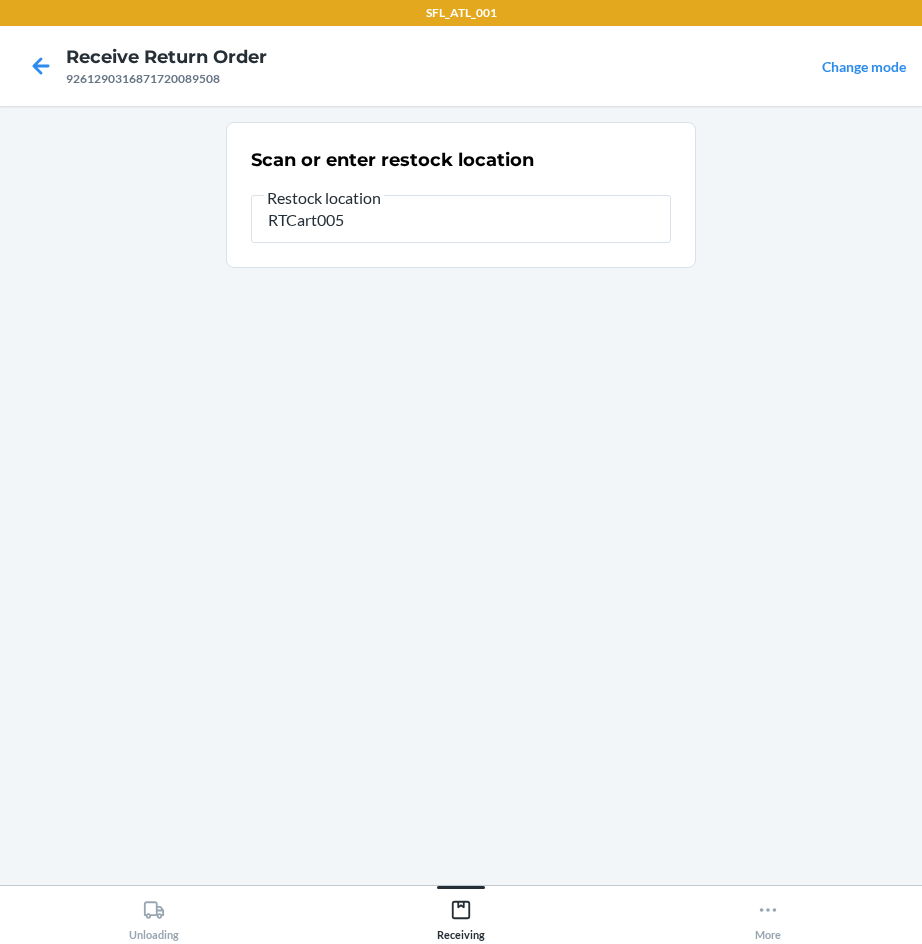type on "RTCart005" 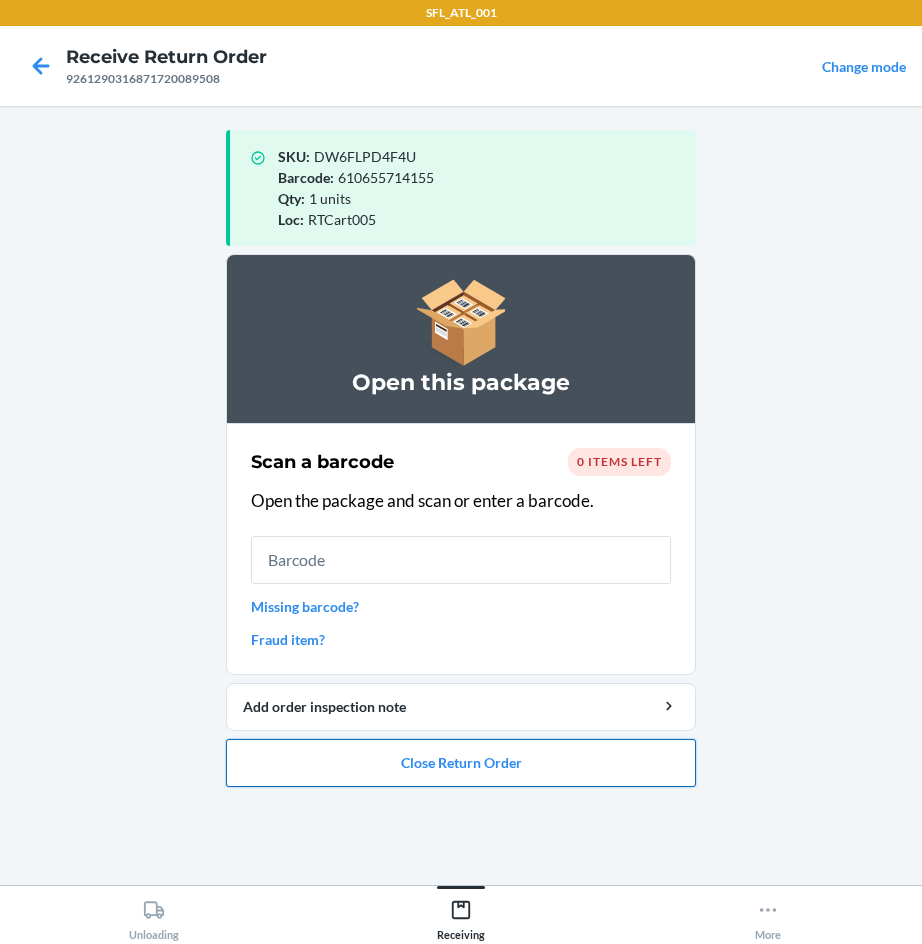click on "Close Return Order" at bounding box center (461, 763) 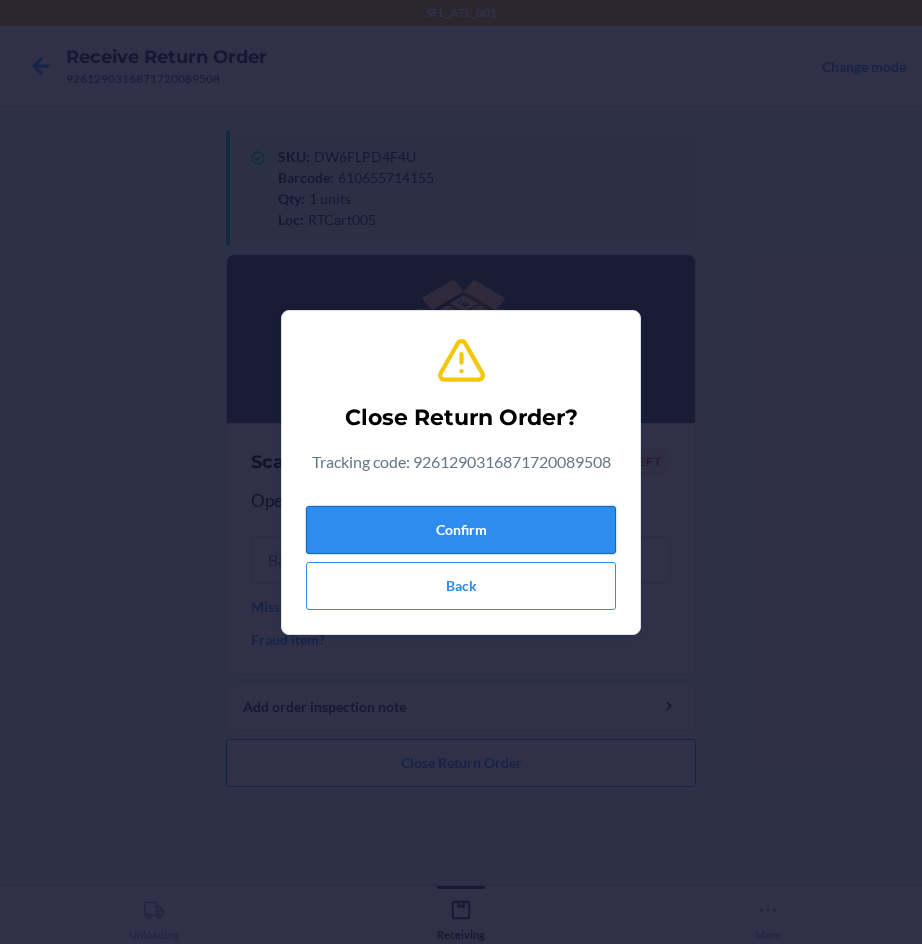 click on "Confirm" at bounding box center (461, 530) 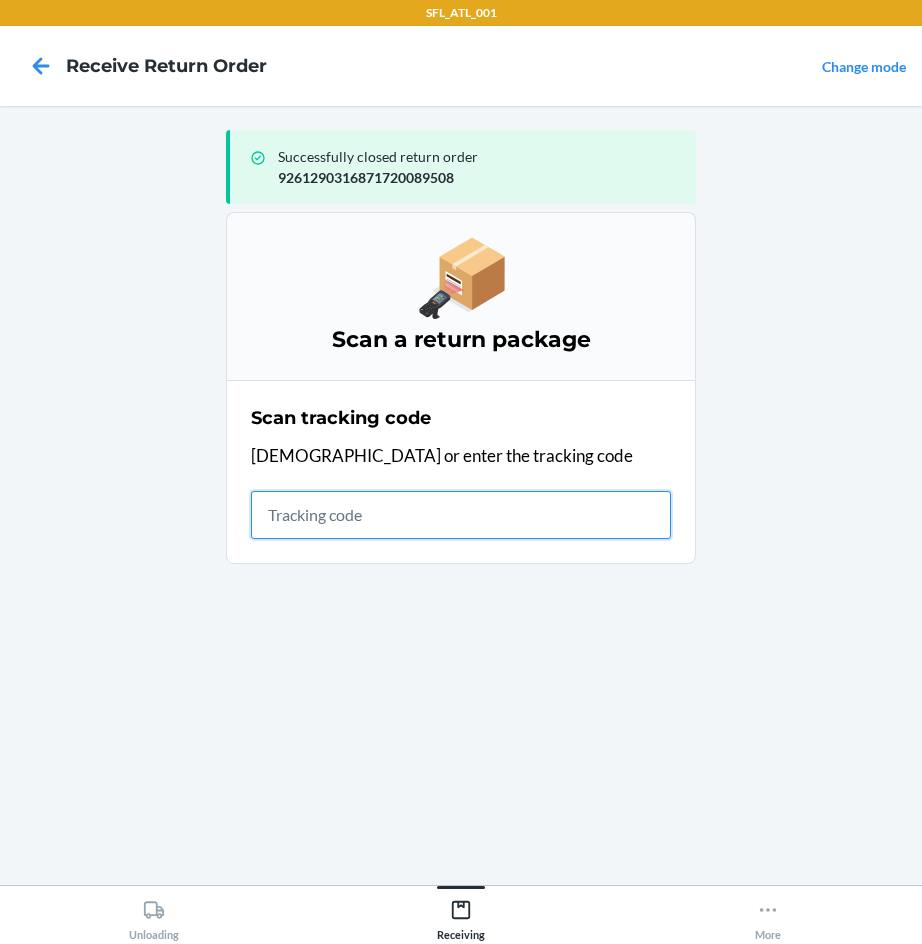 click at bounding box center (461, 515) 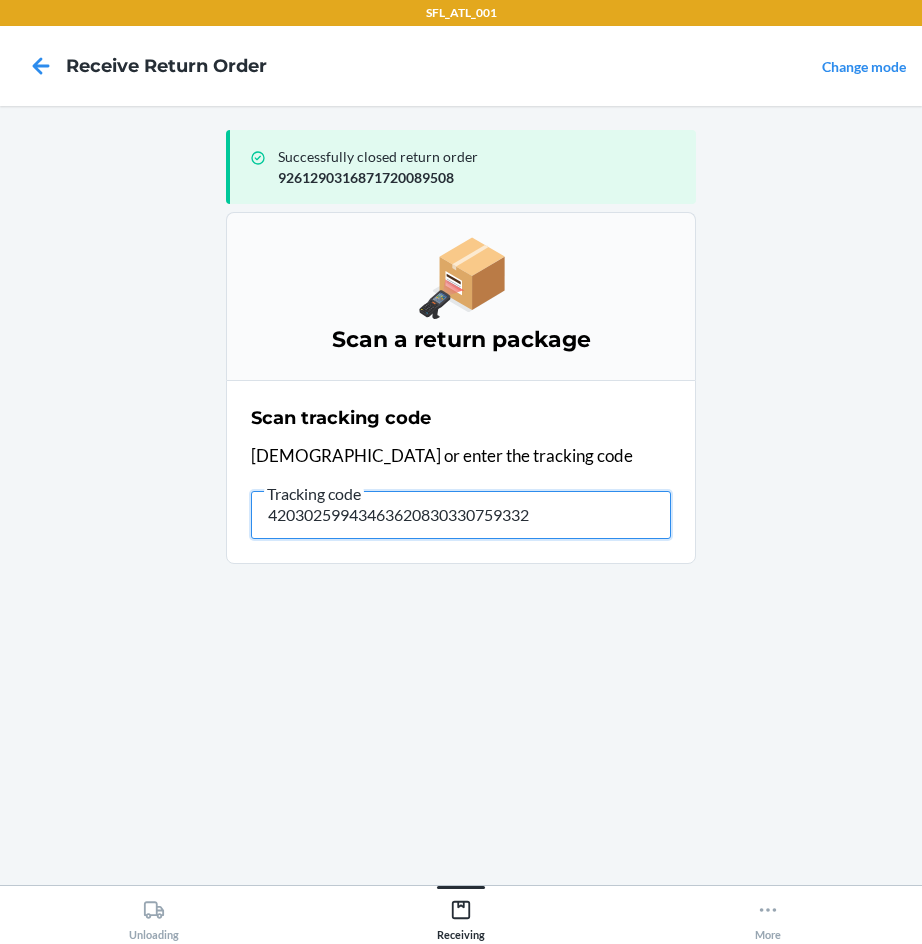 type on "420302599434636208303307593327" 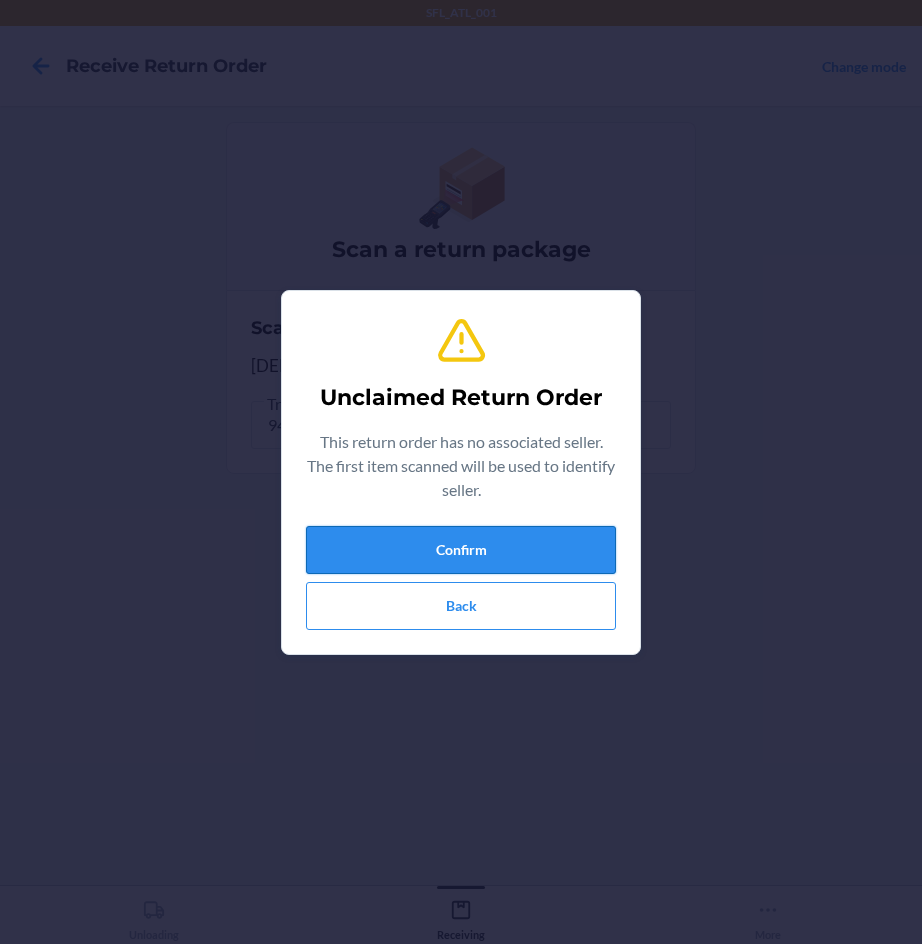 click on "Confirm" at bounding box center [461, 550] 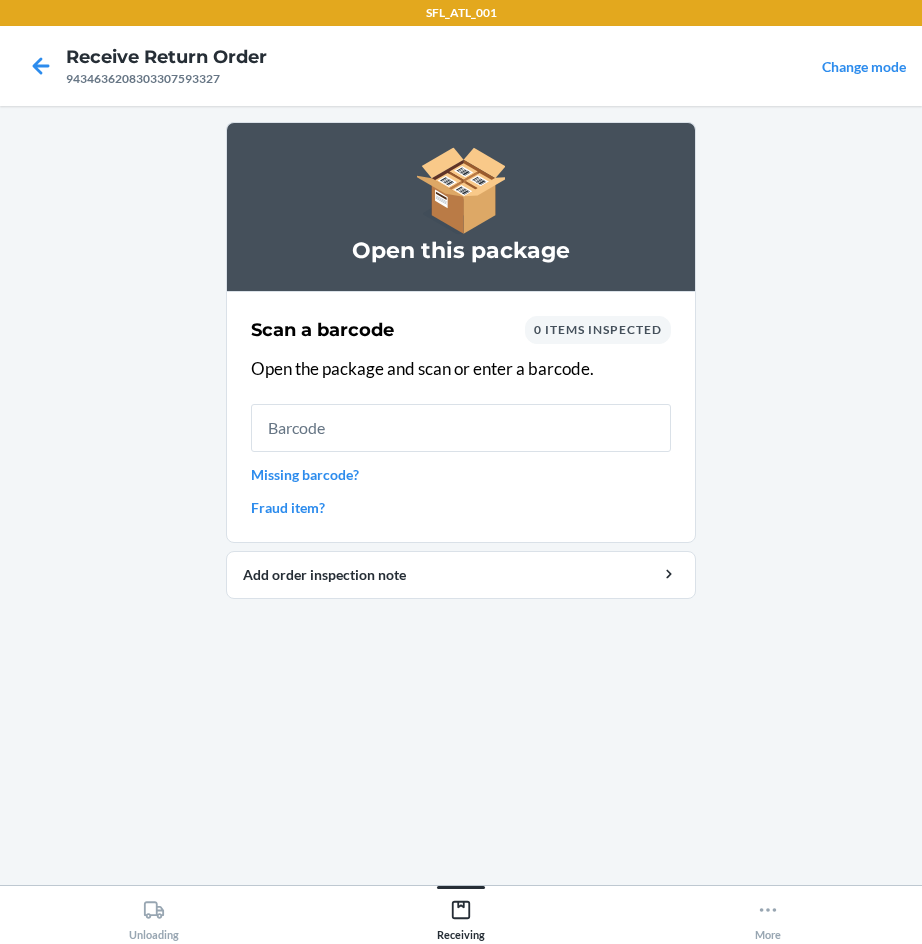click at bounding box center (461, 428) 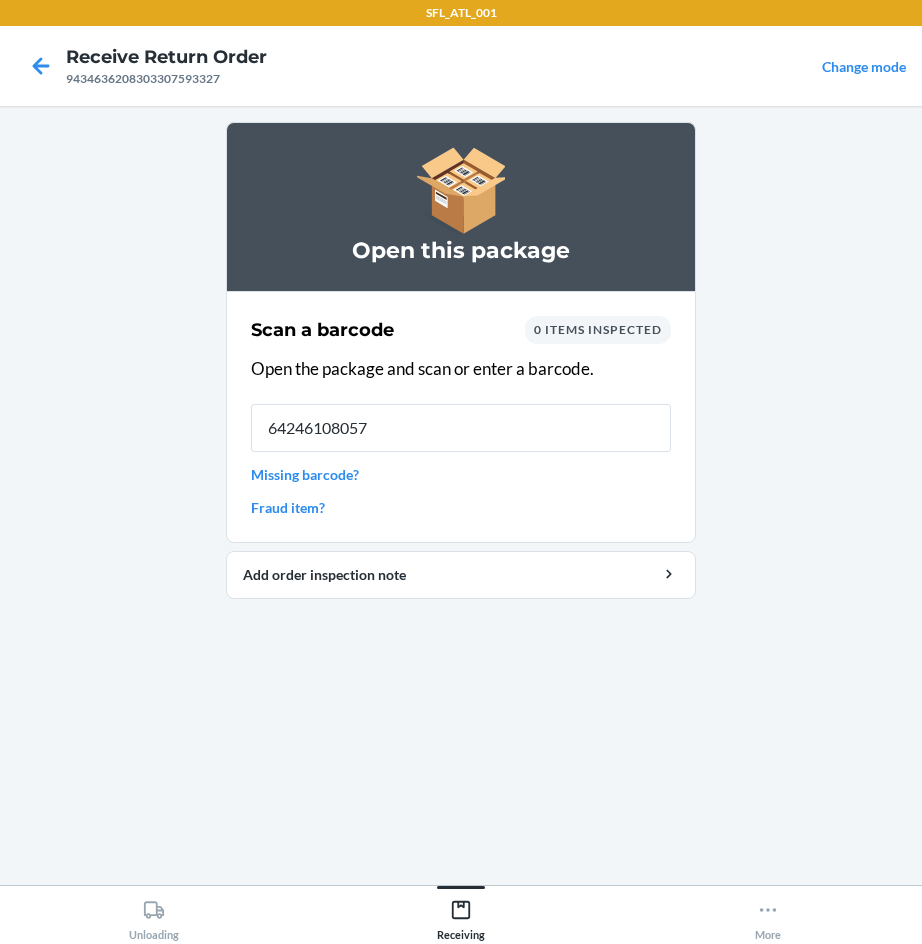 type on "642461080575" 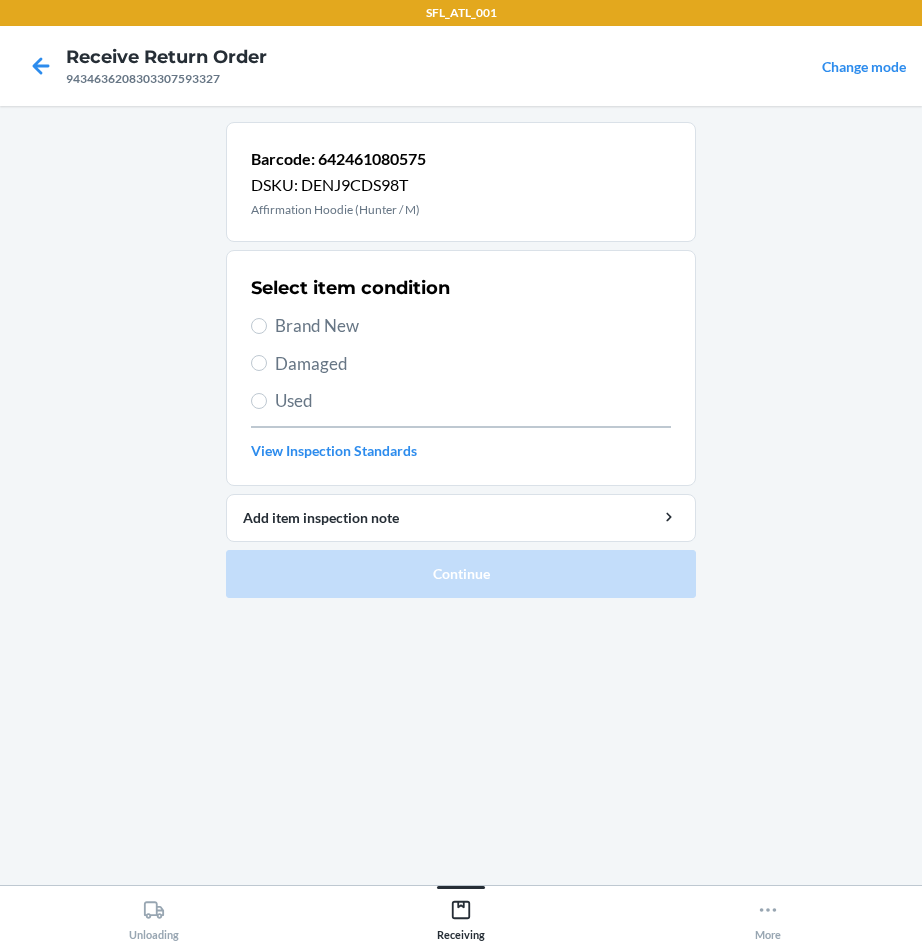 click on "Brand New" at bounding box center [473, 326] 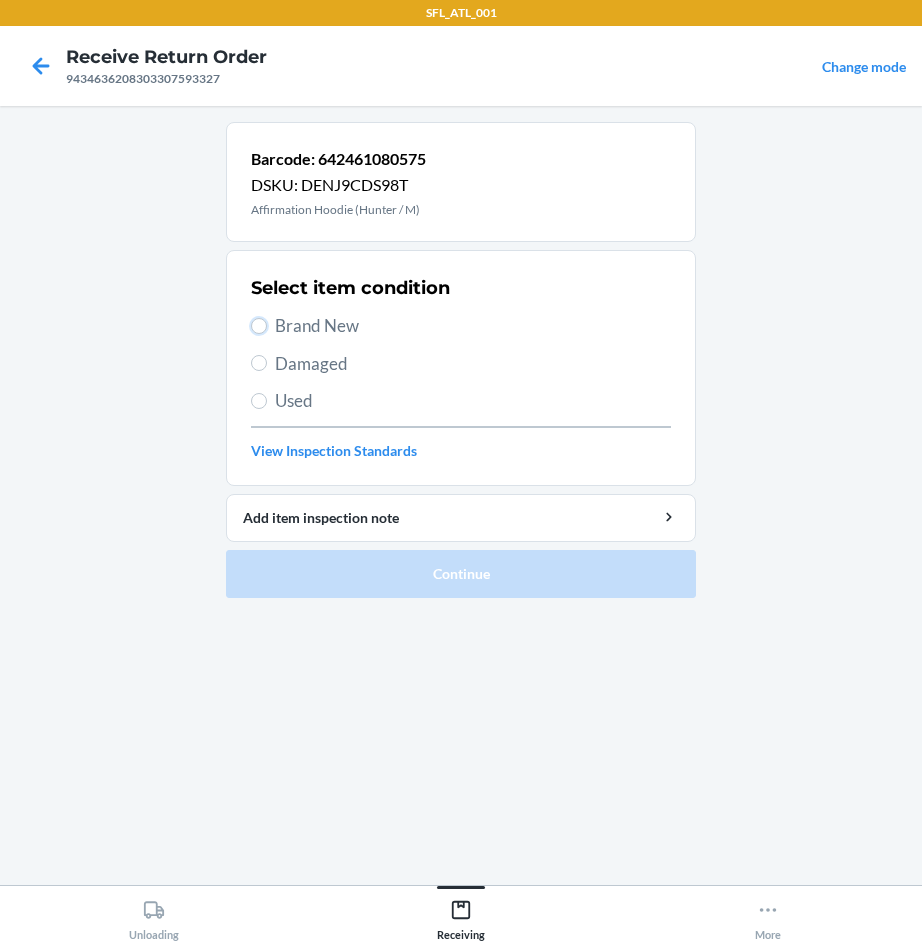 click on "Brand New" at bounding box center (259, 326) 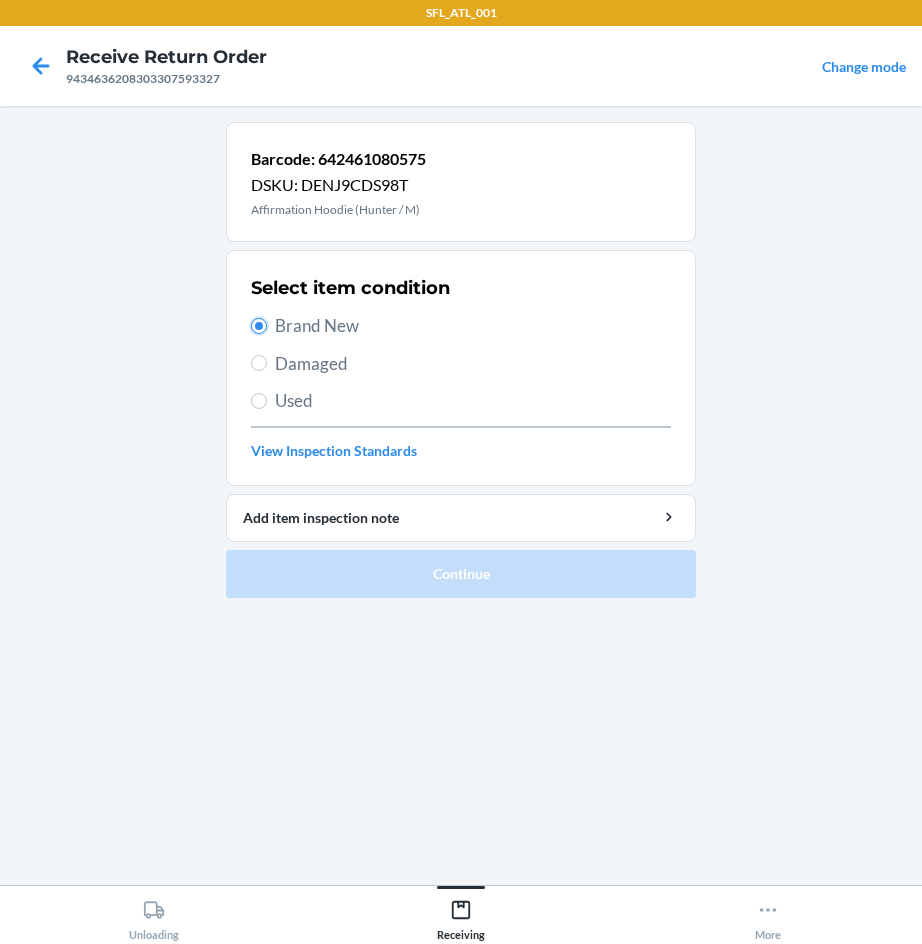 radio on "true" 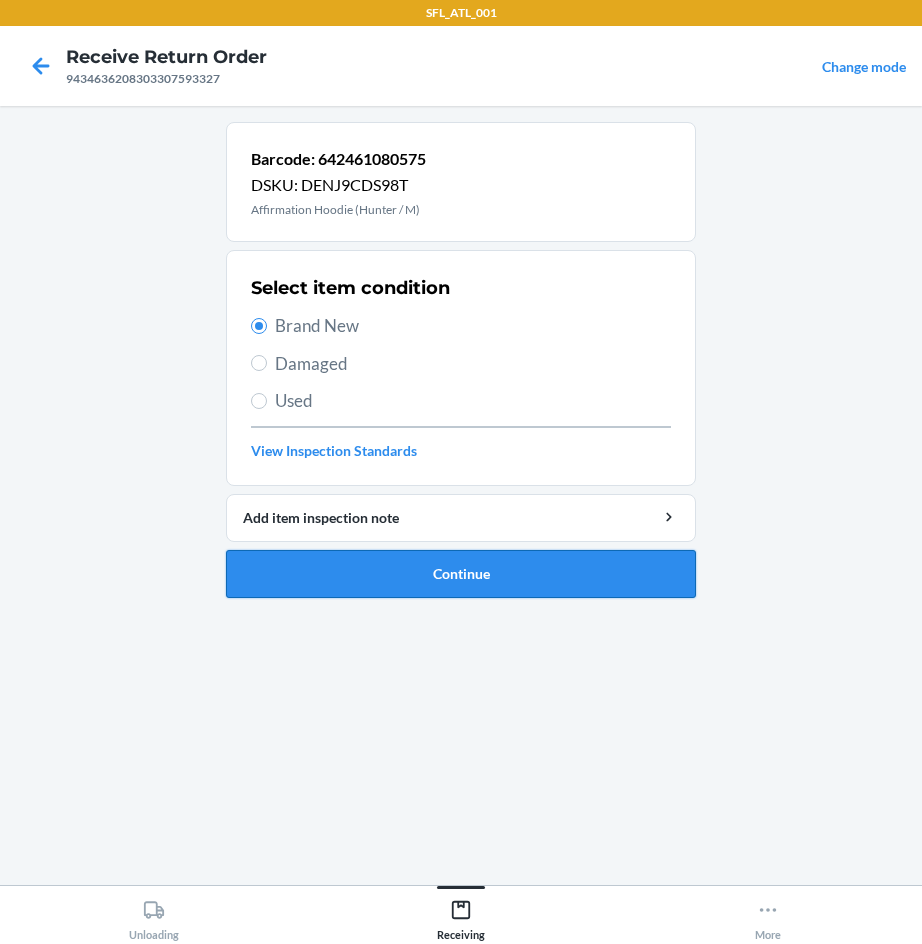 click on "Continue" at bounding box center [461, 574] 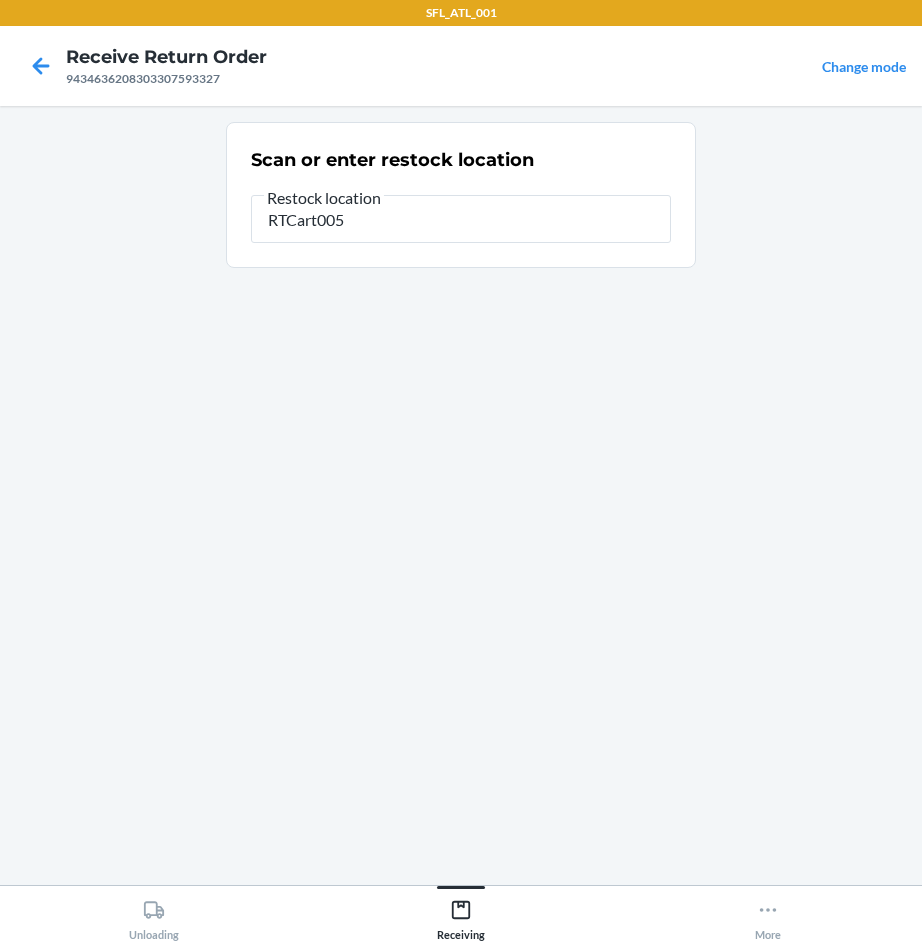 type on "RTCart005" 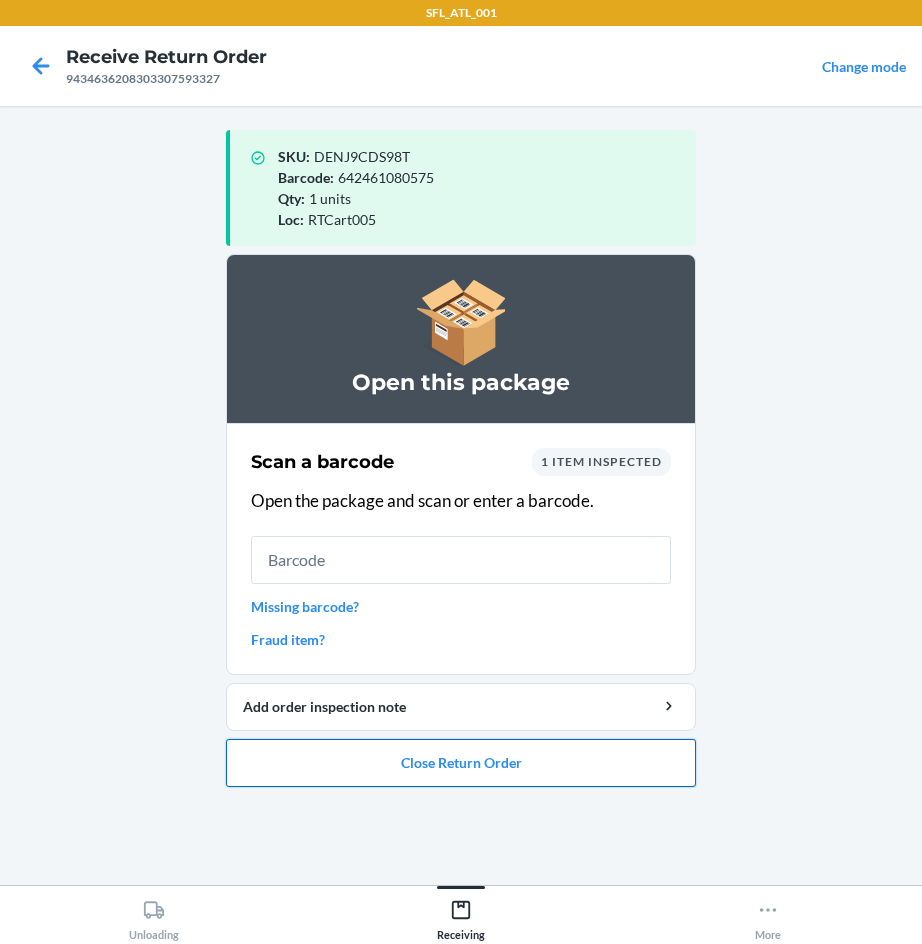 click on "Close Return Order" at bounding box center [461, 763] 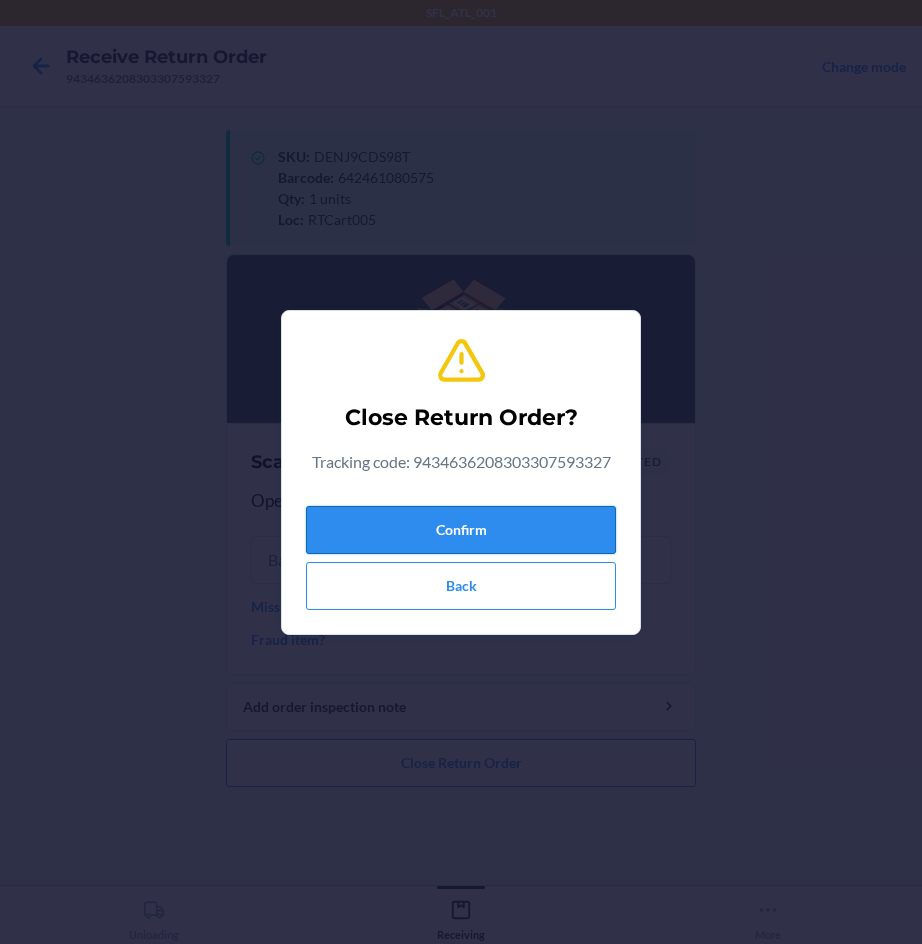 click on "Confirm" at bounding box center (461, 530) 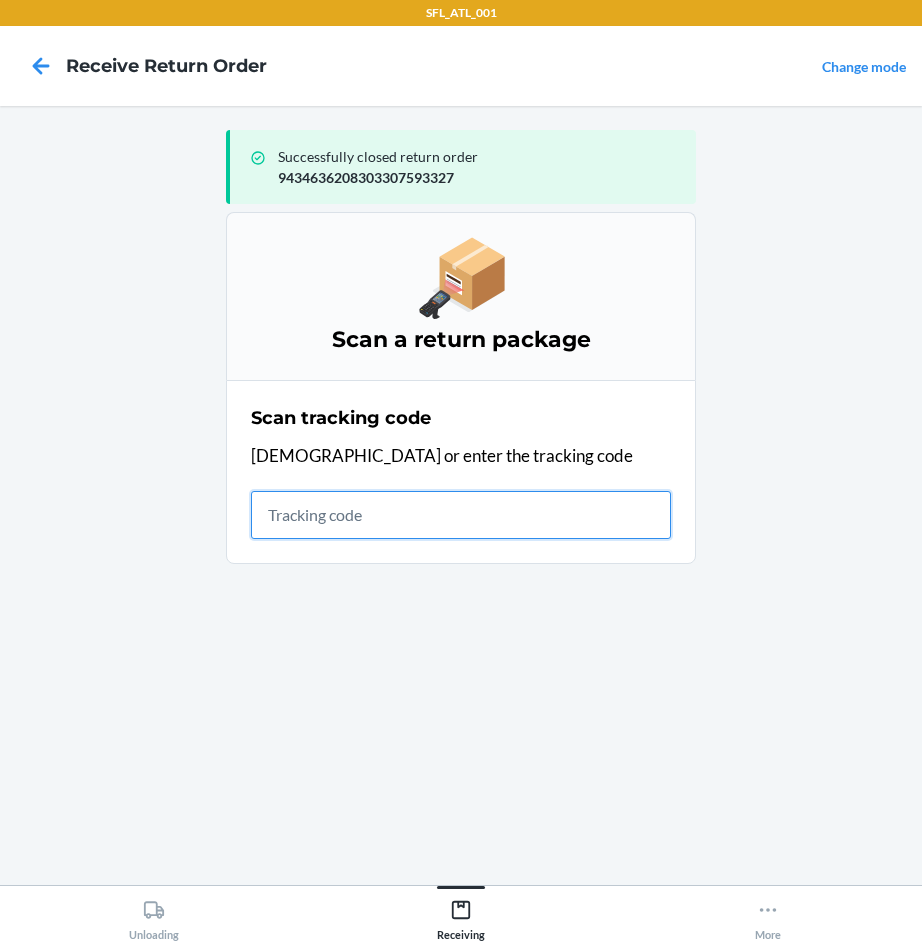 click at bounding box center (461, 515) 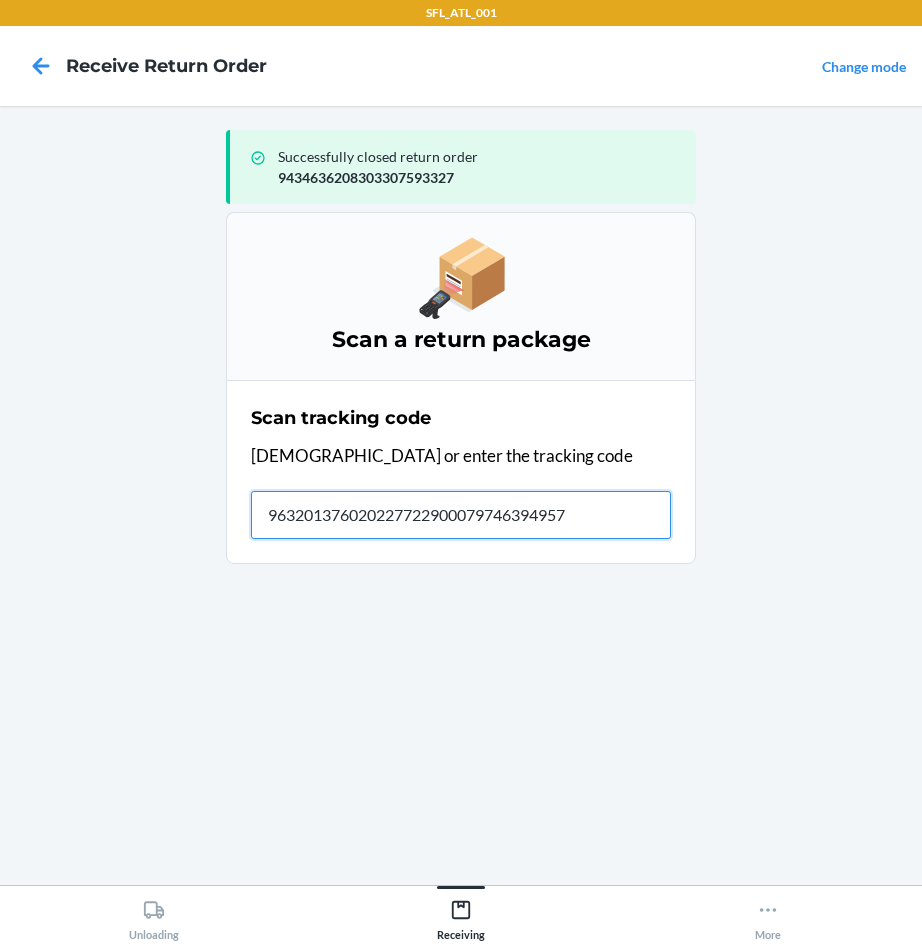 type on "9632013760202277229000797463949573" 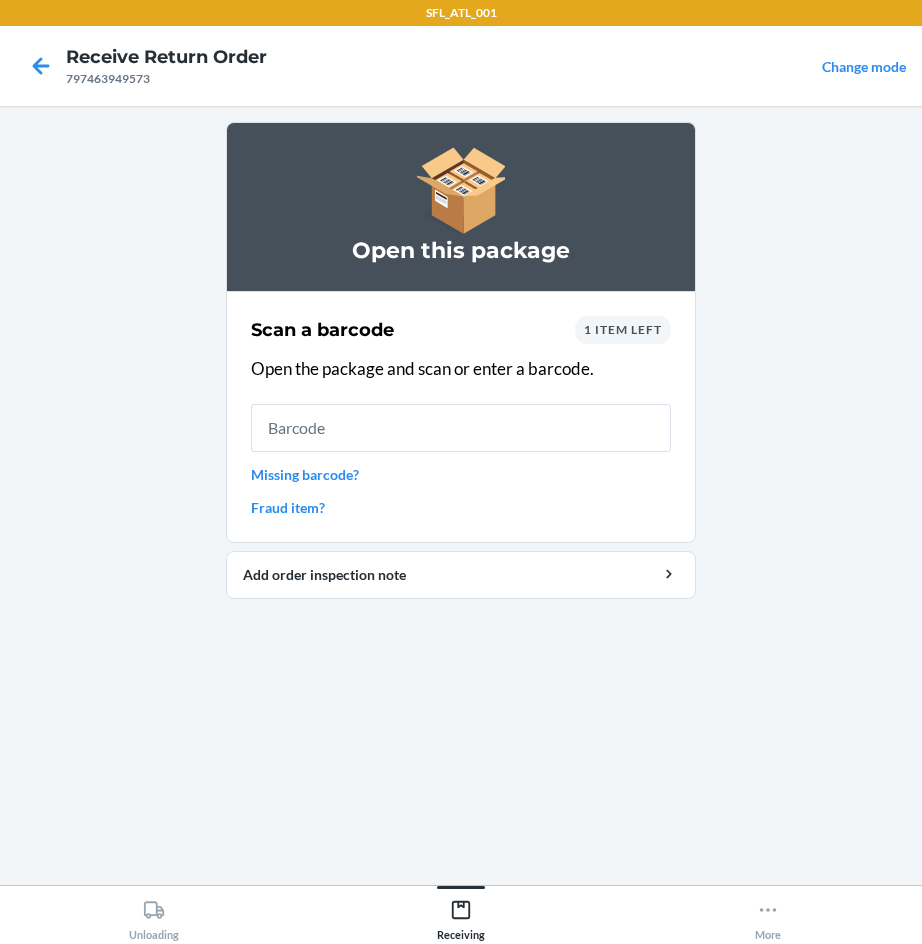 click at bounding box center (461, 428) 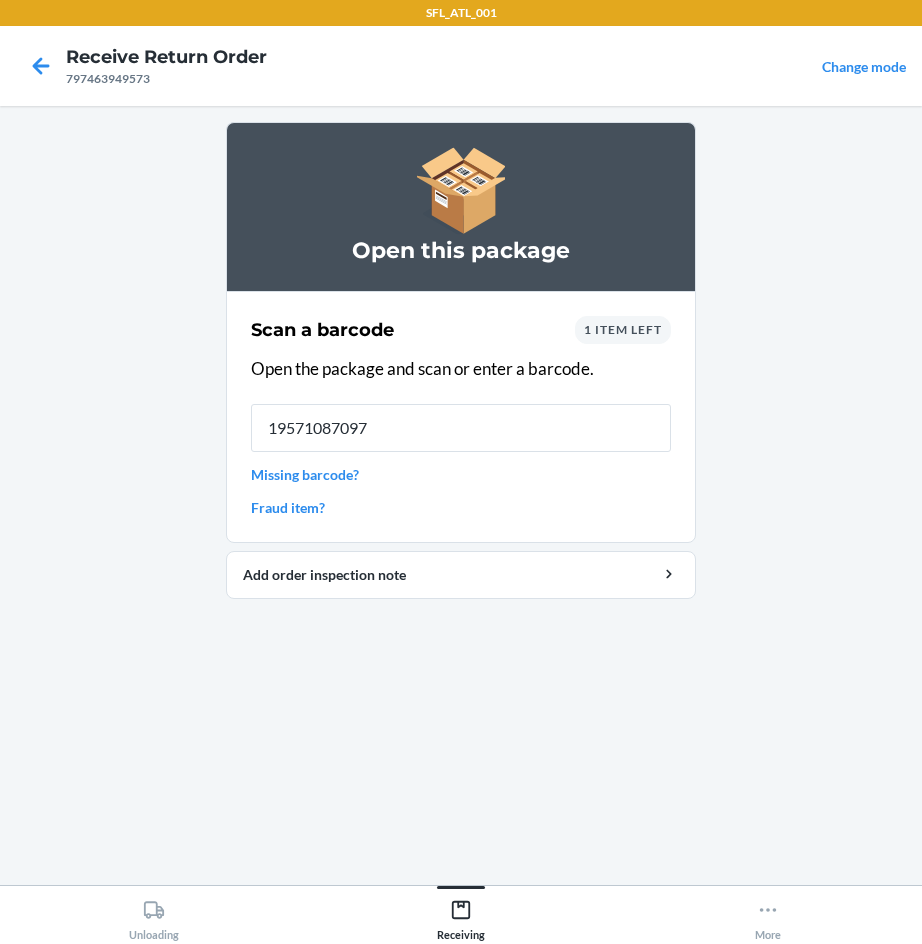 type on "195710870972" 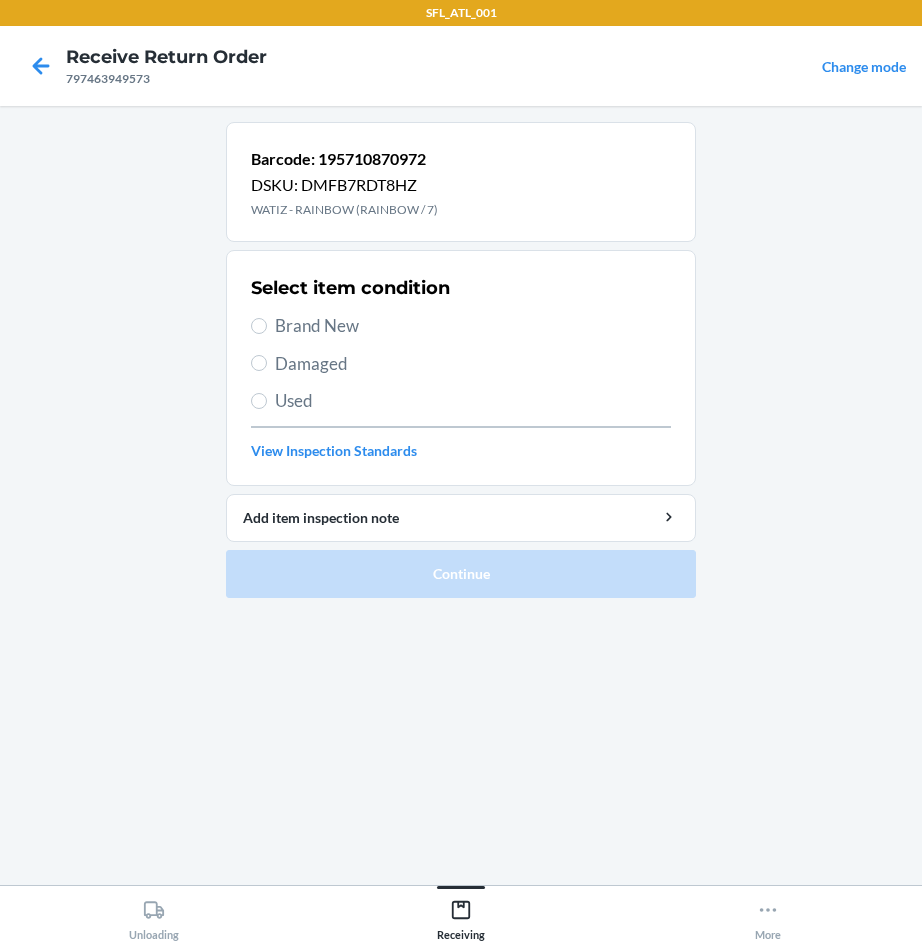 click on "Brand New" at bounding box center [473, 326] 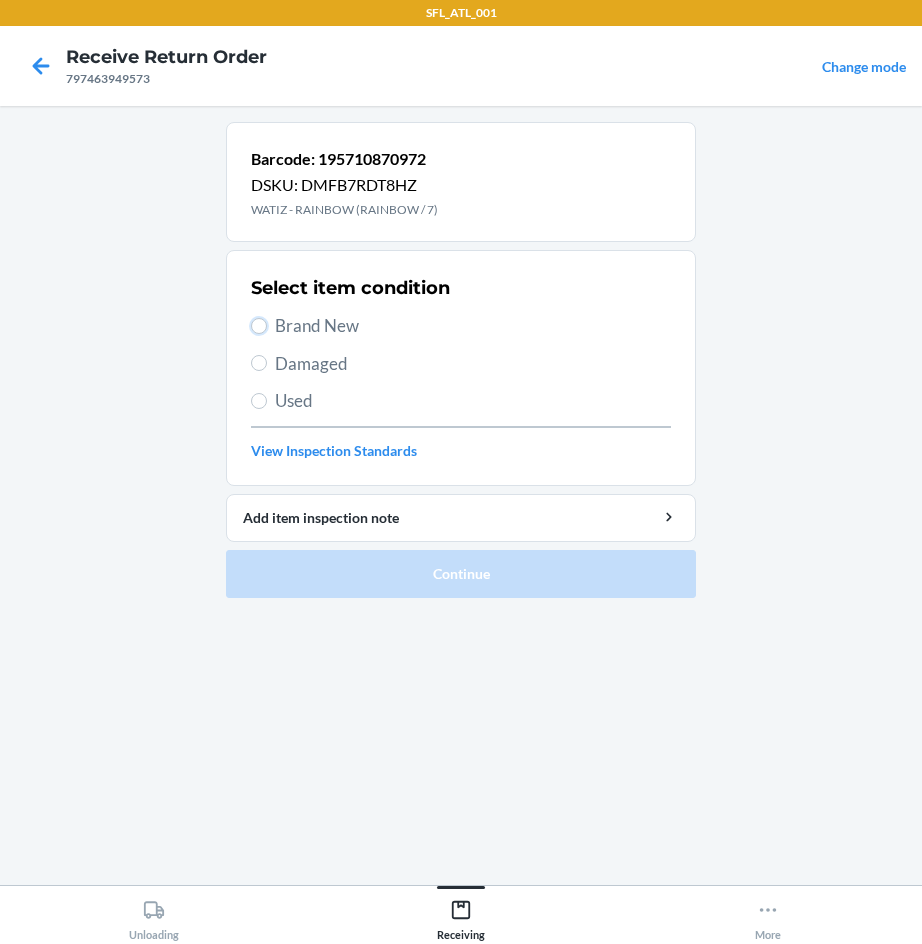 click on "Brand New" at bounding box center [259, 326] 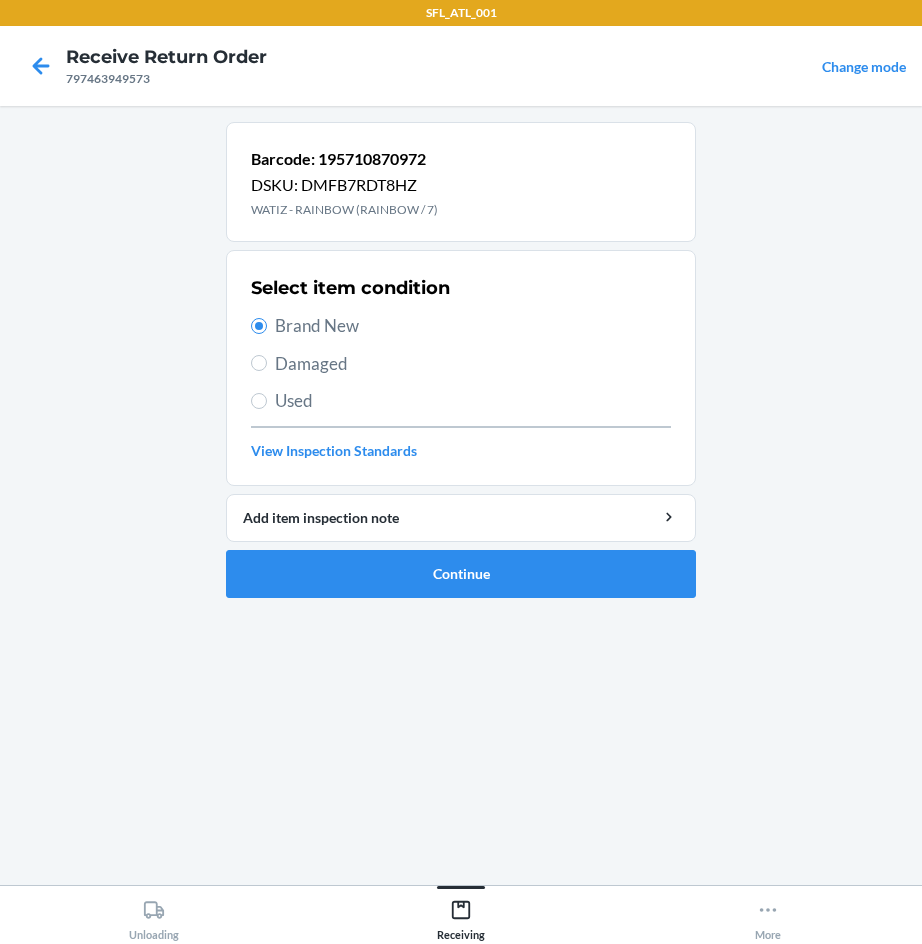 click on "Select item condition Brand New Damaged Used View Inspection Standards" at bounding box center [461, 368] 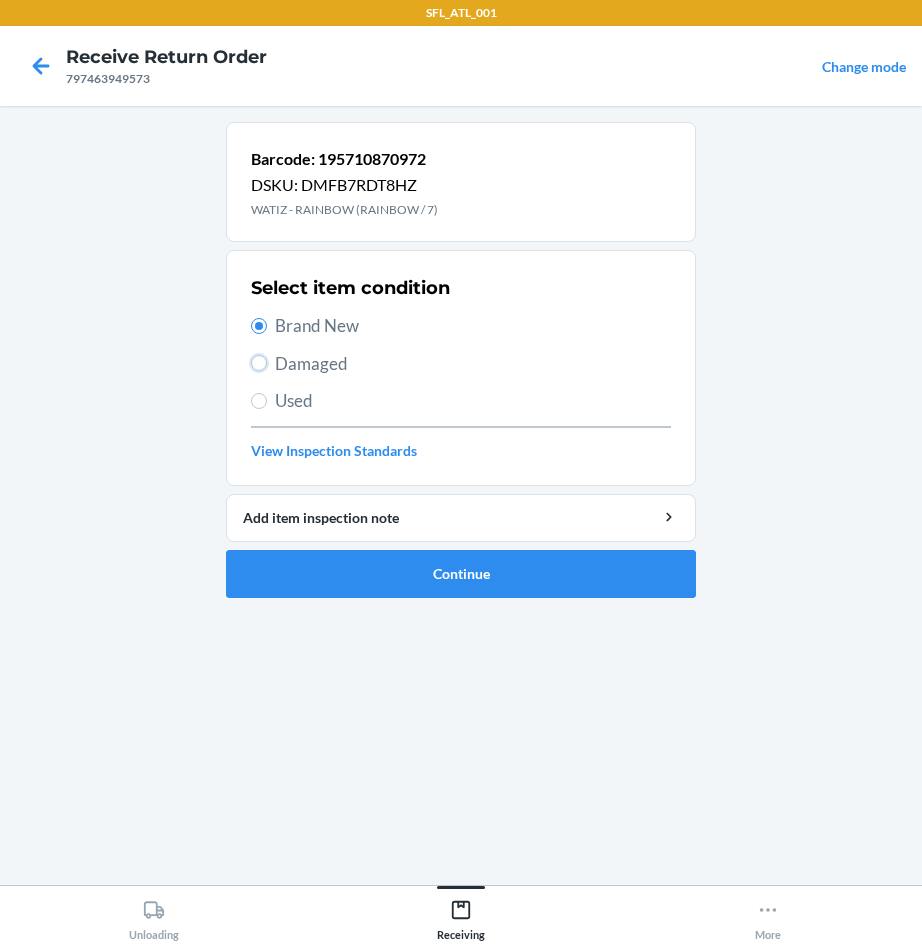 click on "Damaged" at bounding box center (259, 363) 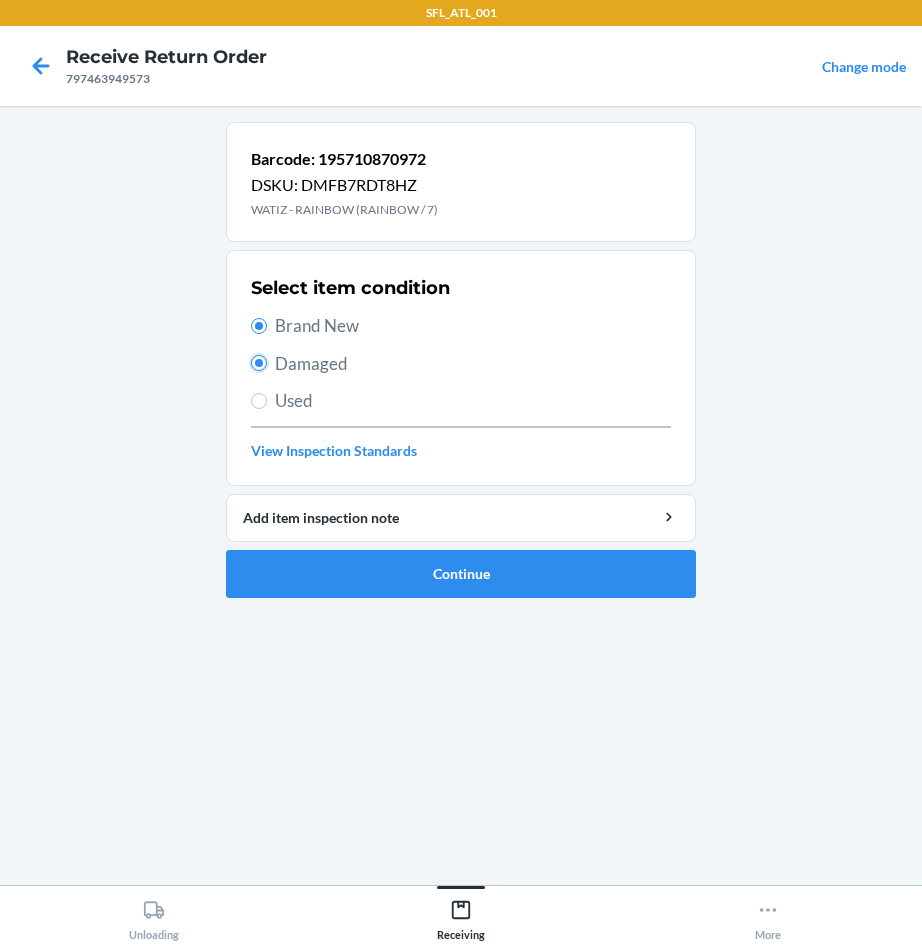 radio on "false" 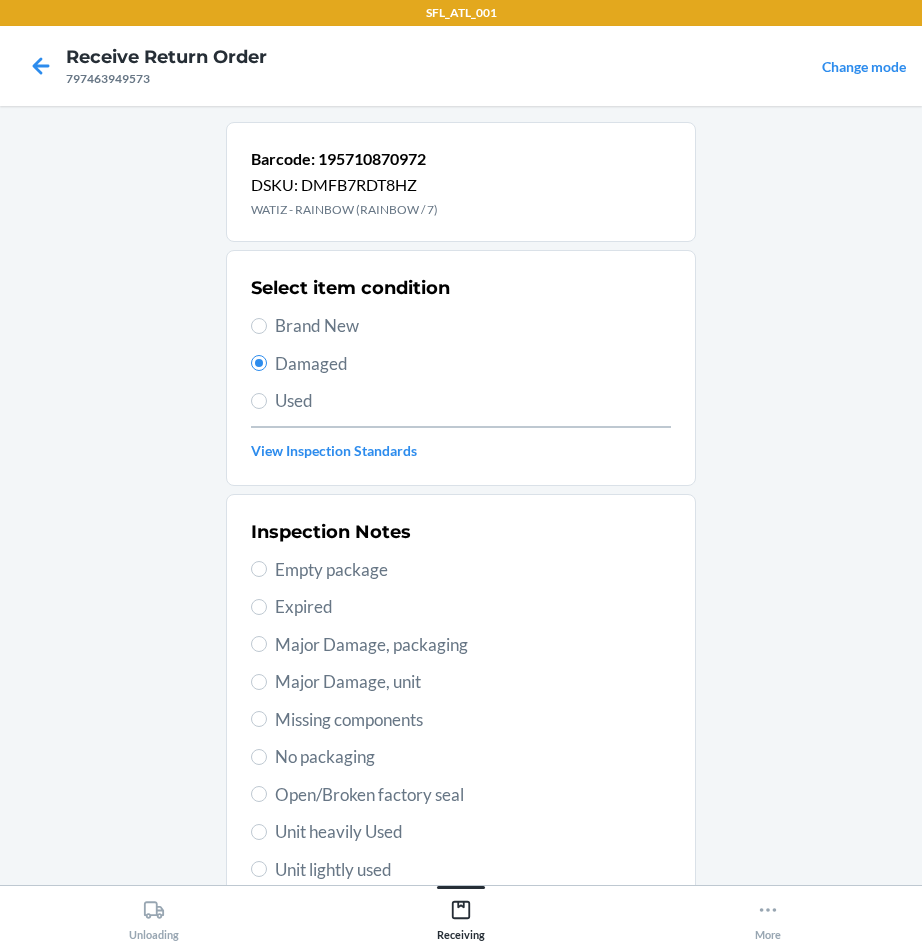 click on "Major Damage, packaging" at bounding box center [473, 645] 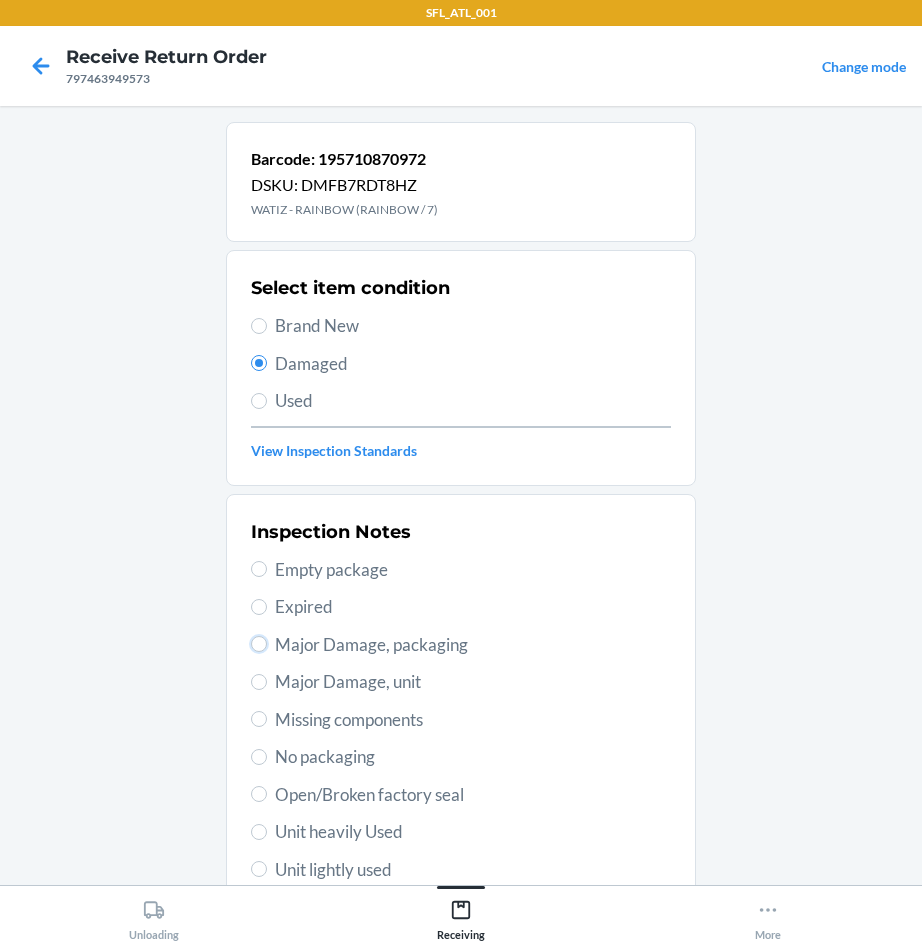 click on "Major Damage, packaging" at bounding box center (259, 644) 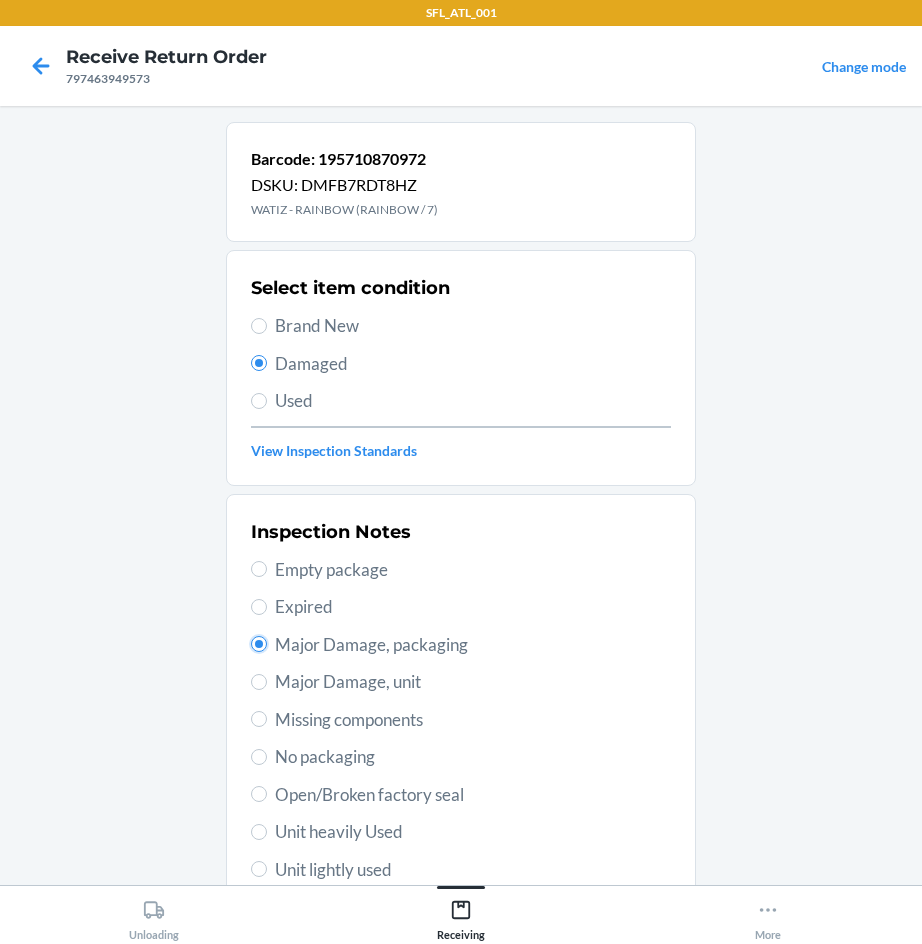 radio on "true" 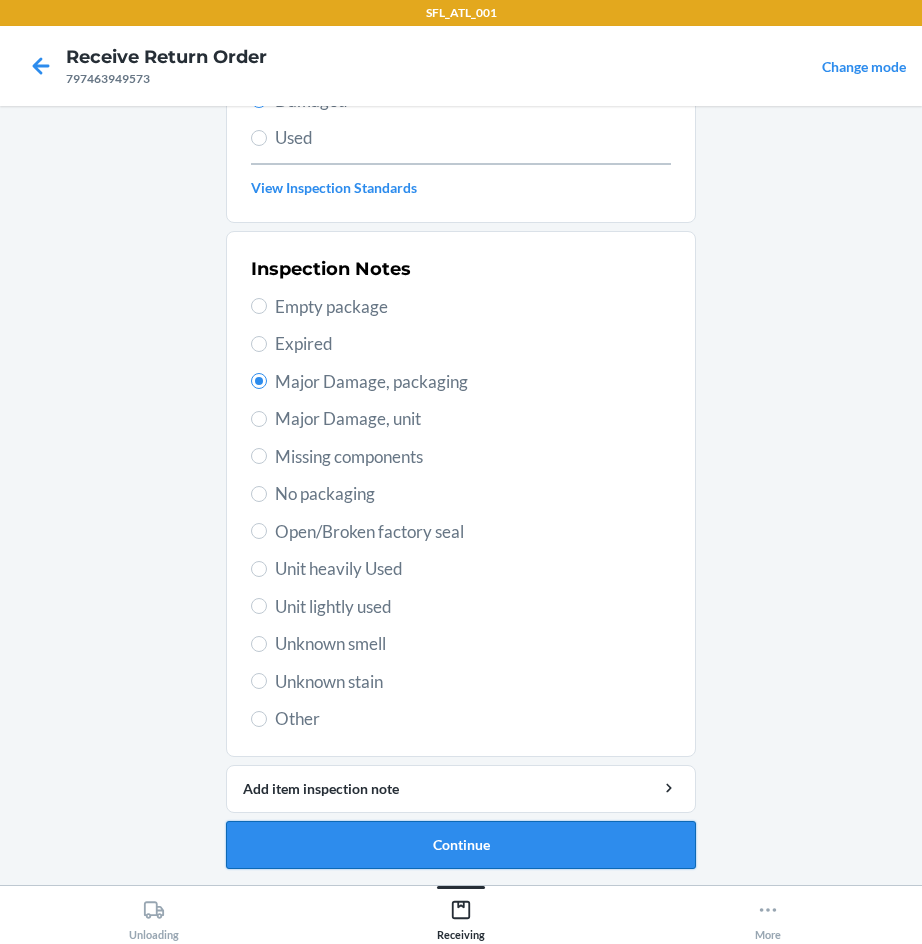 click on "Continue" at bounding box center (461, 845) 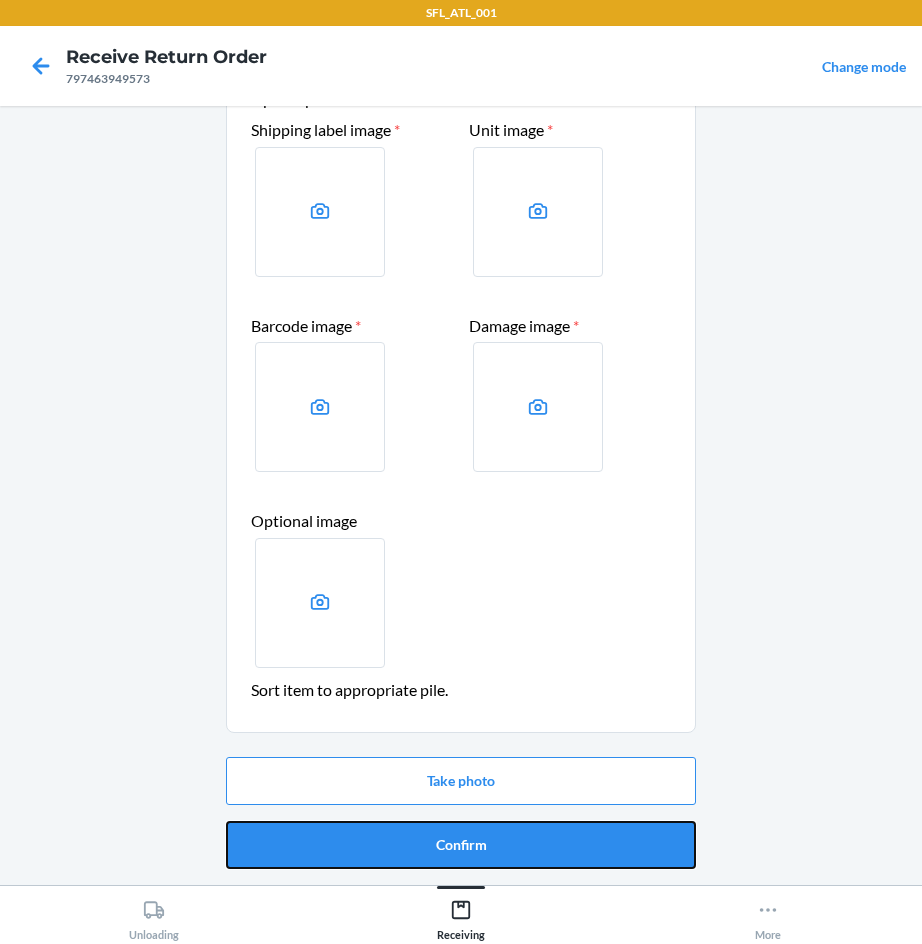 click on "Confirm" at bounding box center [461, 845] 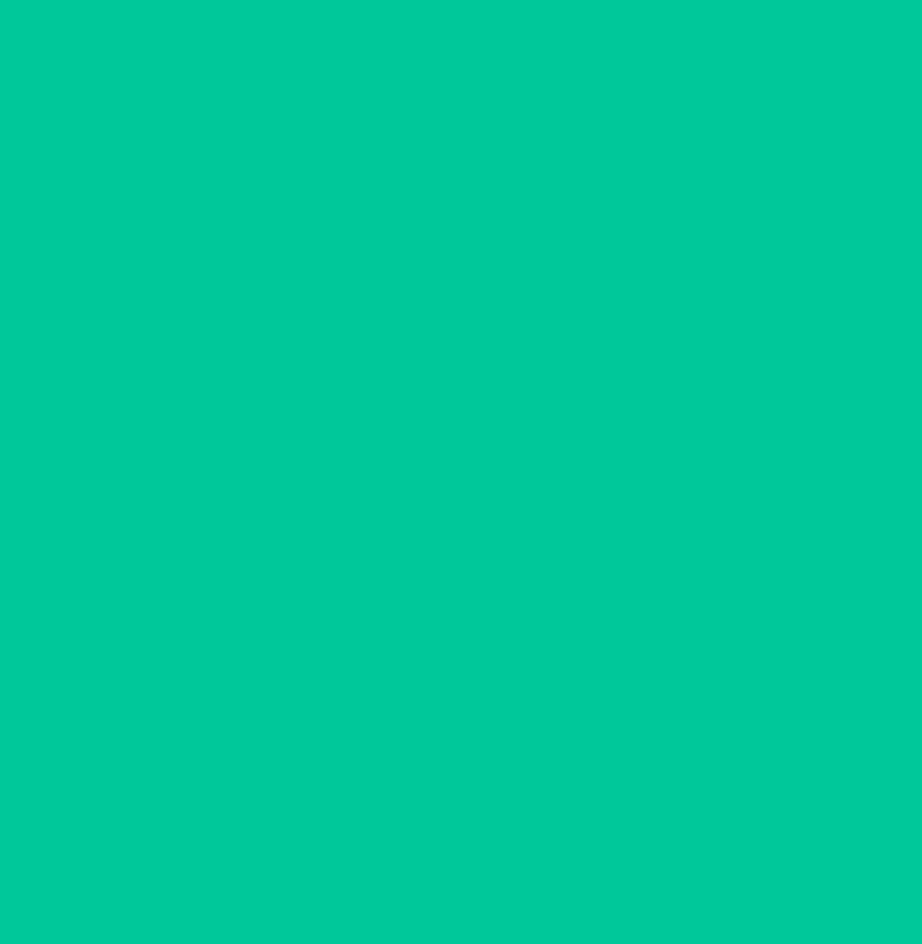 scroll, scrollTop: 0, scrollLeft: 0, axis: both 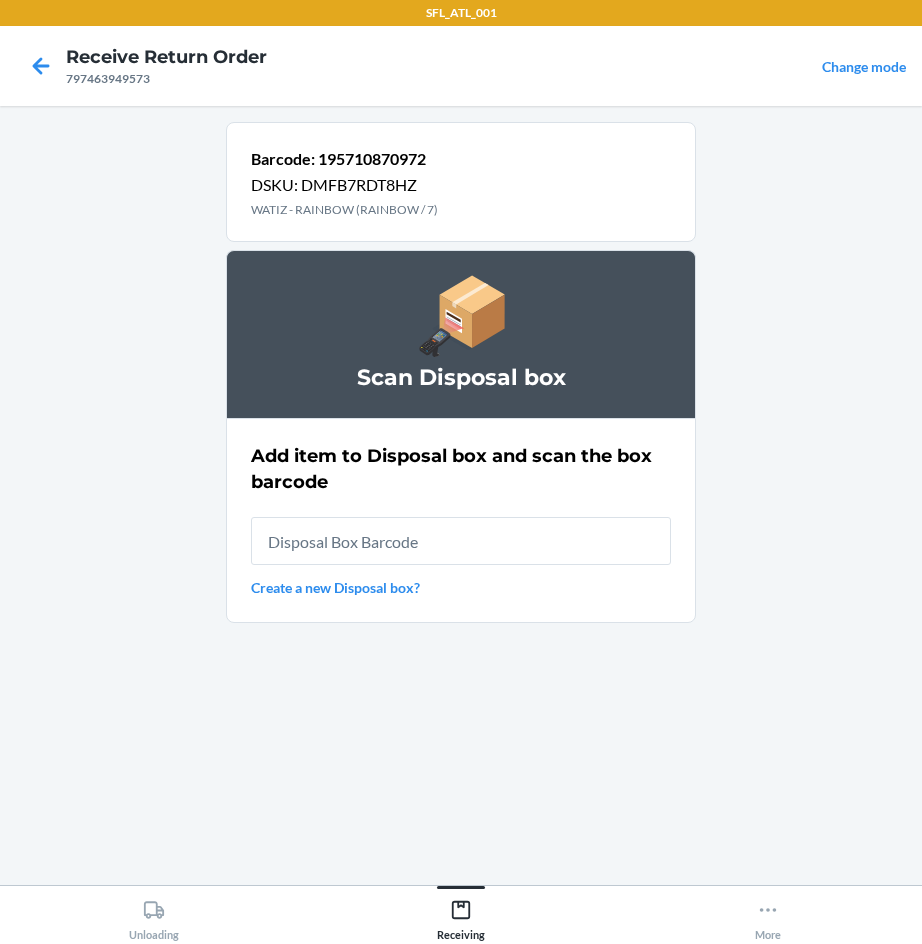 drag, startPoint x: 334, startPoint y: 531, endPoint x: 313, endPoint y: 548, distance: 27.018513 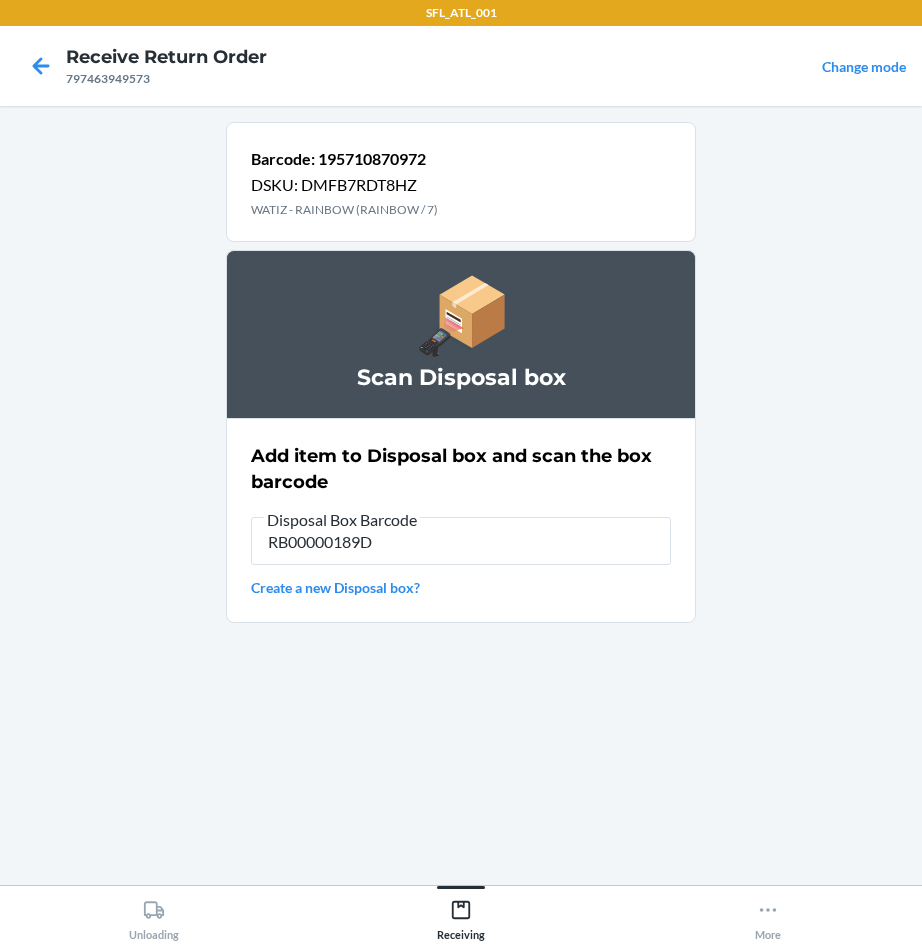 type on "RB00000189D" 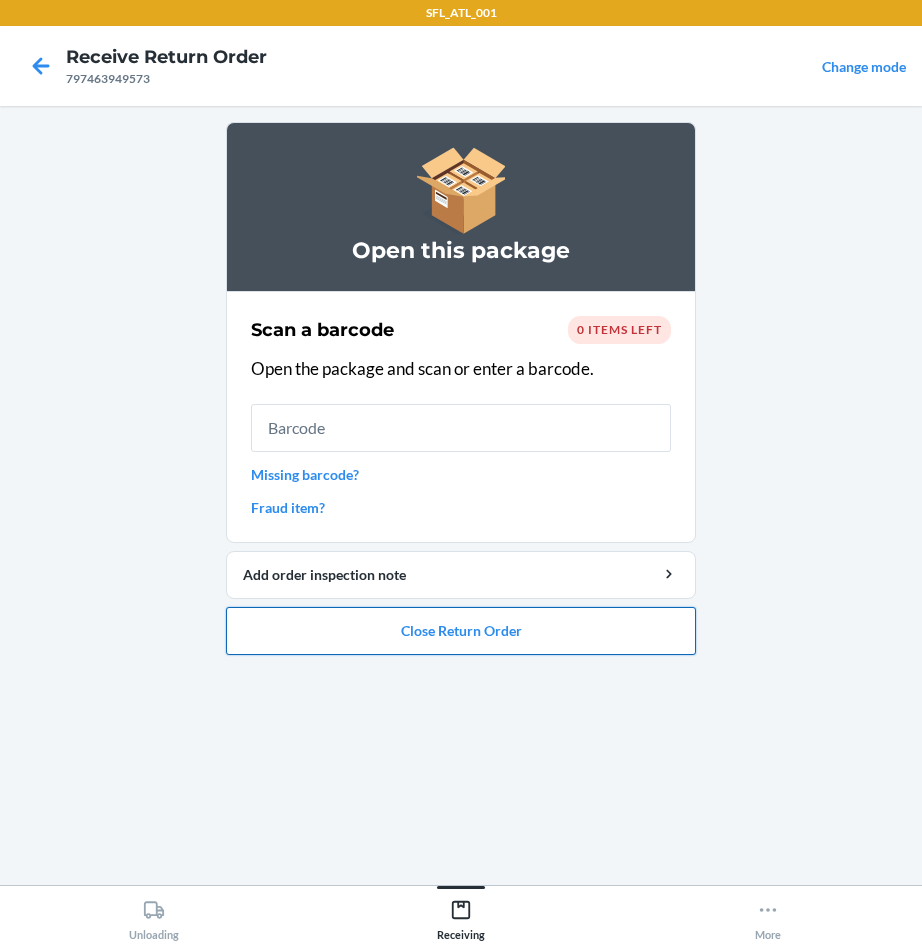 click on "Close Return Order" at bounding box center [461, 631] 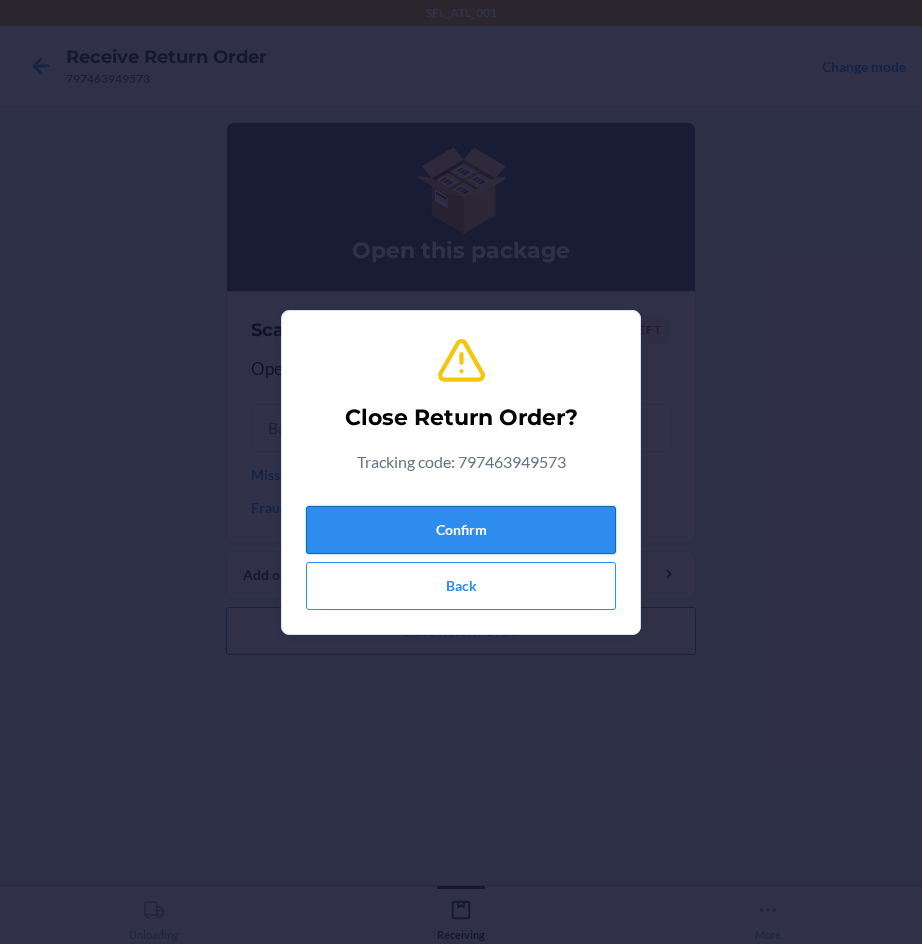 drag, startPoint x: 355, startPoint y: 519, endPoint x: 372, endPoint y: 519, distance: 17 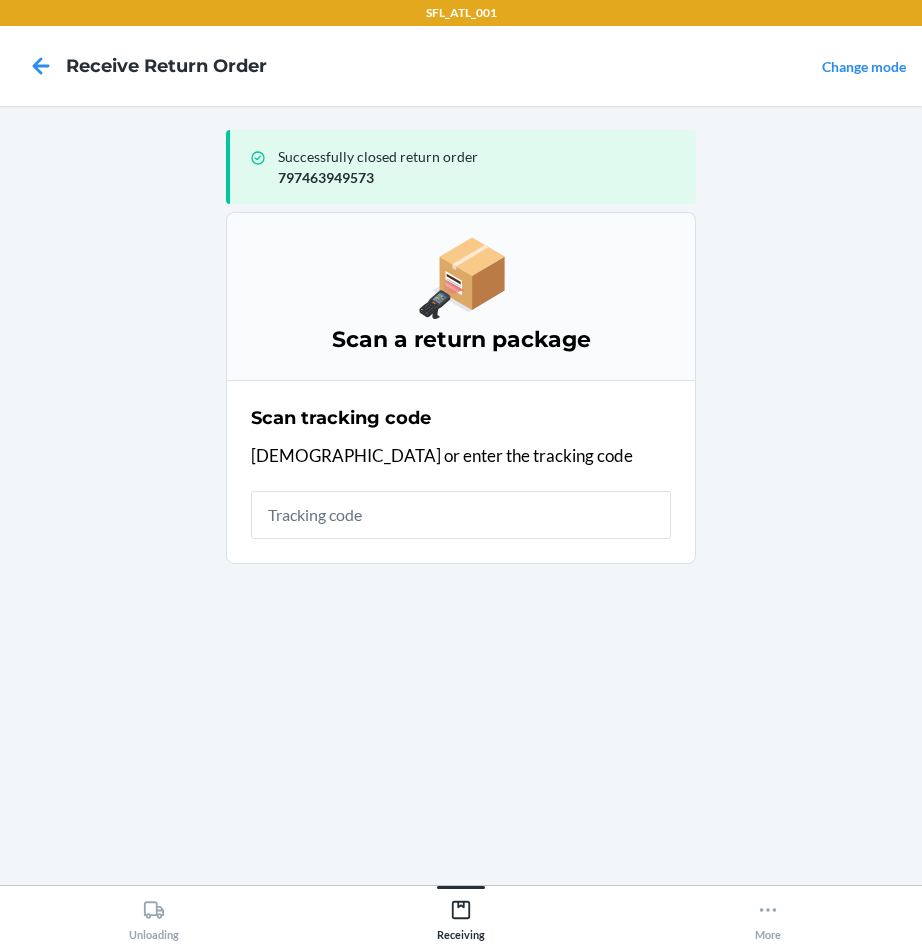 click at bounding box center (461, 515) 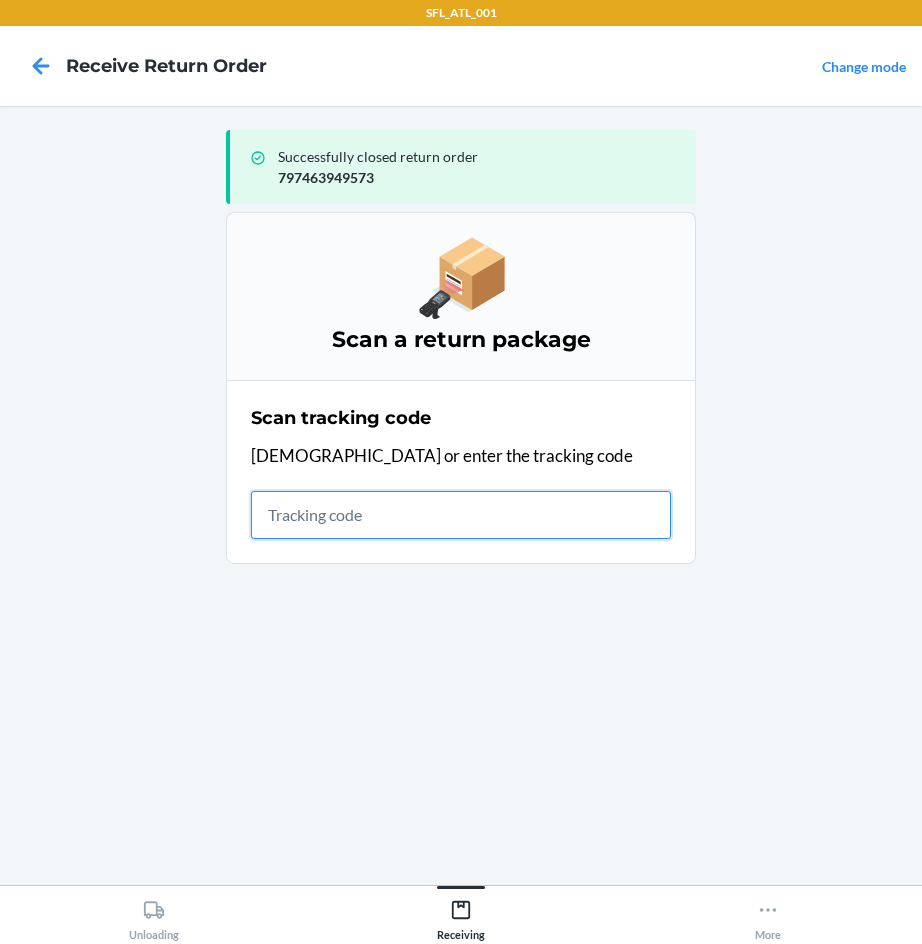 click at bounding box center [461, 515] 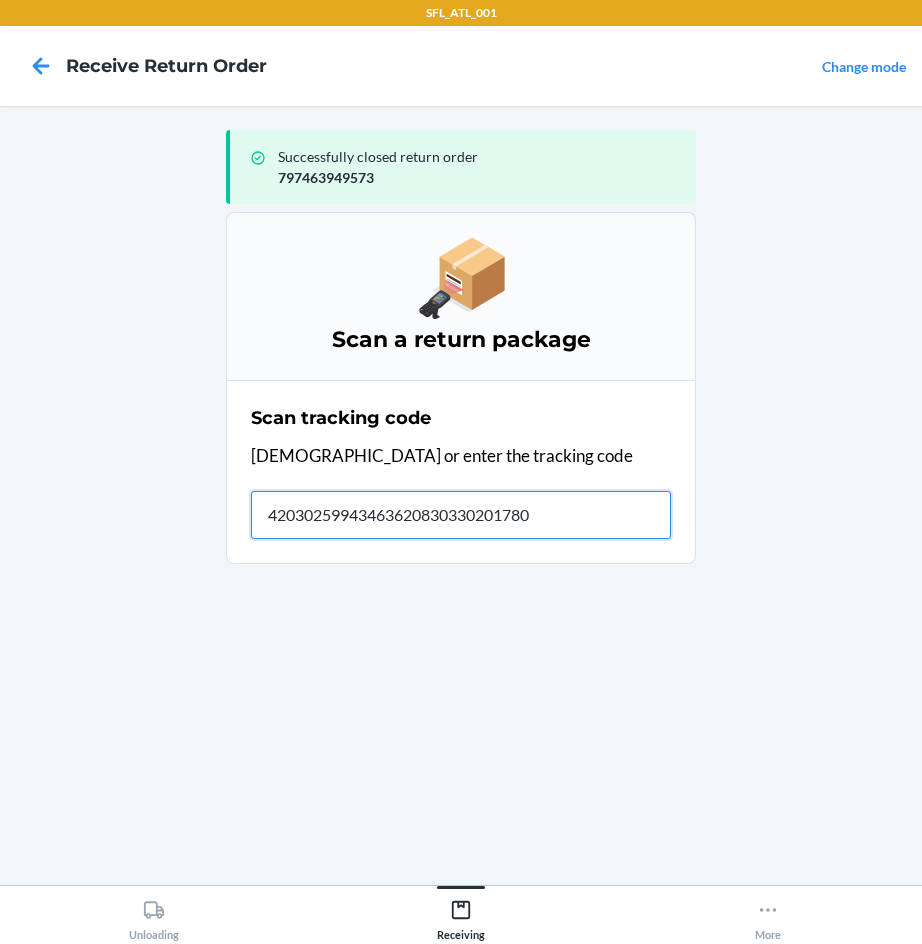 type on "420302599434636208303302017804" 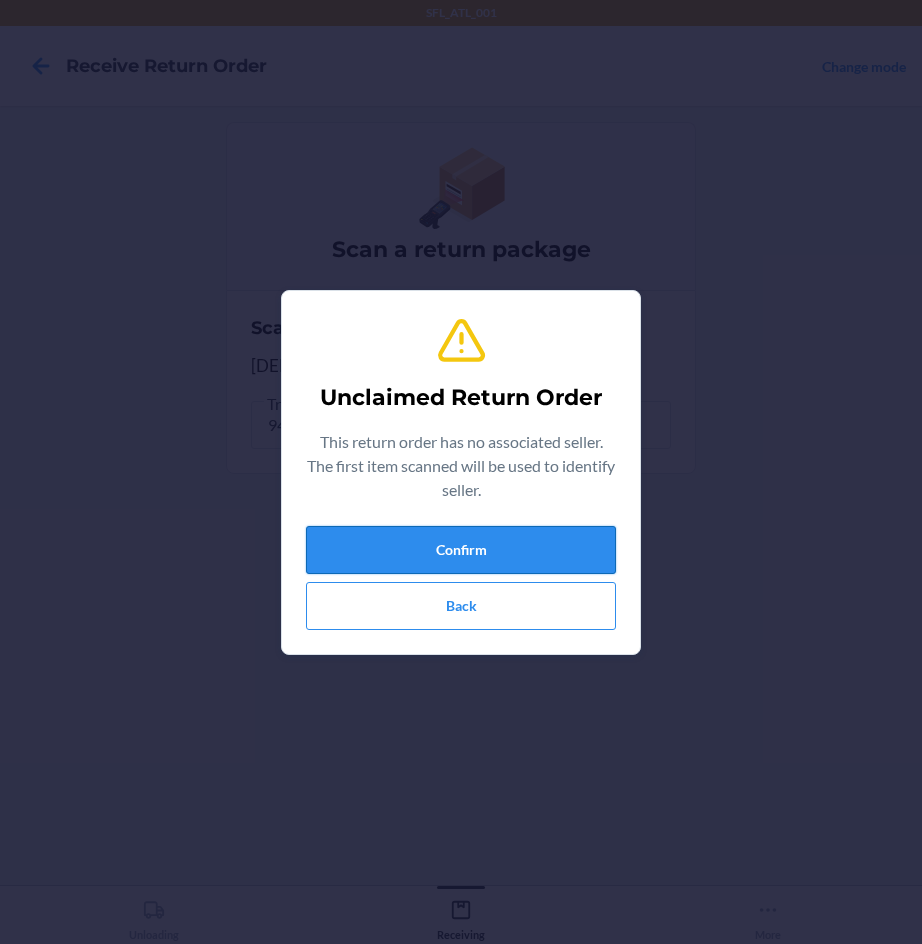 click on "Confirm" at bounding box center [461, 550] 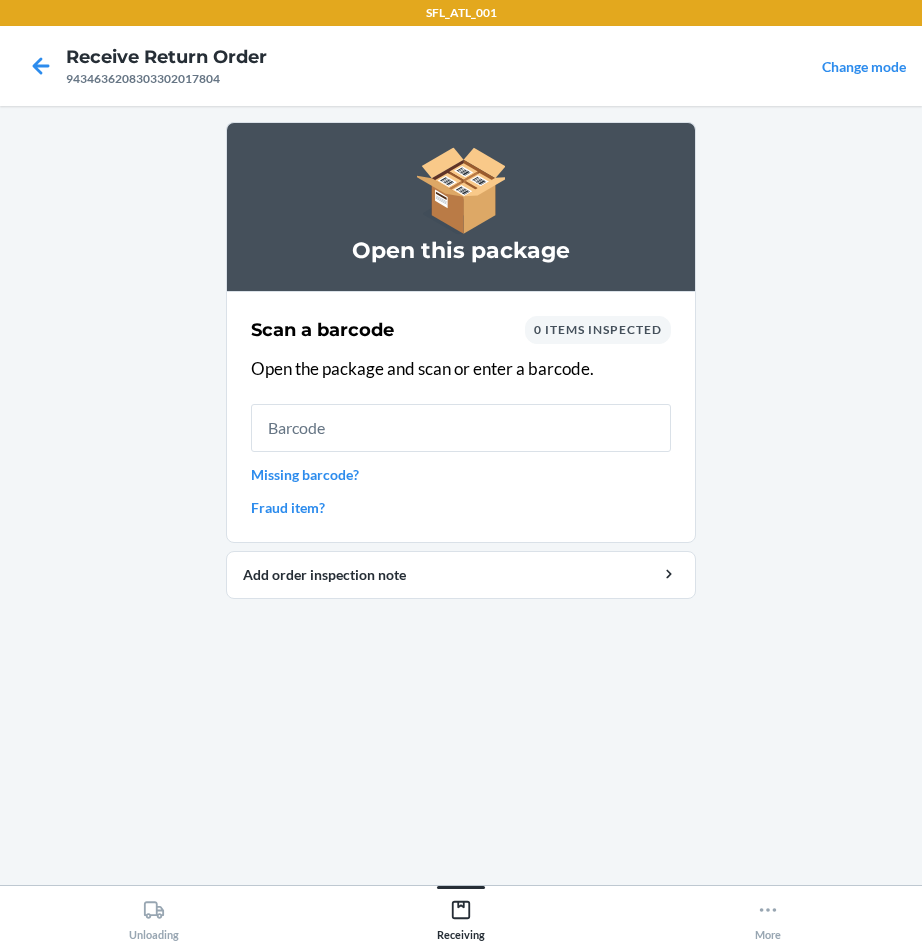 click at bounding box center [461, 428] 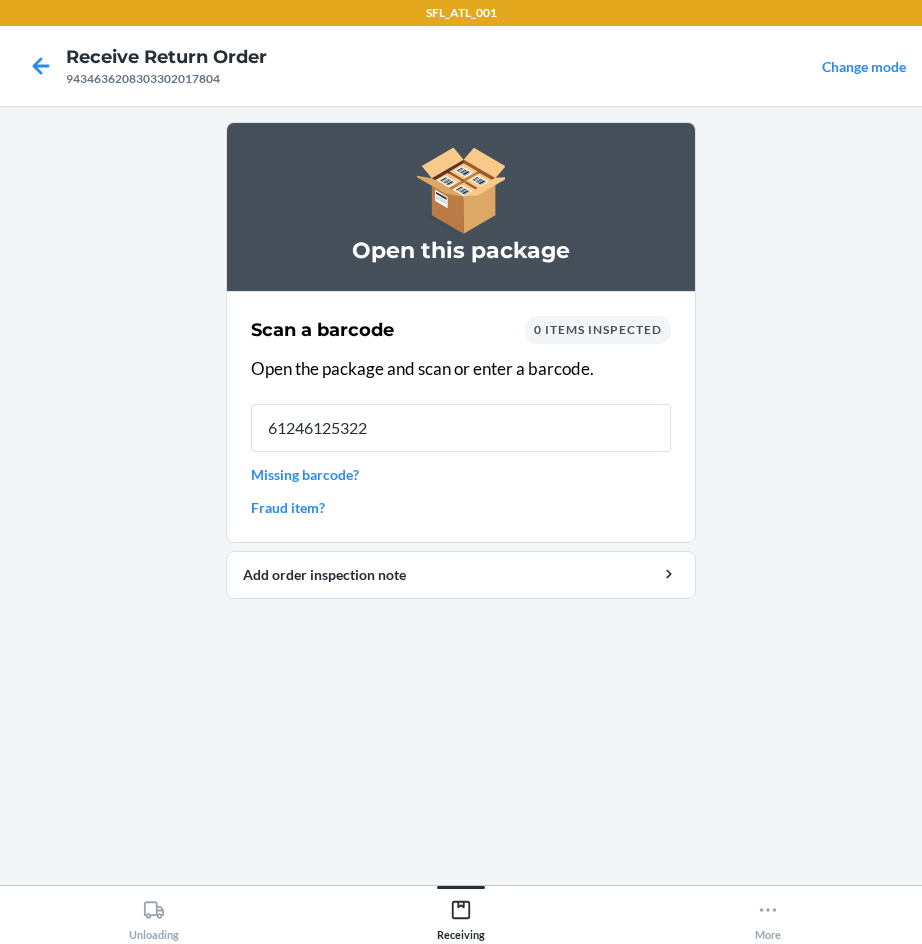 type on "612461253224" 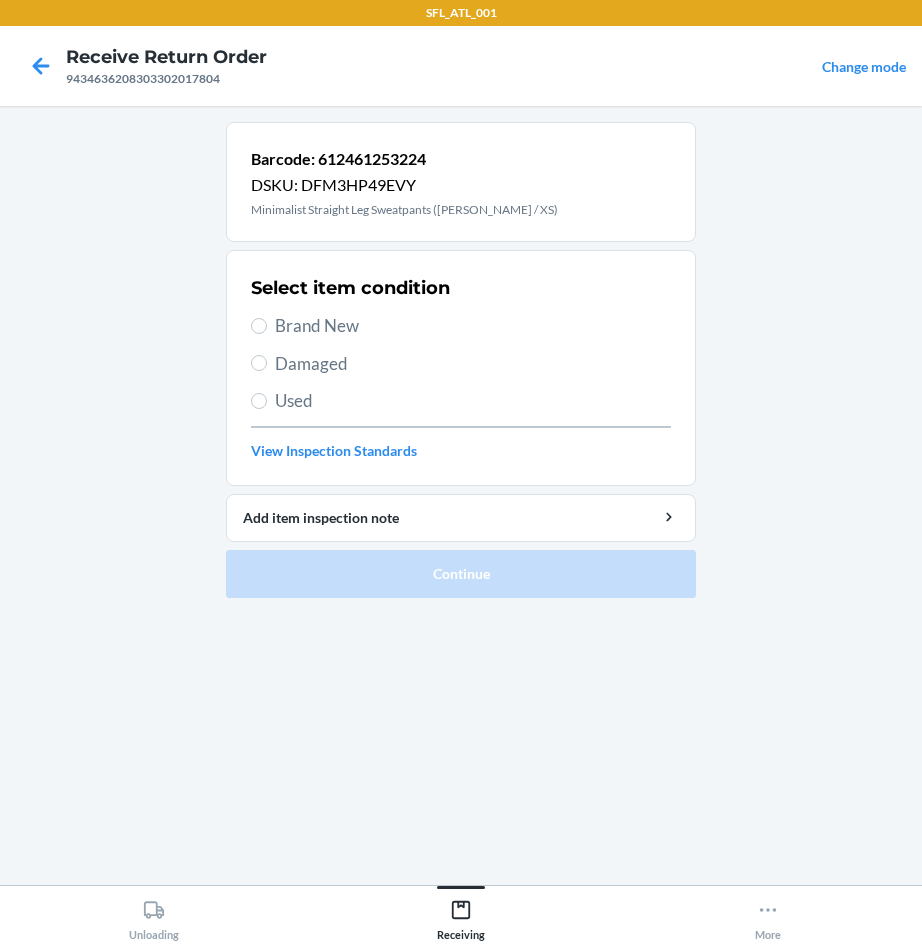 click on "Brand New" at bounding box center [473, 326] 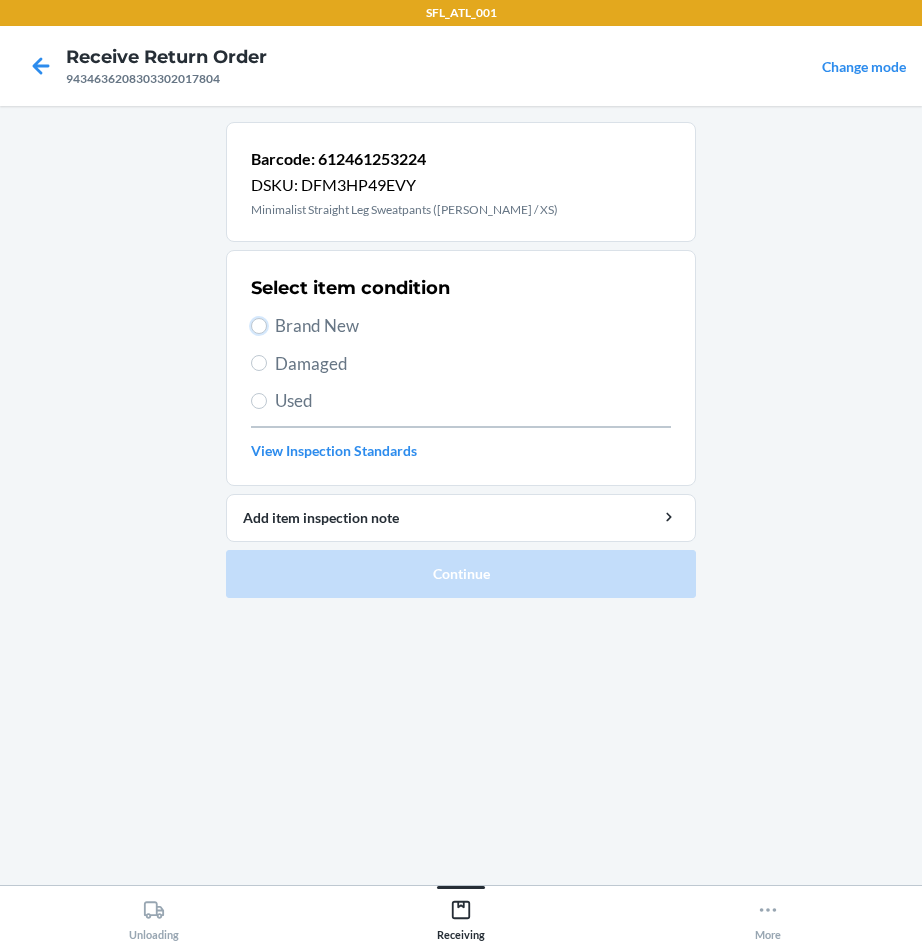 click on "Brand New" at bounding box center [259, 326] 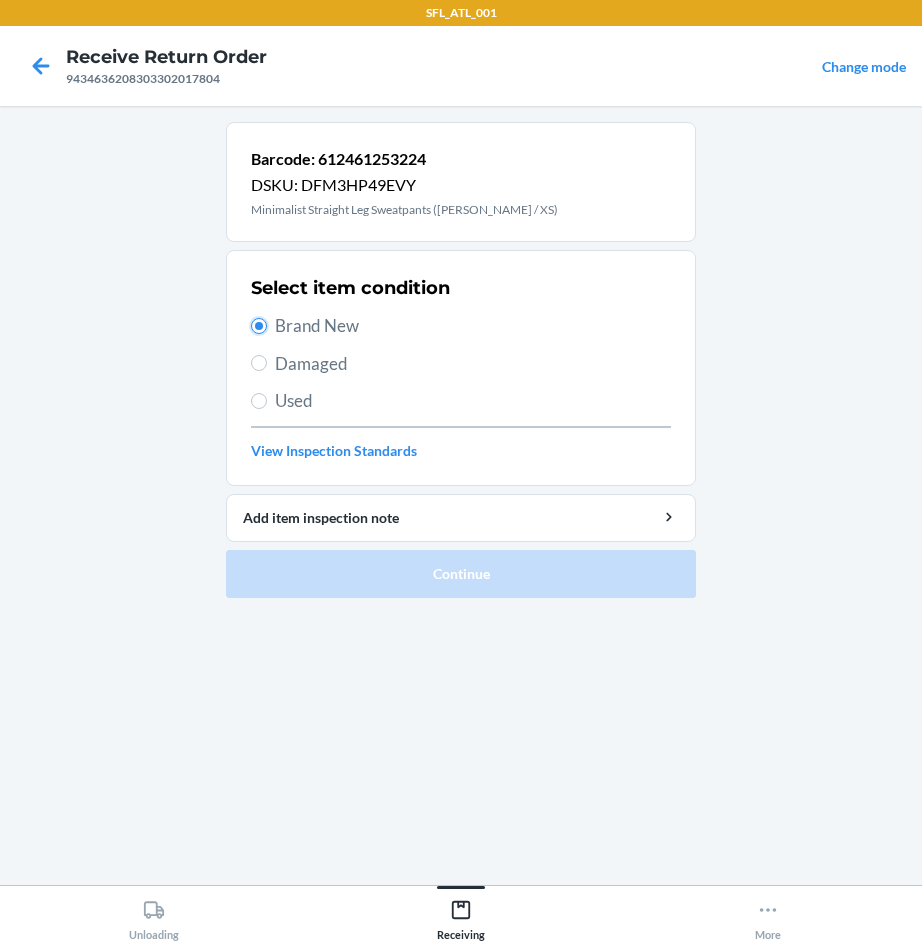radio on "true" 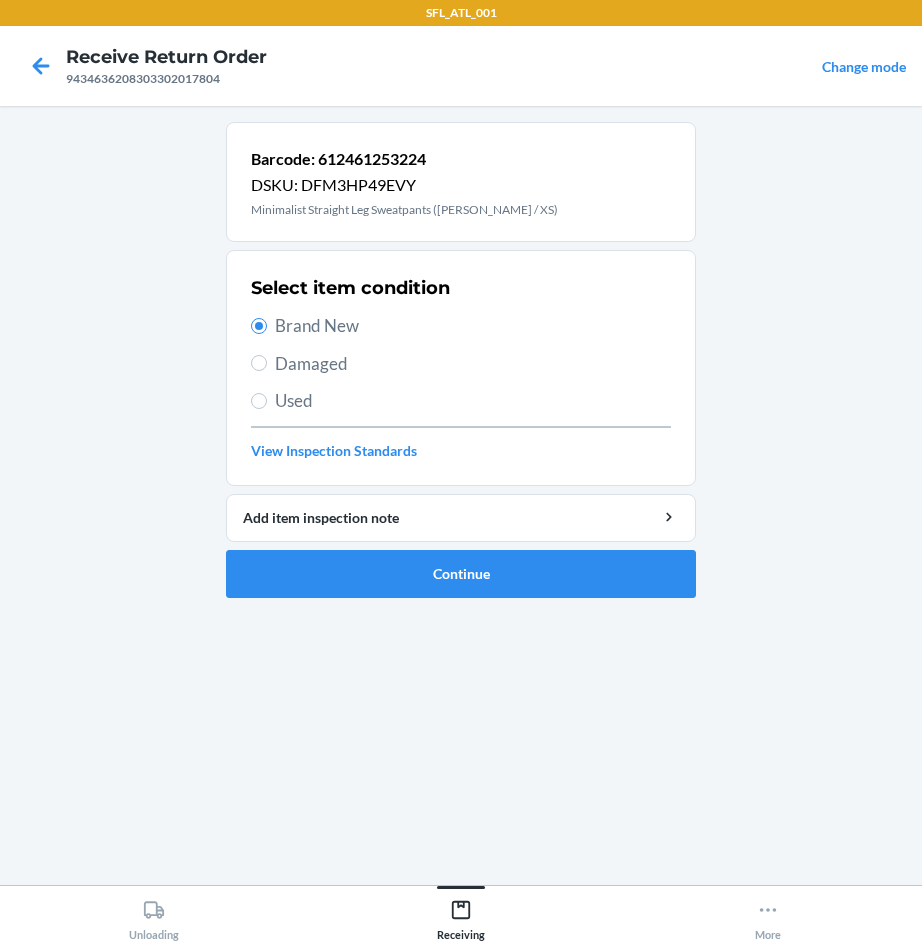 click on "Barcode: 612461253224 DSKU: DFM3HP49EVY Minimalist Straight Leg Sweatpants (Berry / XS) Select item condition Brand New Damaged Used View Inspection Standards Add item inspection note Continue" at bounding box center (461, 368) 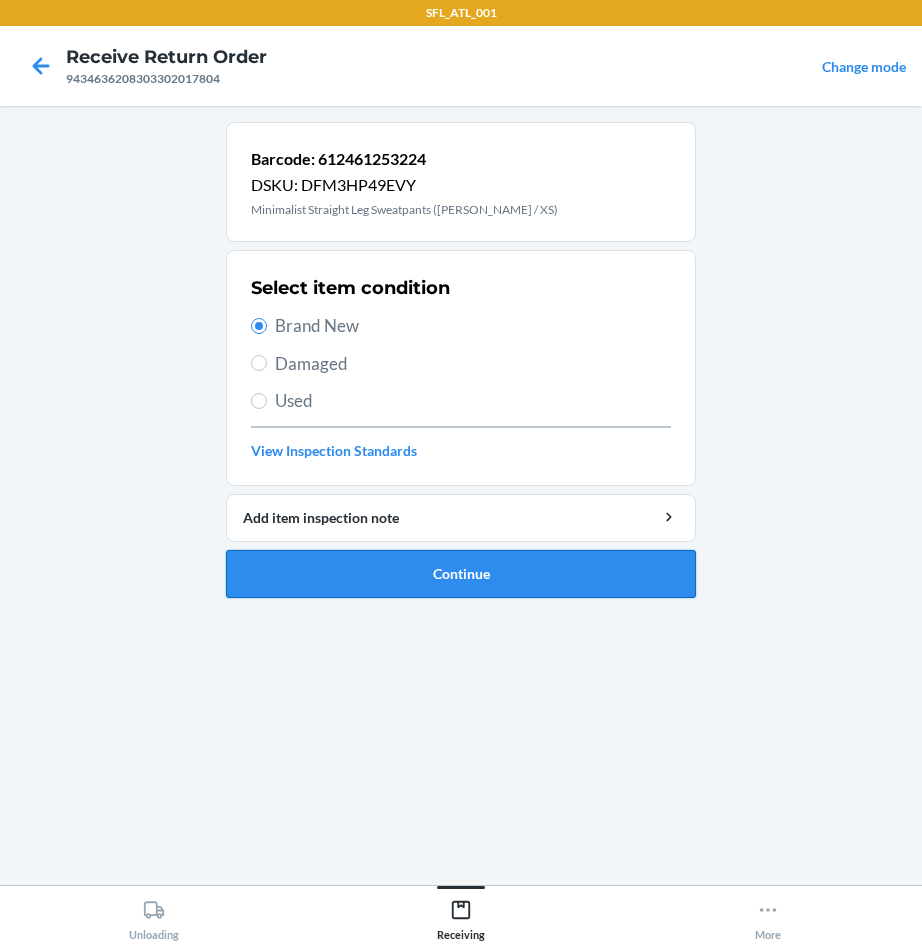 click on "Continue" at bounding box center (461, 574) 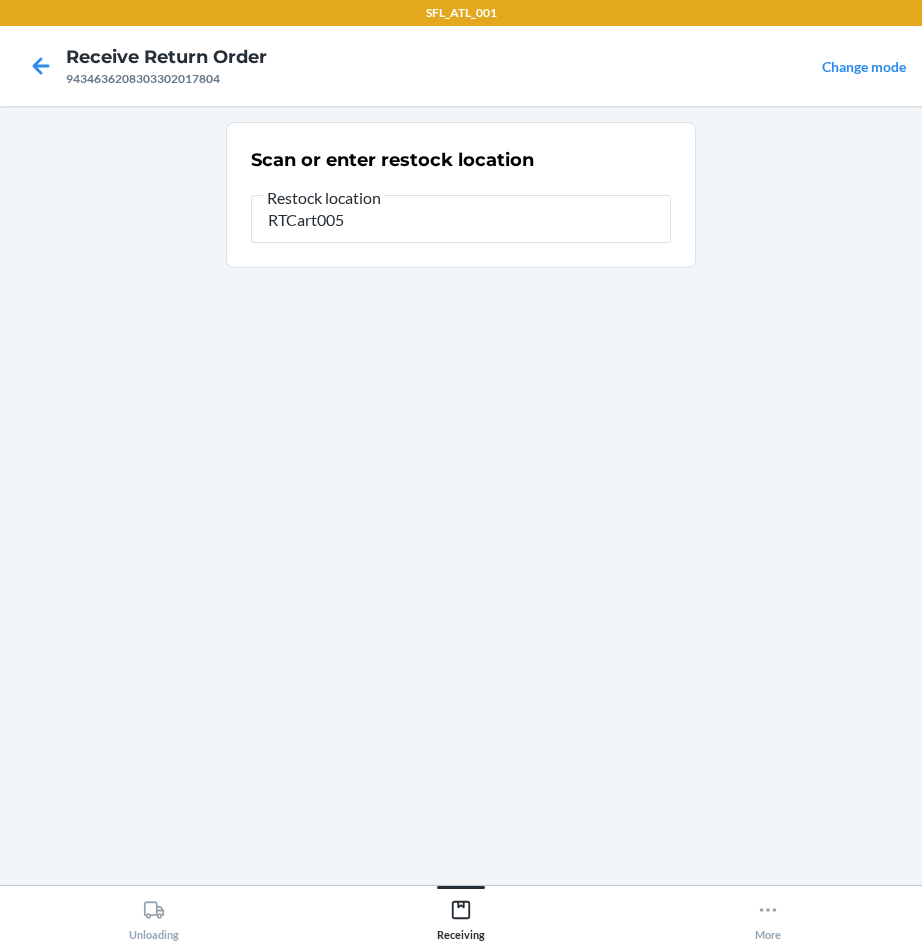 type on "RTCart005" 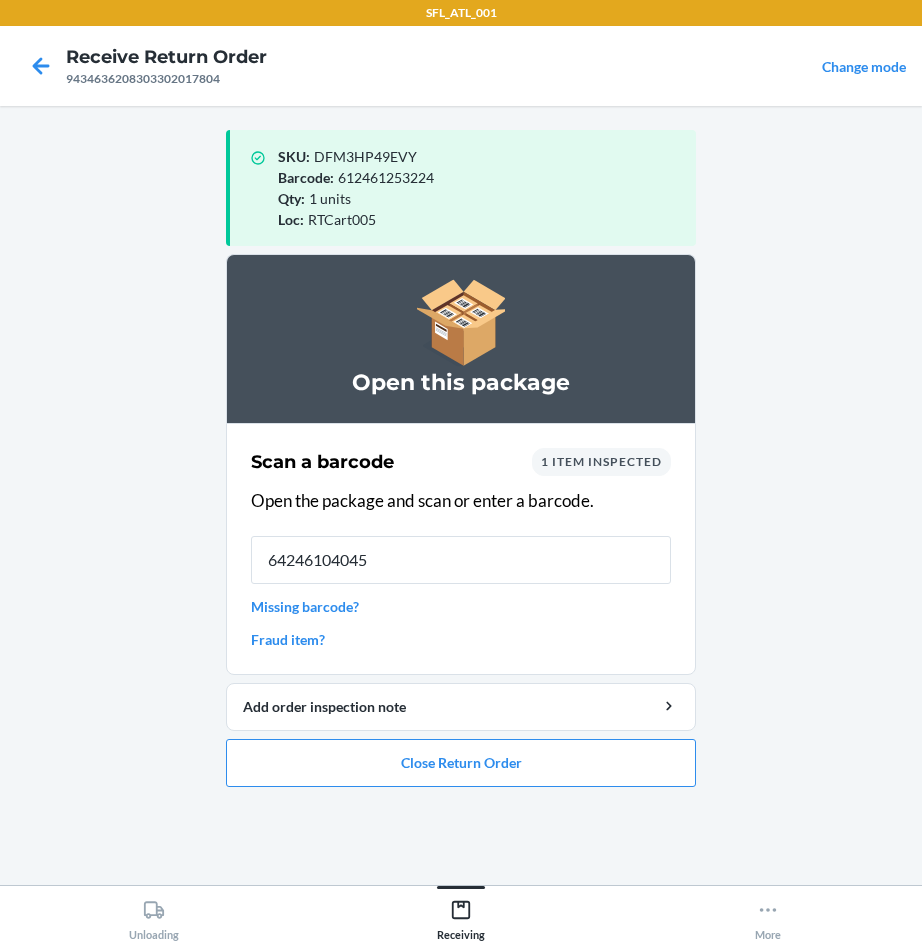 type on "642461040456" 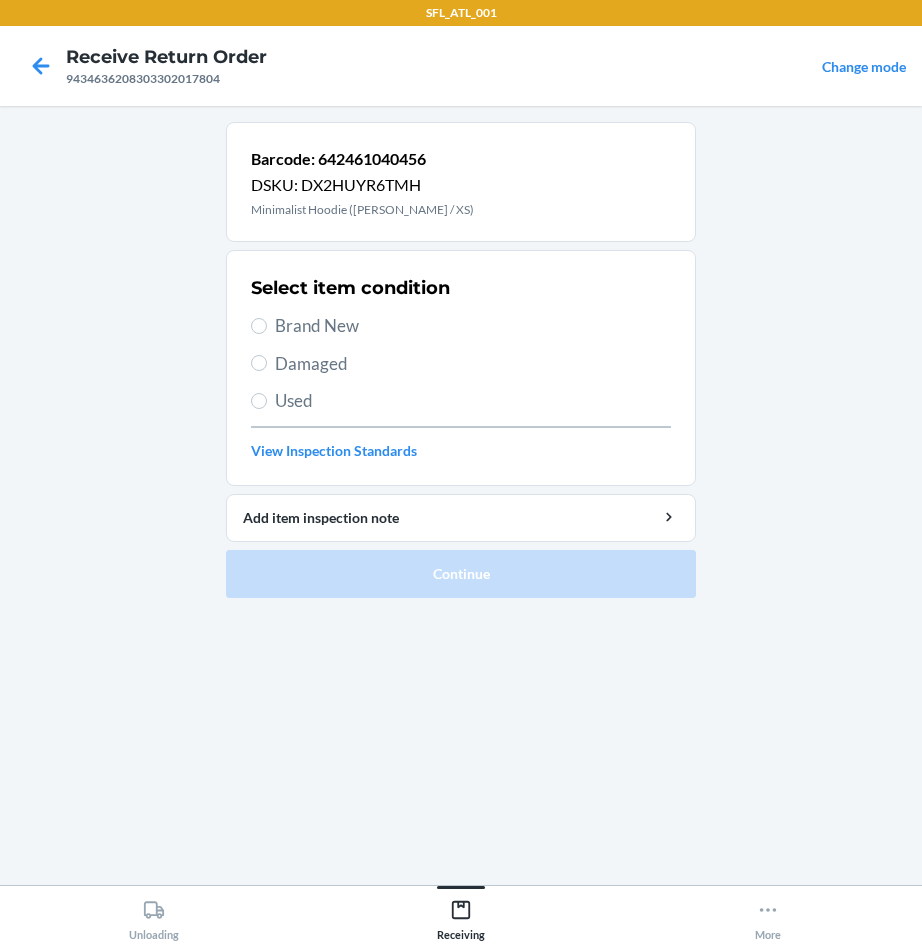 click on "Brand New" at bounding box center [473, 326] 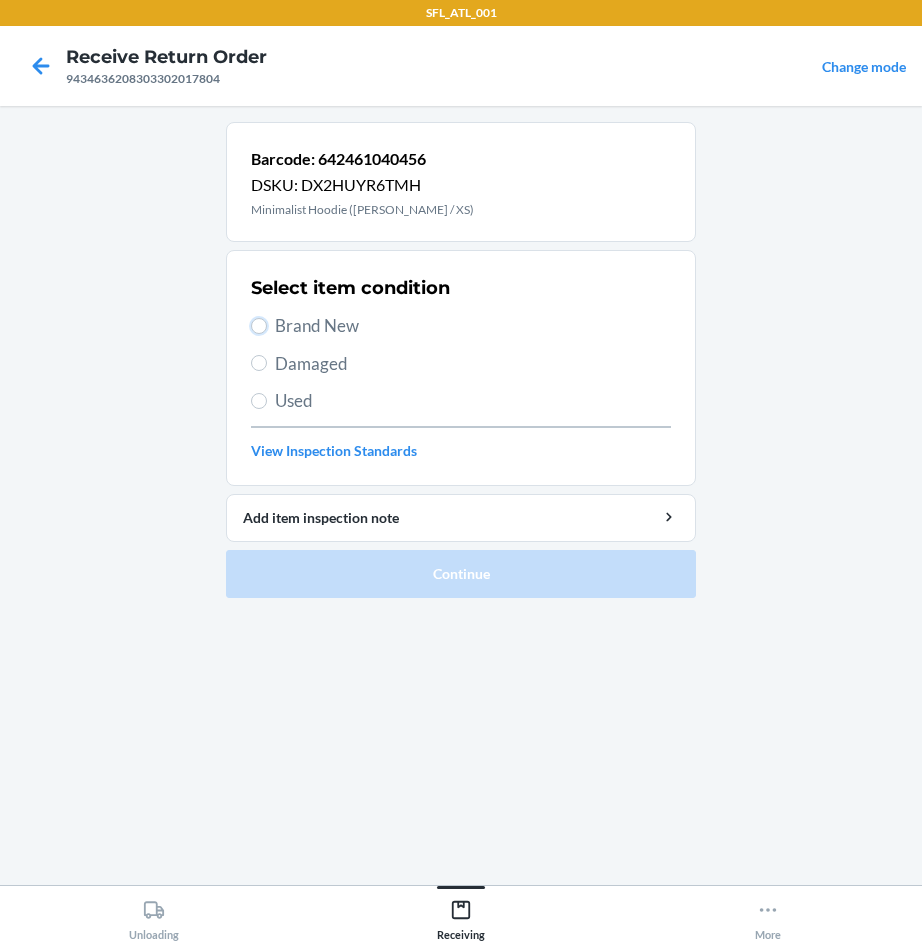 click on "Brand New" at bounding box center [259, 326] 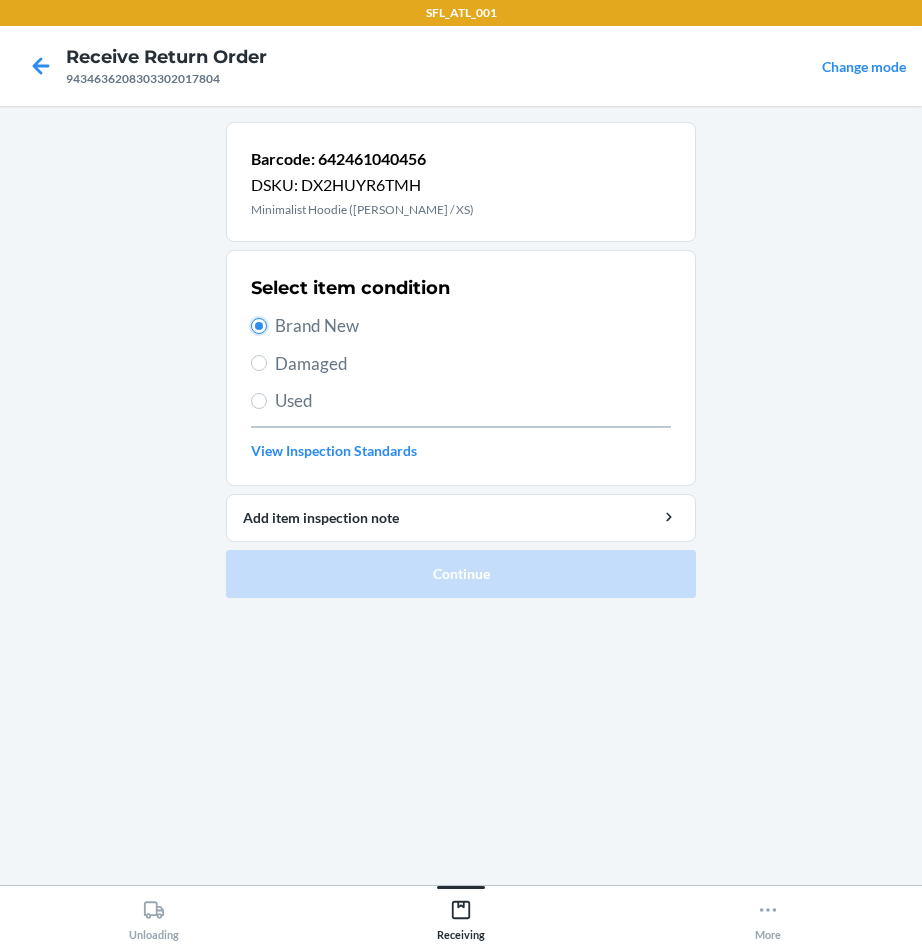 radio on "true" 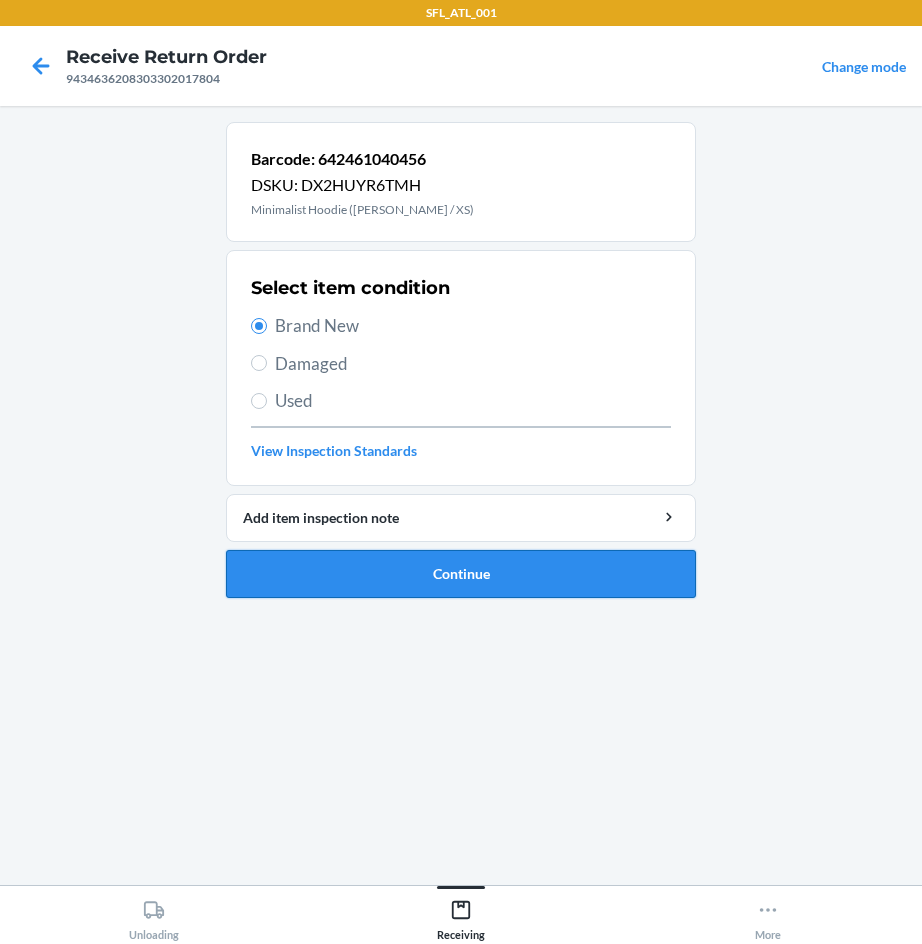 click on "Continue" at bounding box center [461, 574] 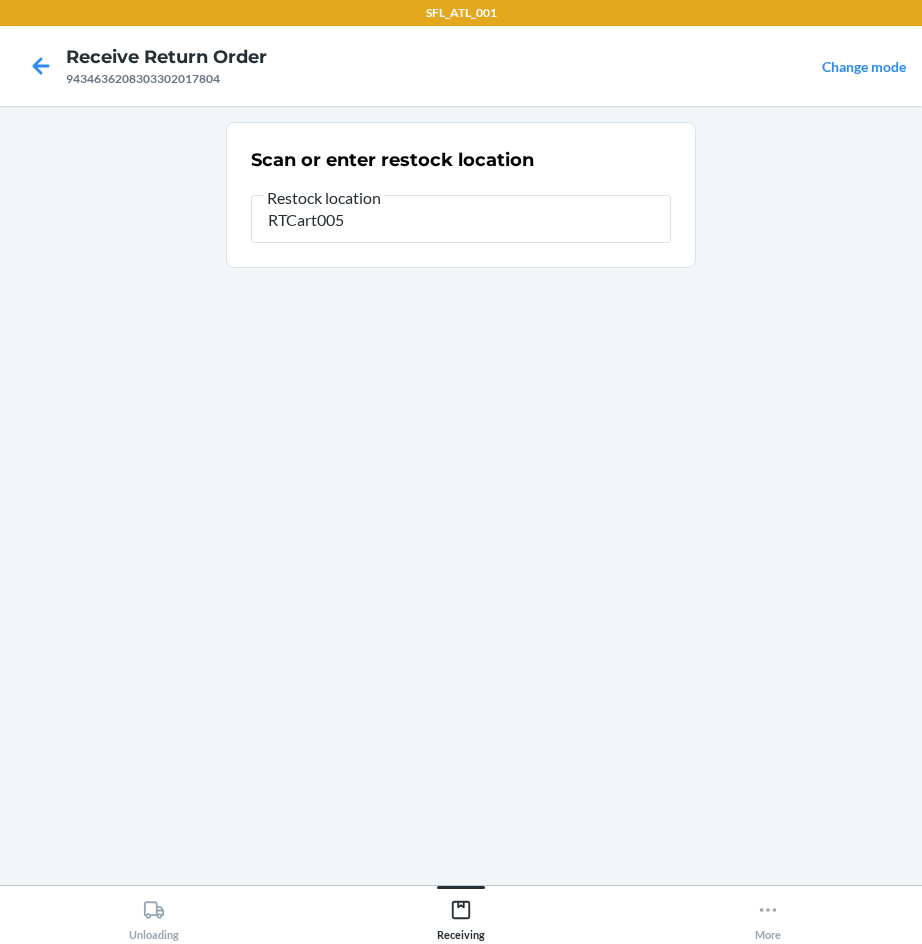 type on "RTCart005" 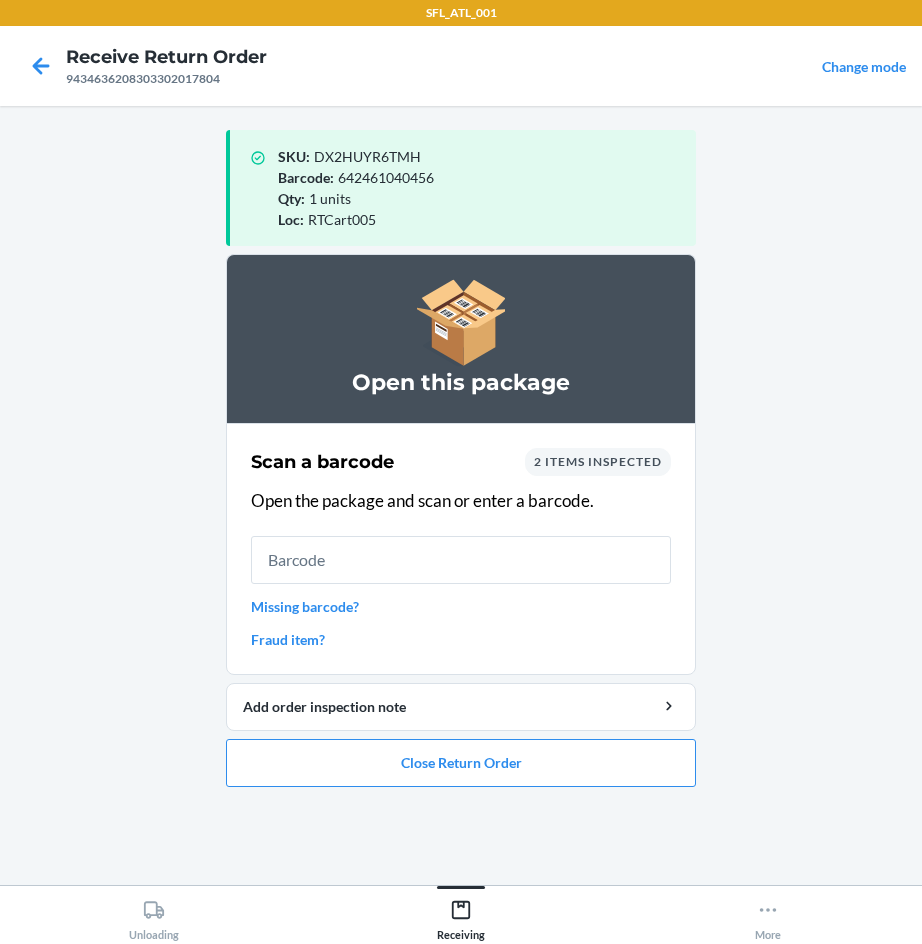 click at bounding box center [461, 560] 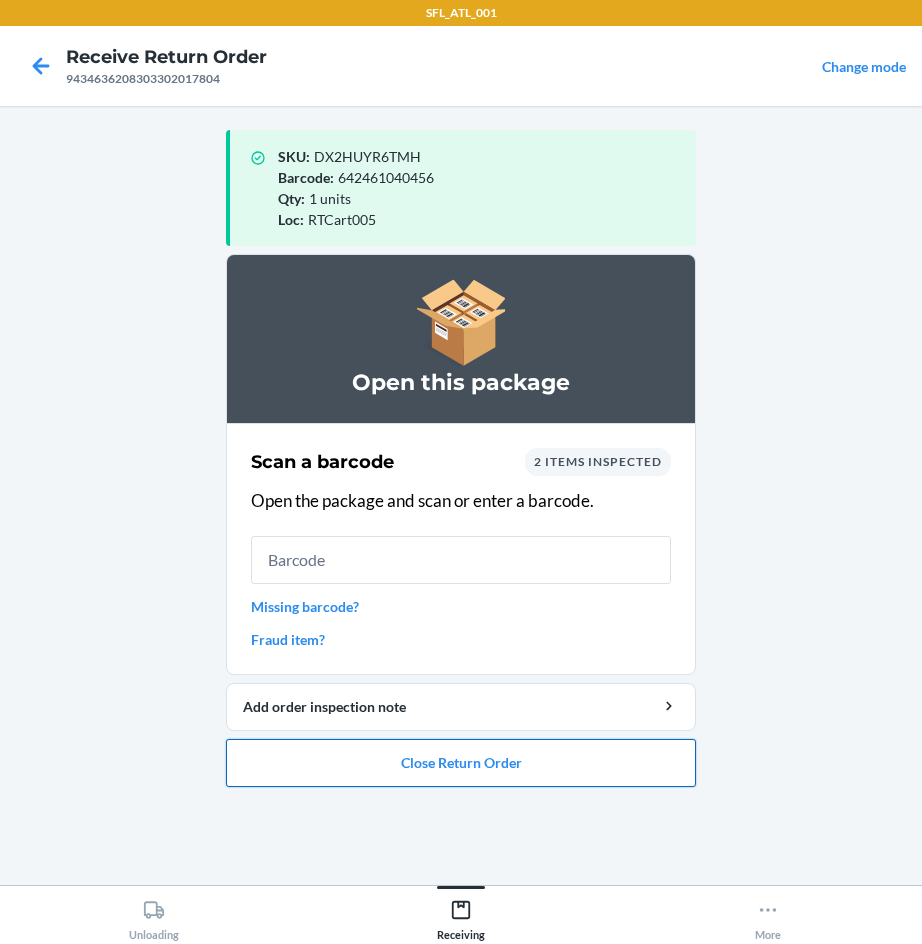 click on "Close Return Order" at bounding box center [461, 763] 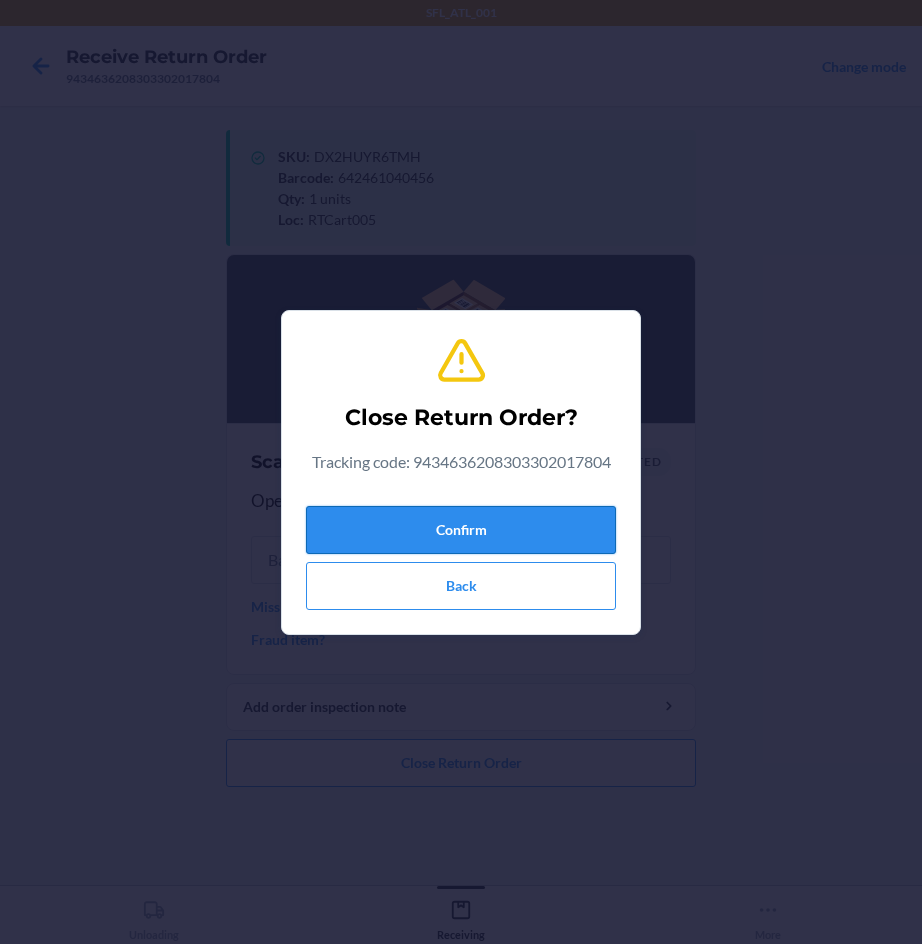 click on "Confirm" at bounding box center [461, 530] 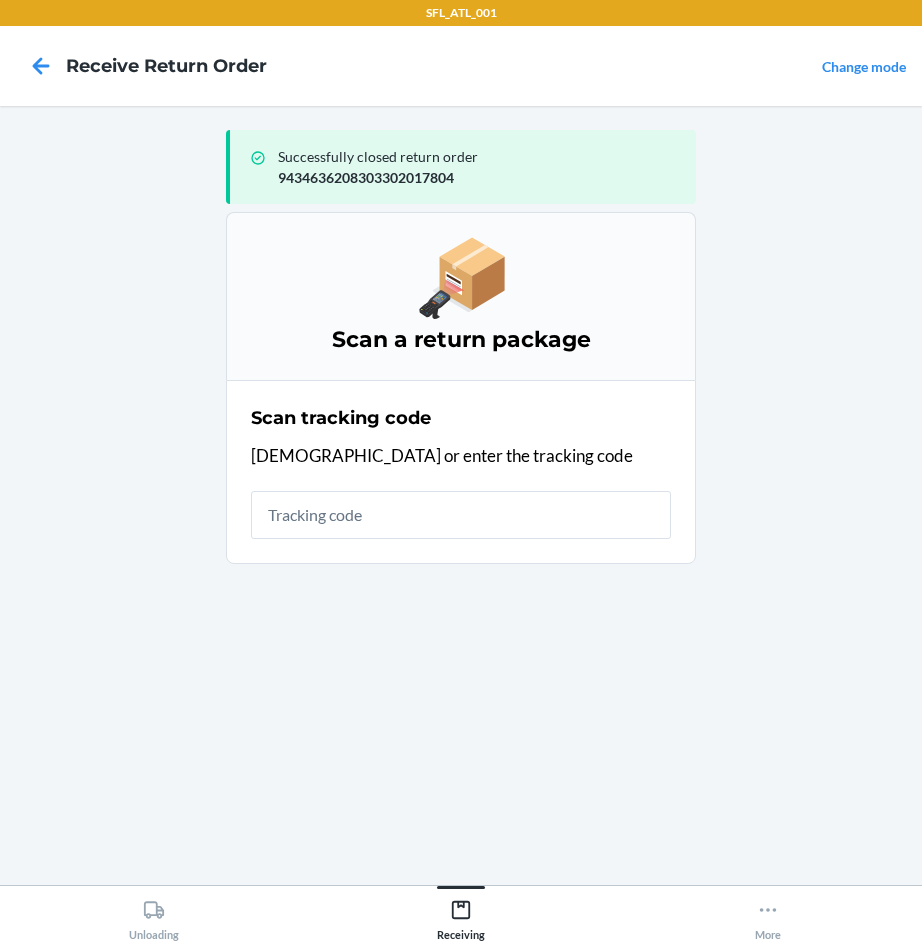 click at bounding box center [461, 515] 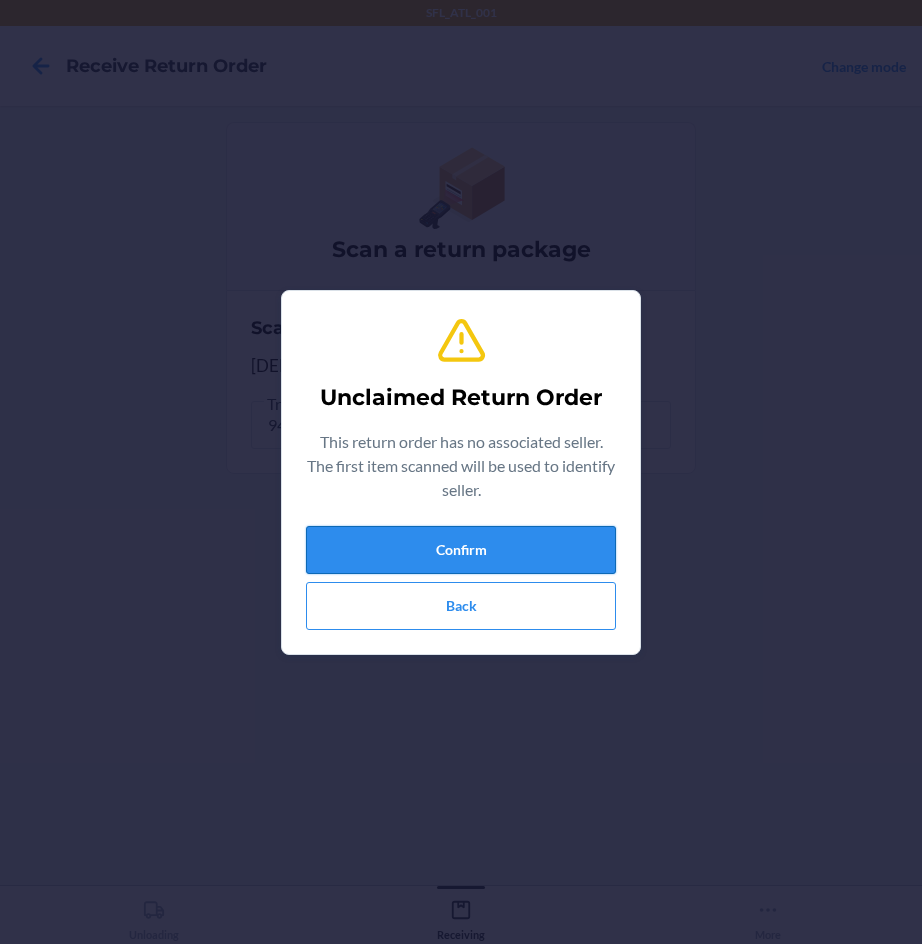 click on "Confirm" at bounding box center (461, 550) 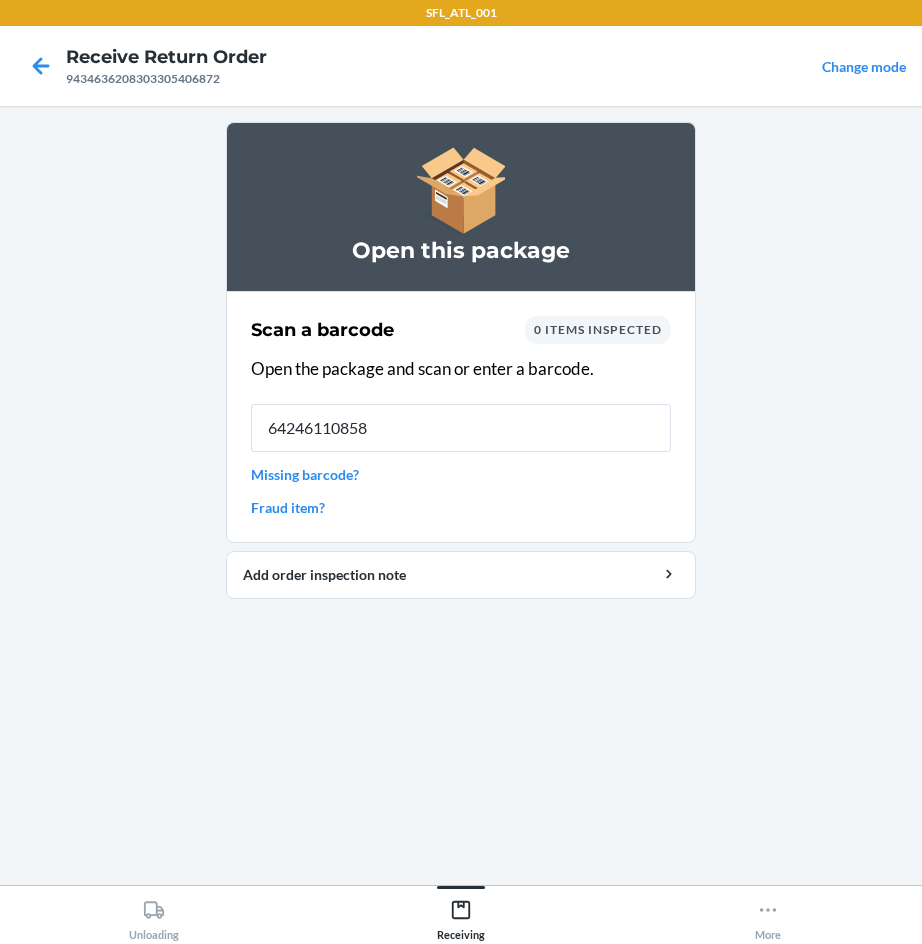 type on "642461108583" 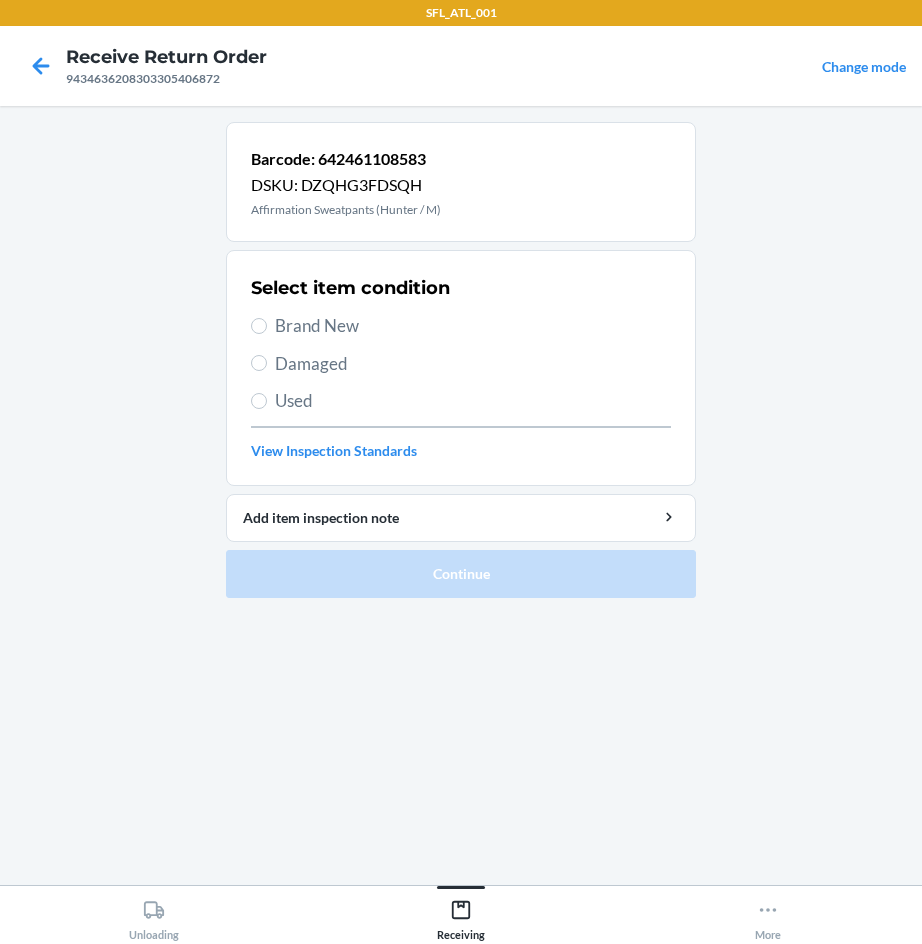 click on "Brand New" at bounding box center (473, 326) 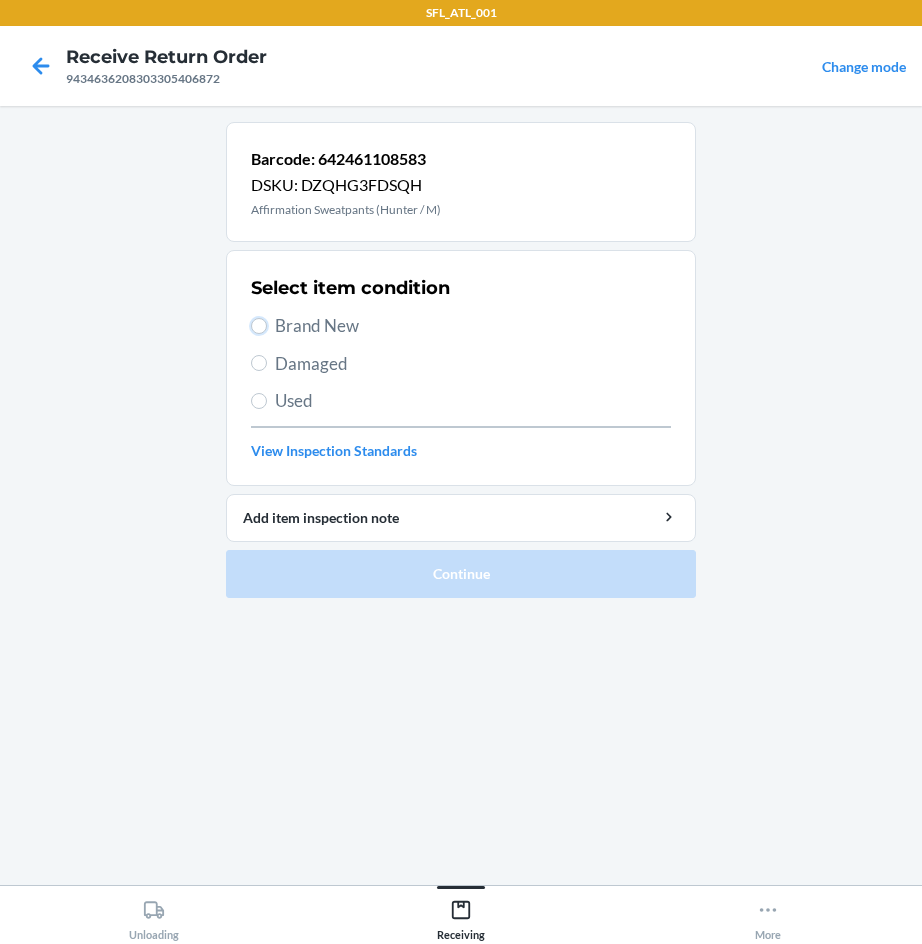 click on "Brand New" at bounding box center (259, 326) 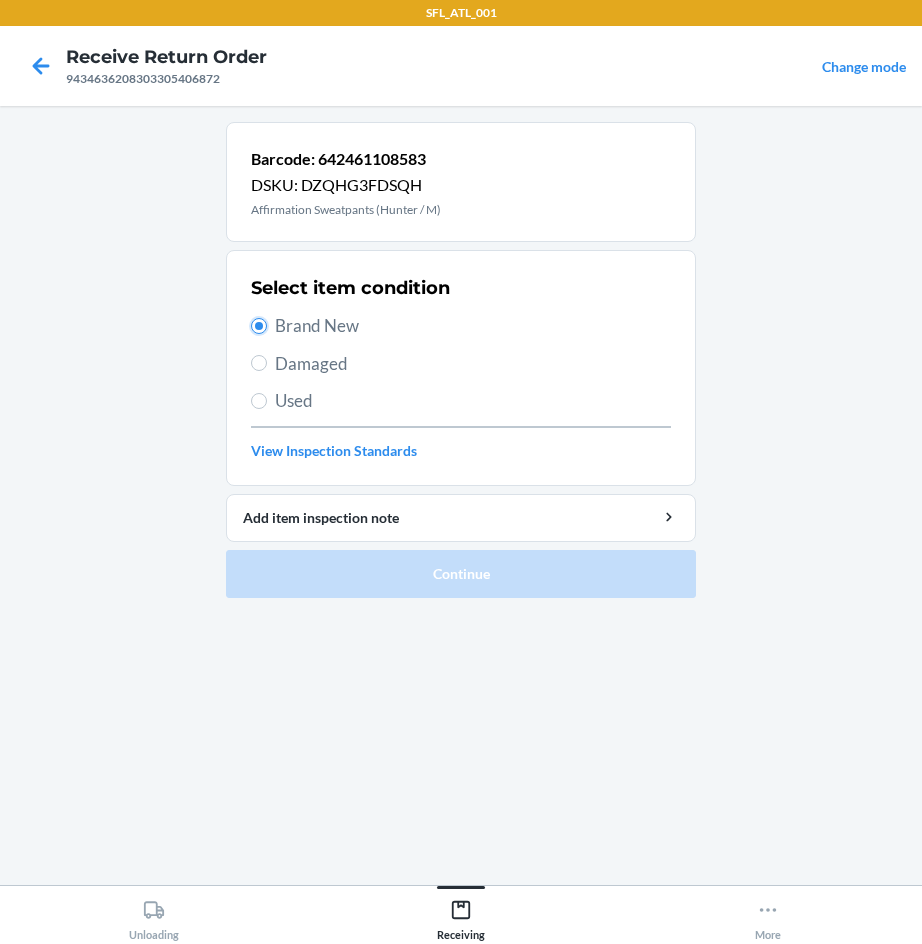 radio on "true" 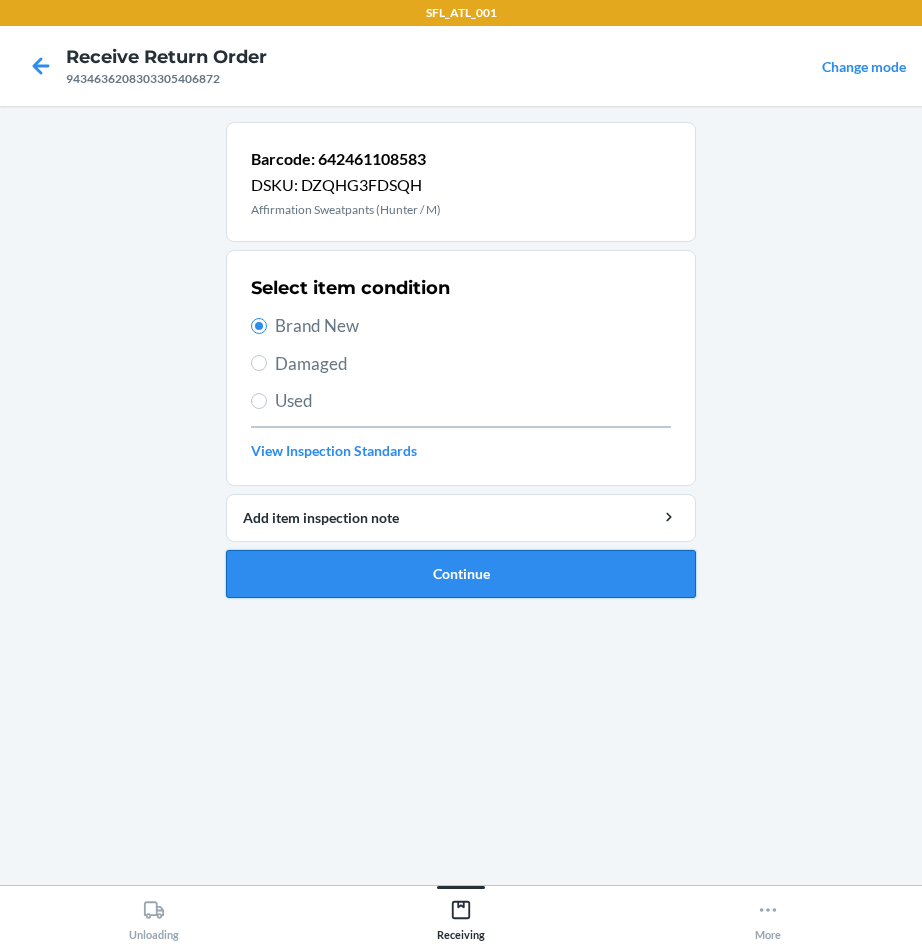 click on "Continue" at bounding box center (461, 574) 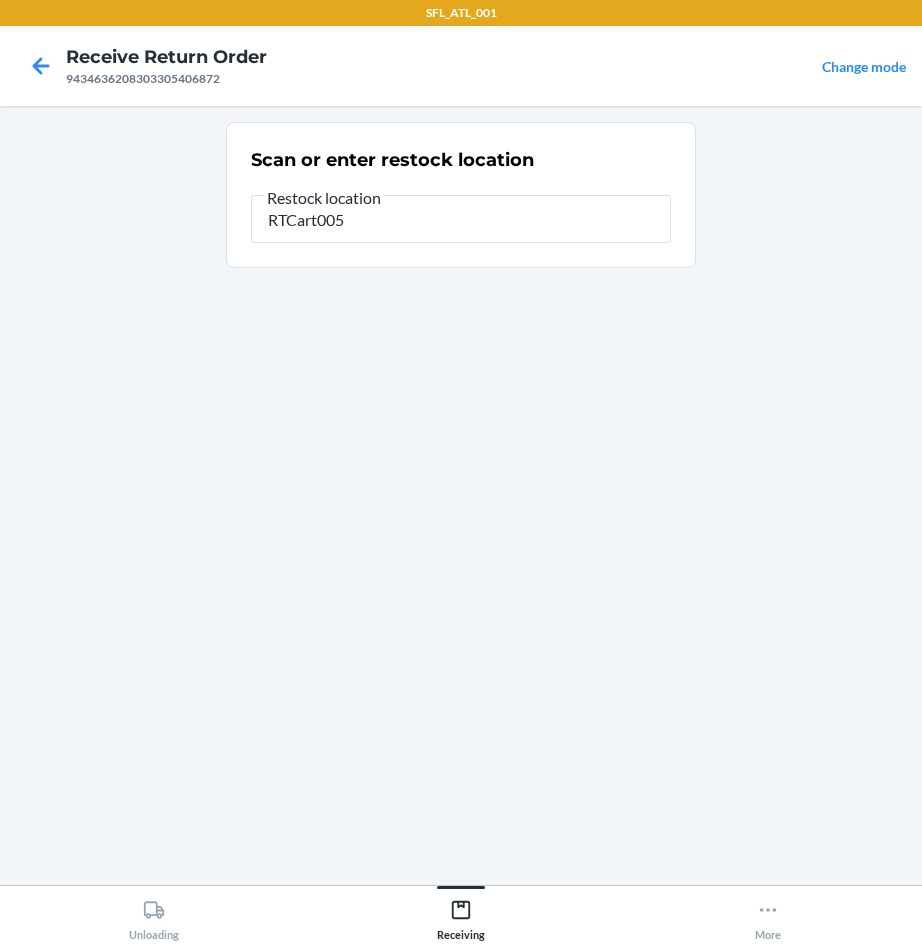 type on "RTCart005" 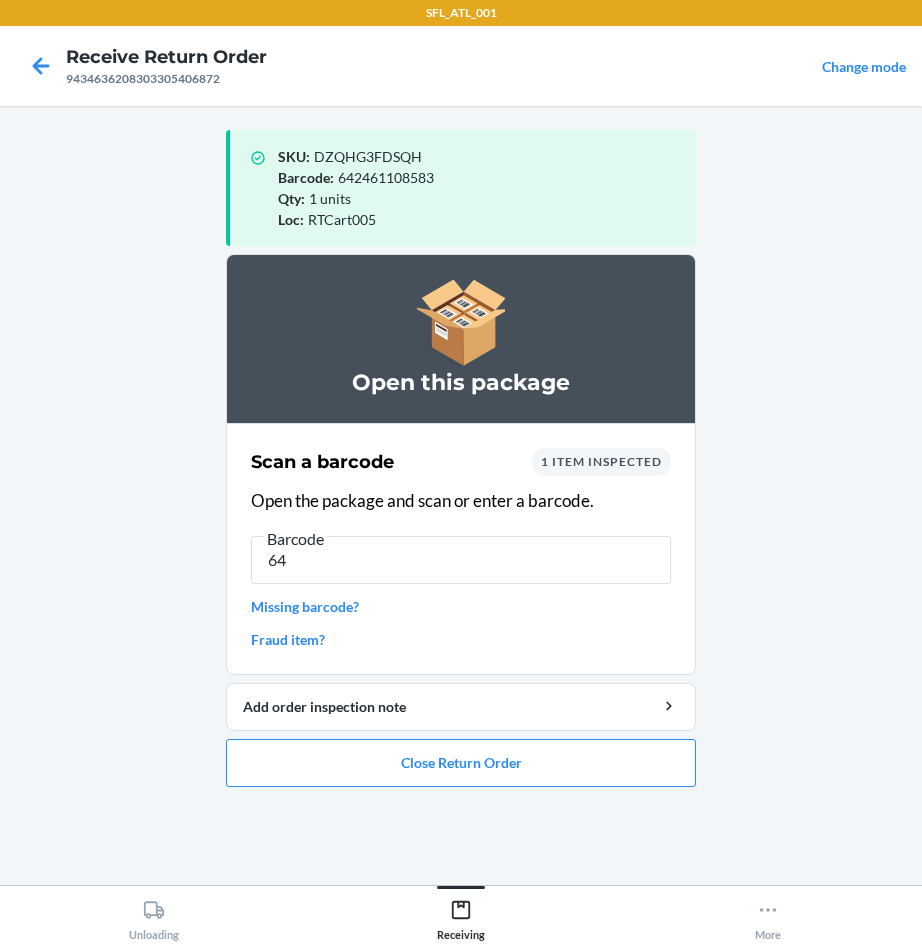 type on "6" 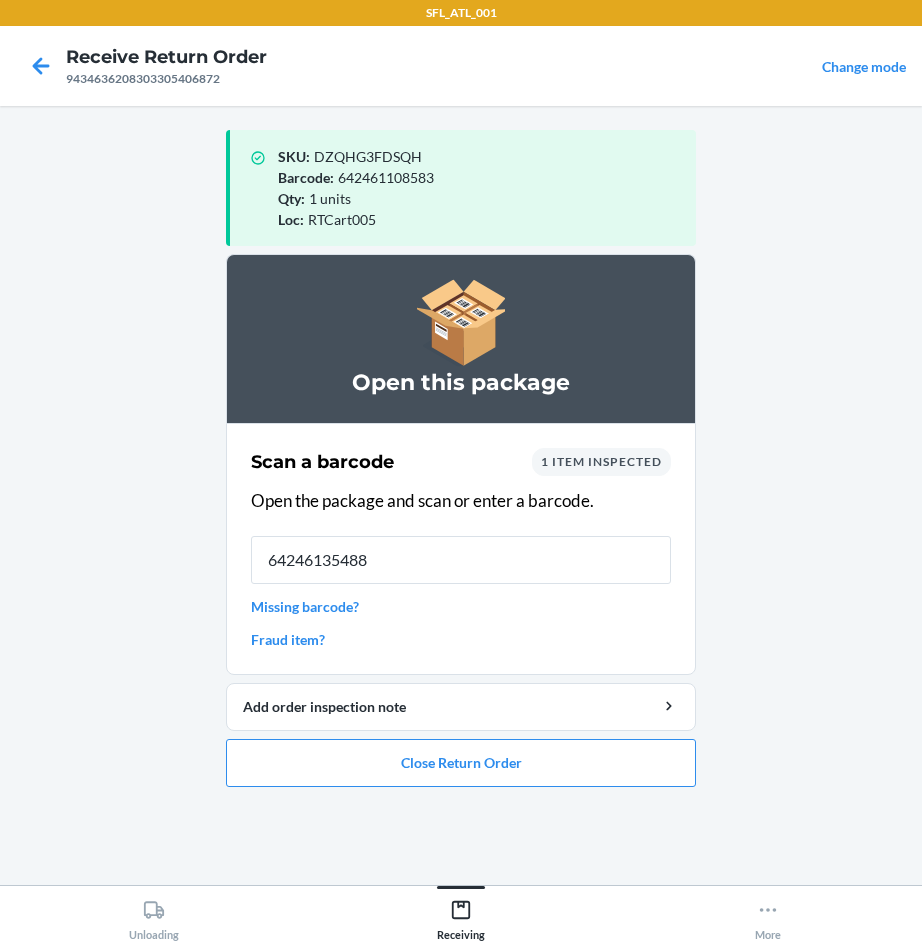 type on "642461354881" 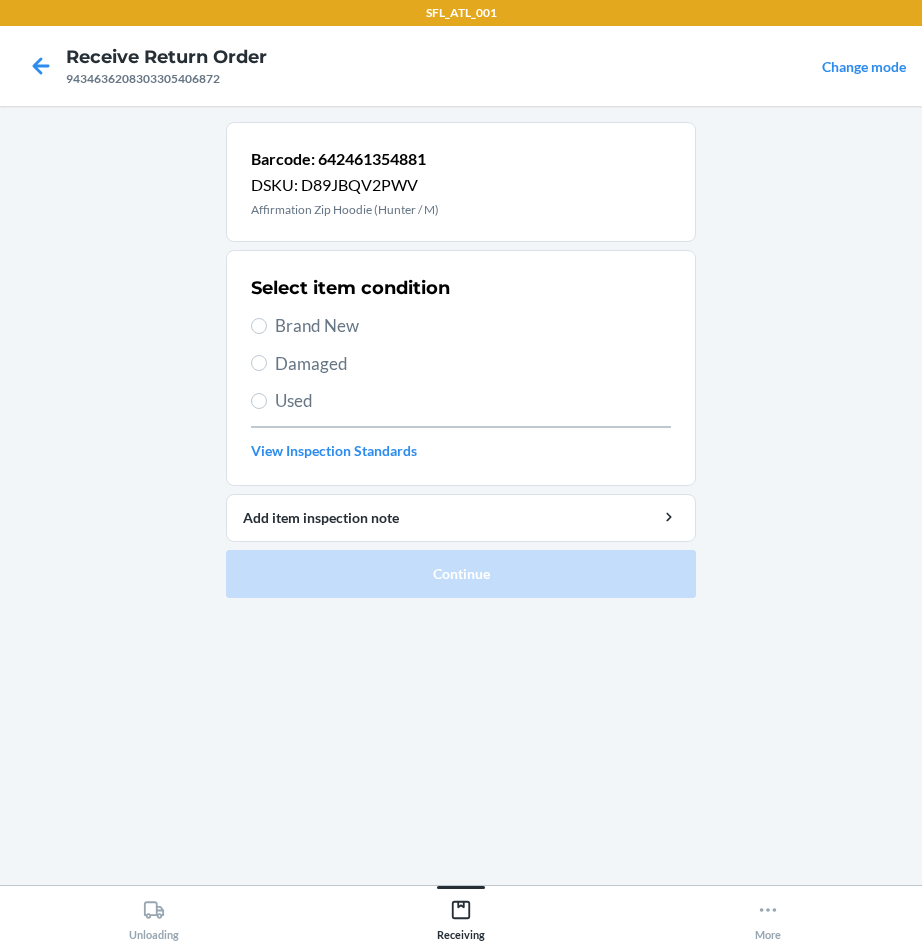 click on "Brand New" at bounding box center [473, 326] 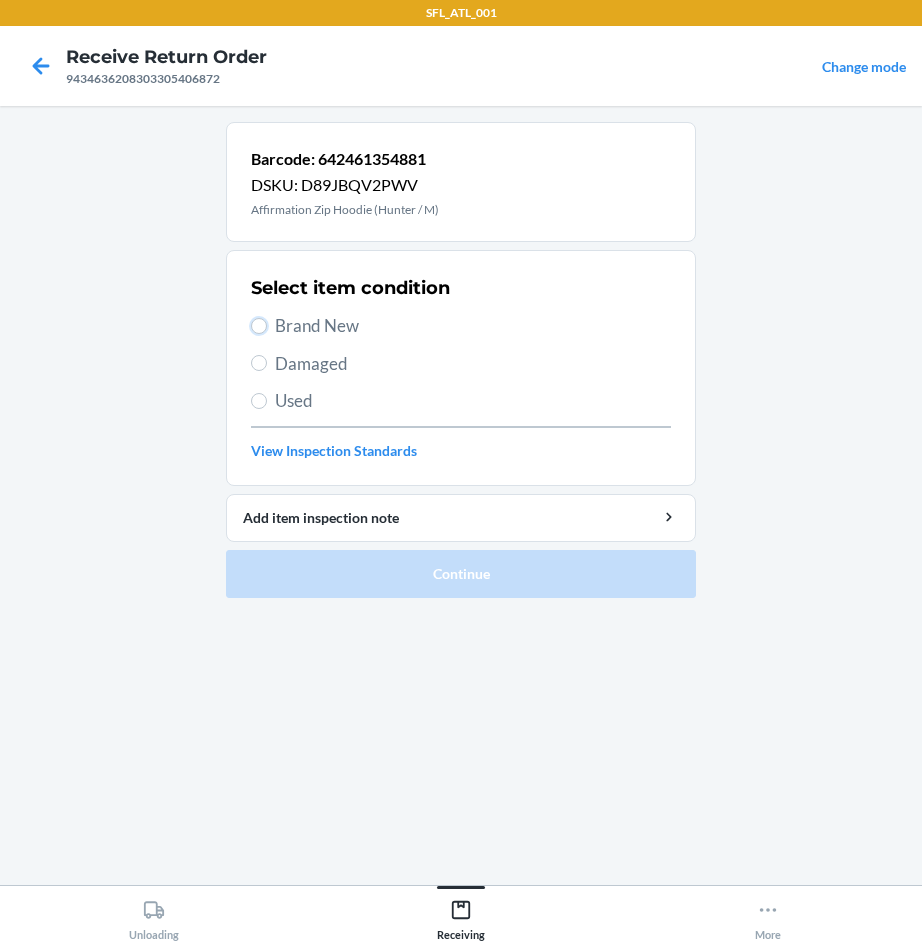 click on "Brand New" at bounding box center (259, 326) 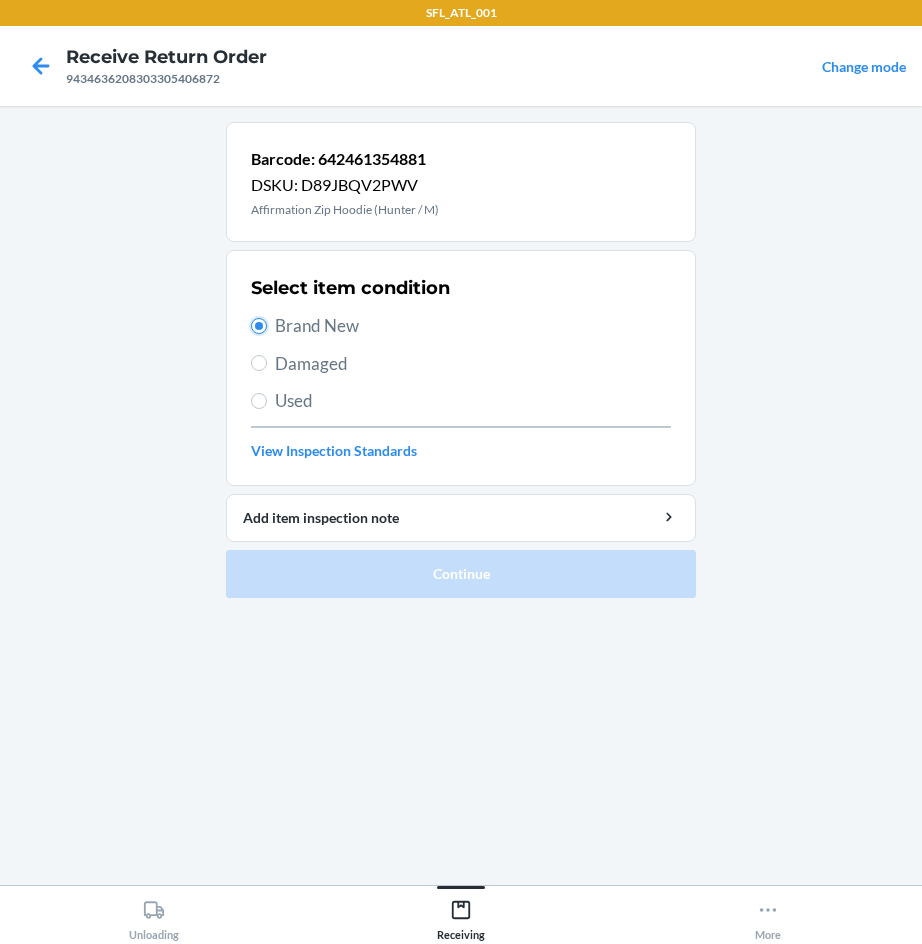 radio on "true" 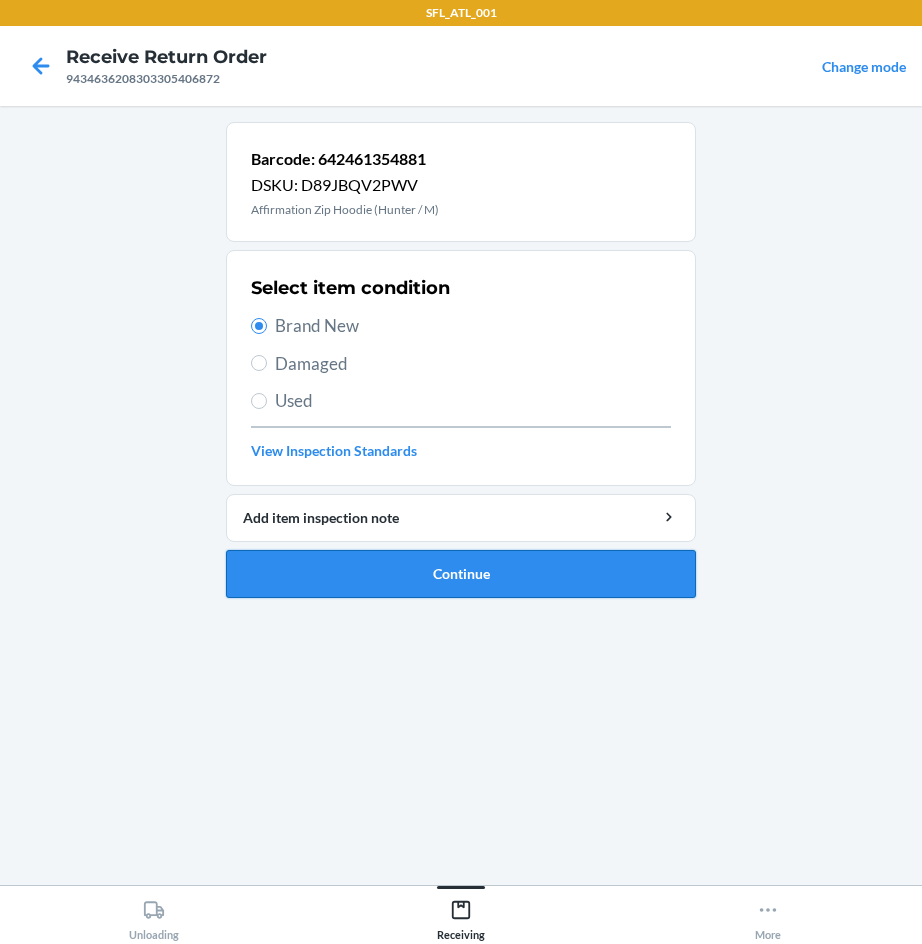 click on "Continue" at bounding box center (461, 574) 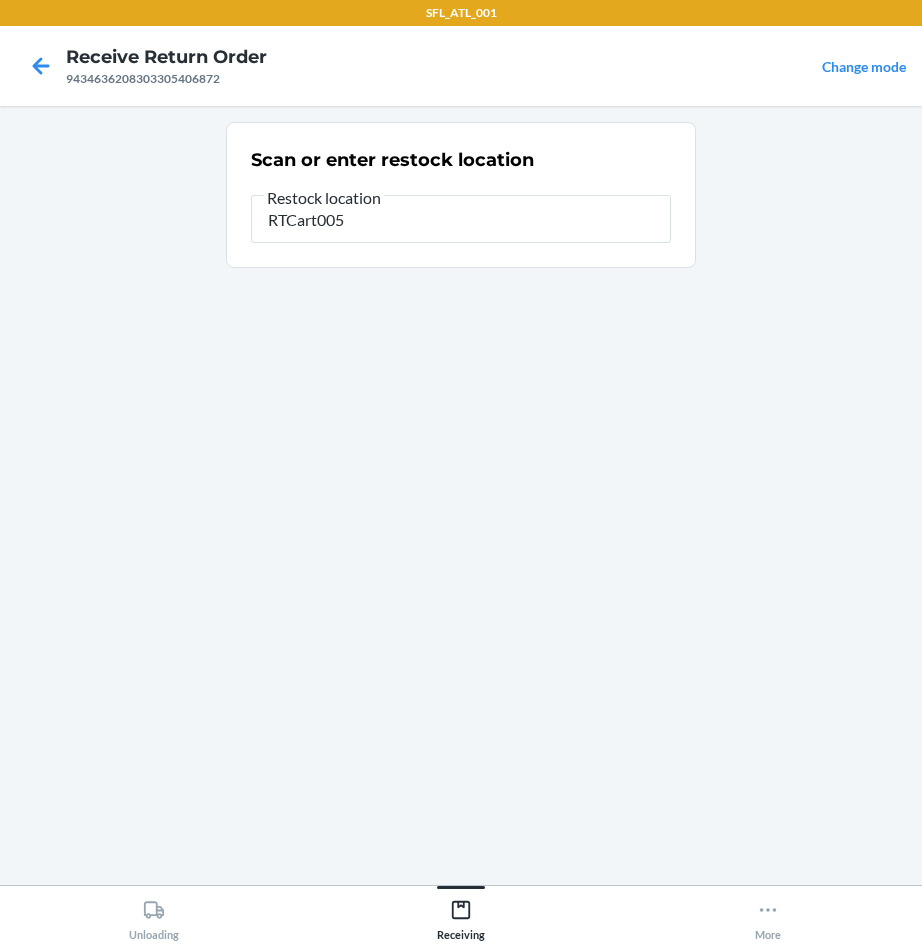 type on "RTCart005" 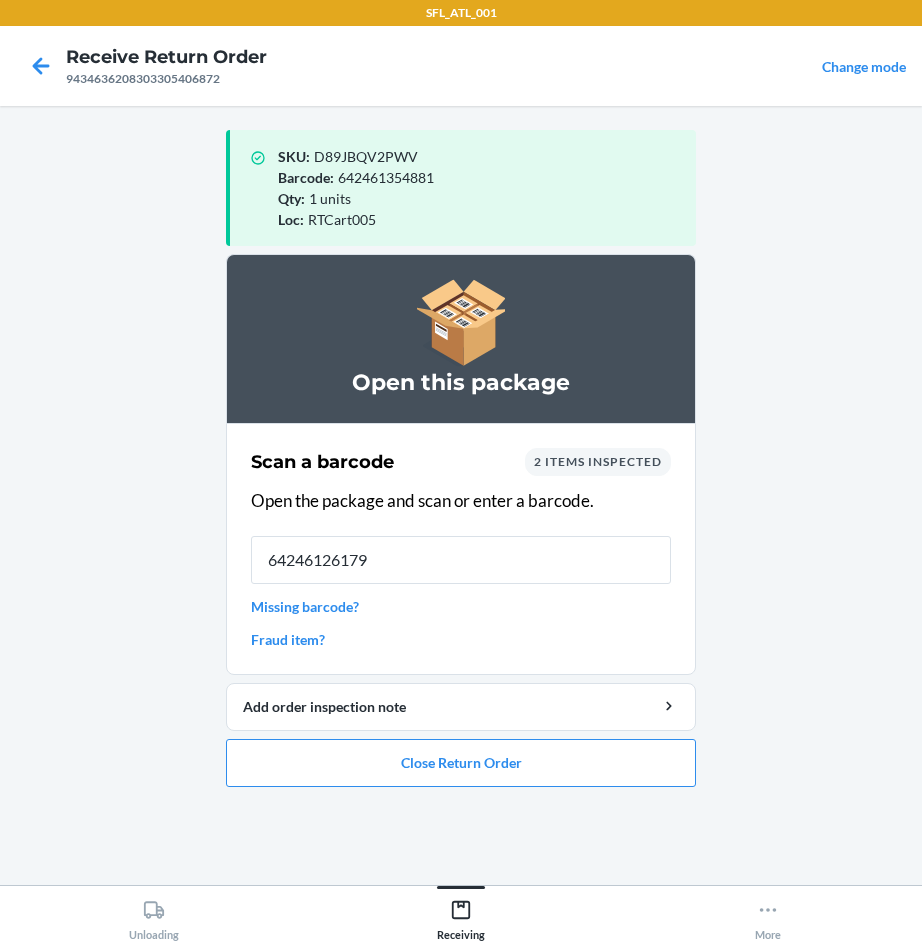 type on "642461261790" 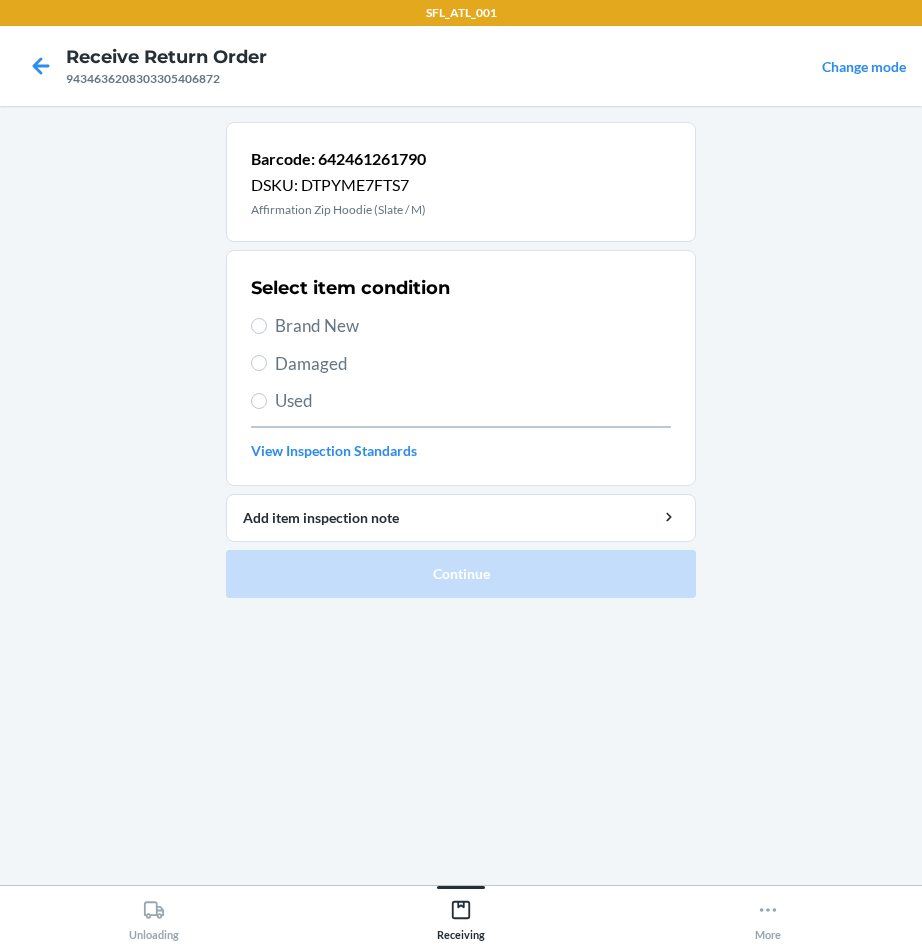 click on "Brand New" at bounding box center (473, 326) 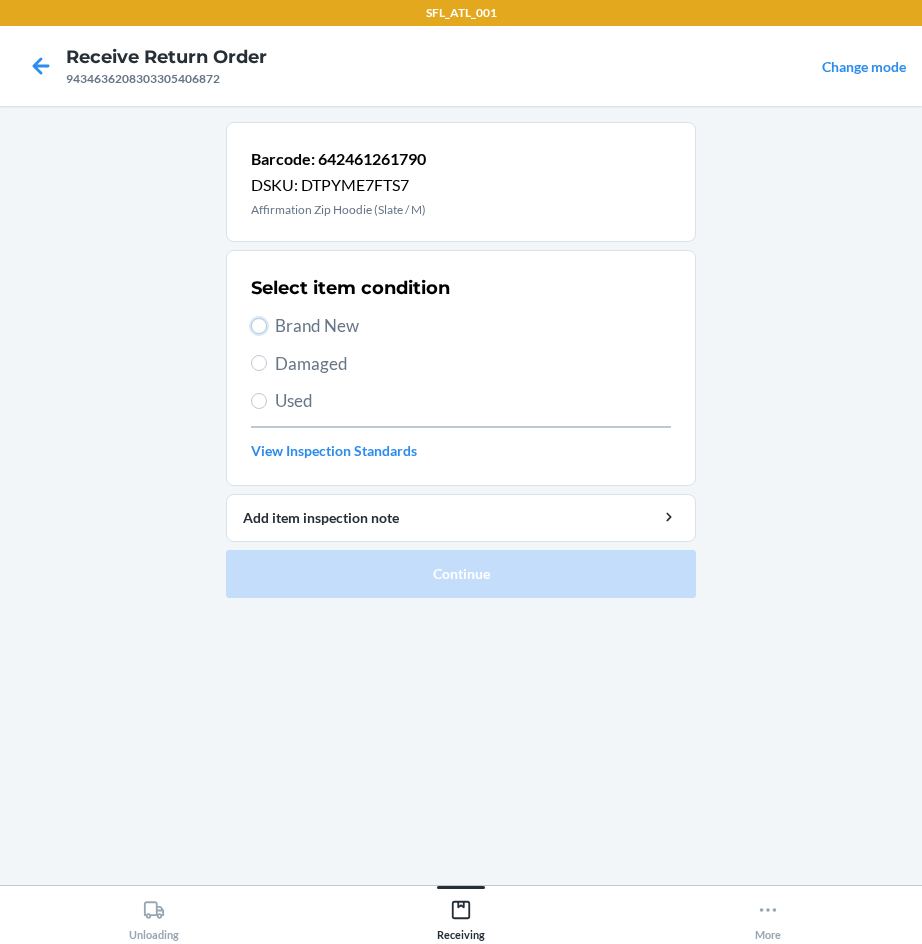 click on "Brand New" at bounding box center (259, 326) 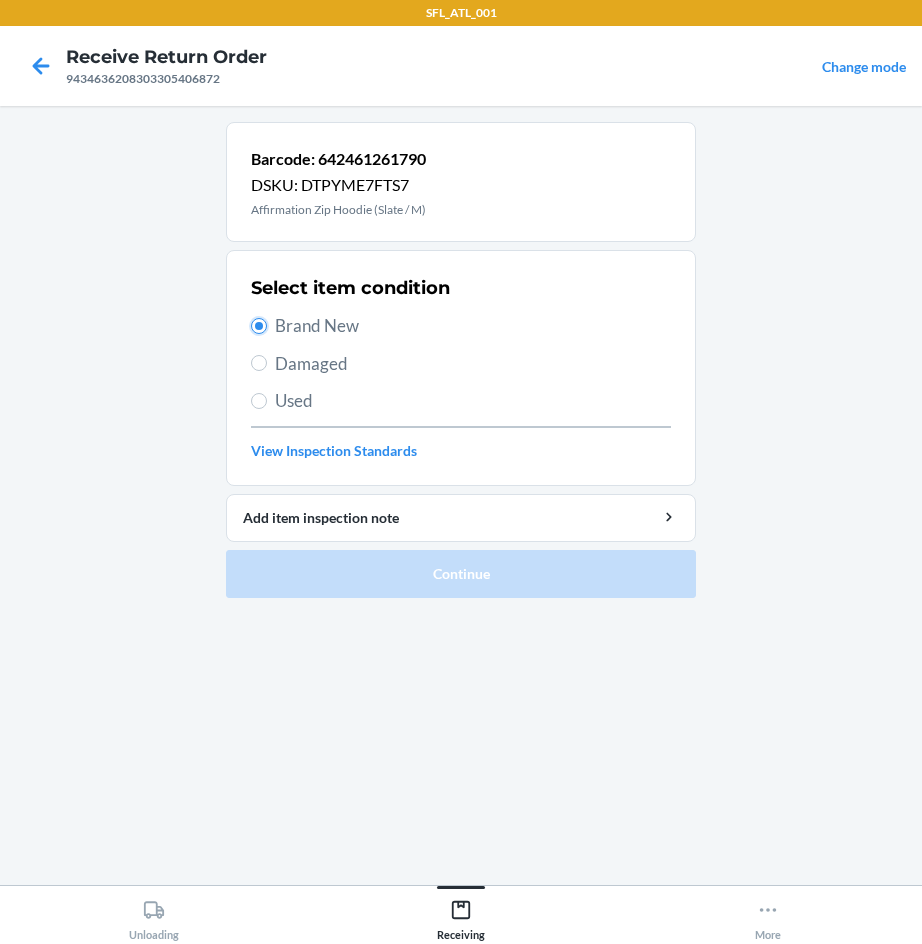 radio on "true" 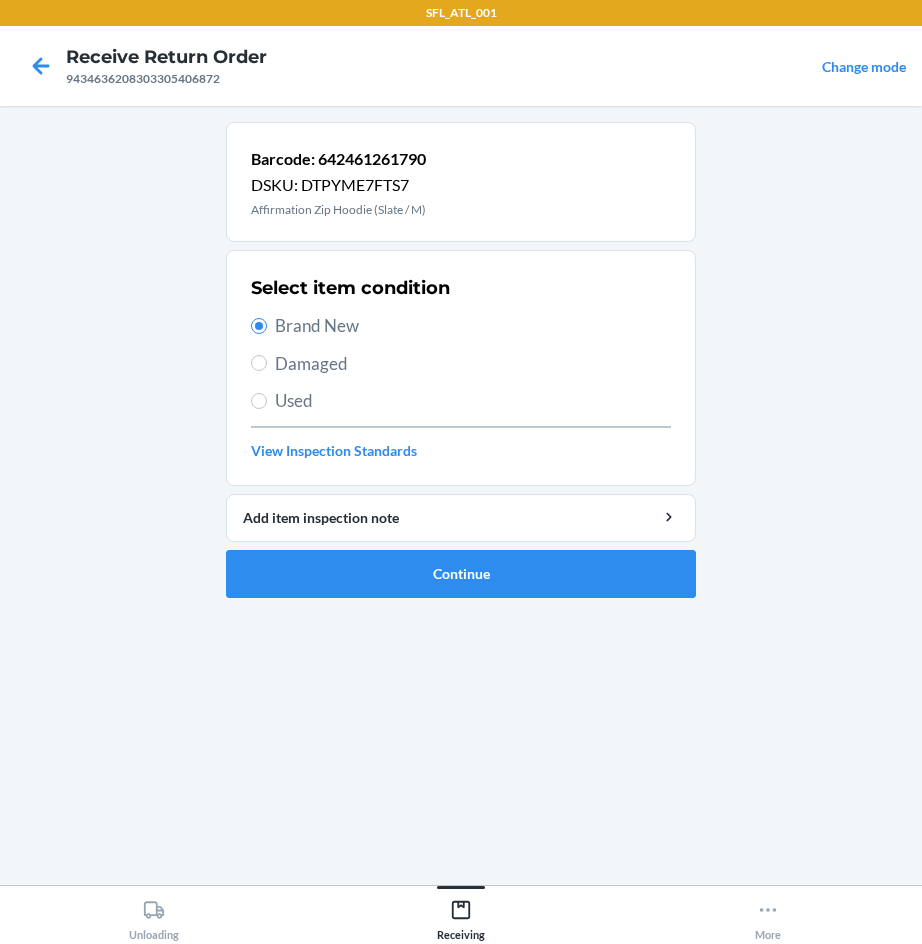 click on "Barcode: 642461261790 DSKU: DTPYME7FTS7 Affirmation Zip Hoodie (Slate / M) Select item condition Brand New Damaged Used View Inspection Standards Add item inspection note Continue" at bounding box center (461, 368) 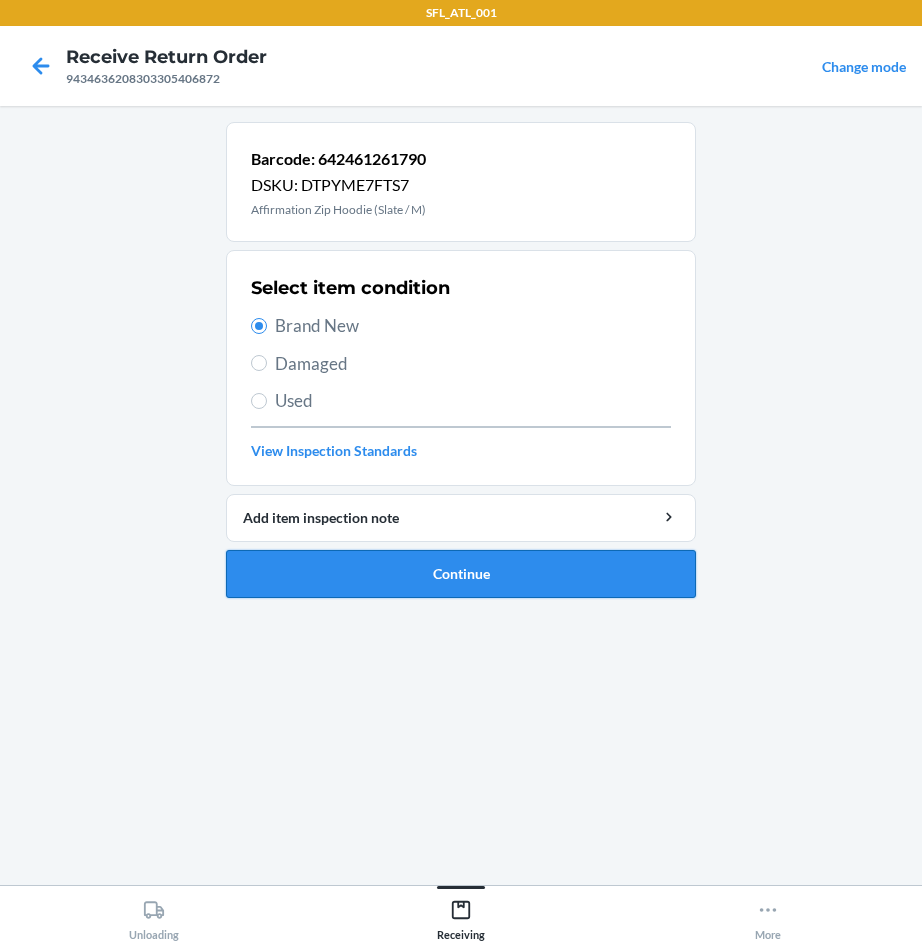 click on "Continue" at bounding box center (461, 574) 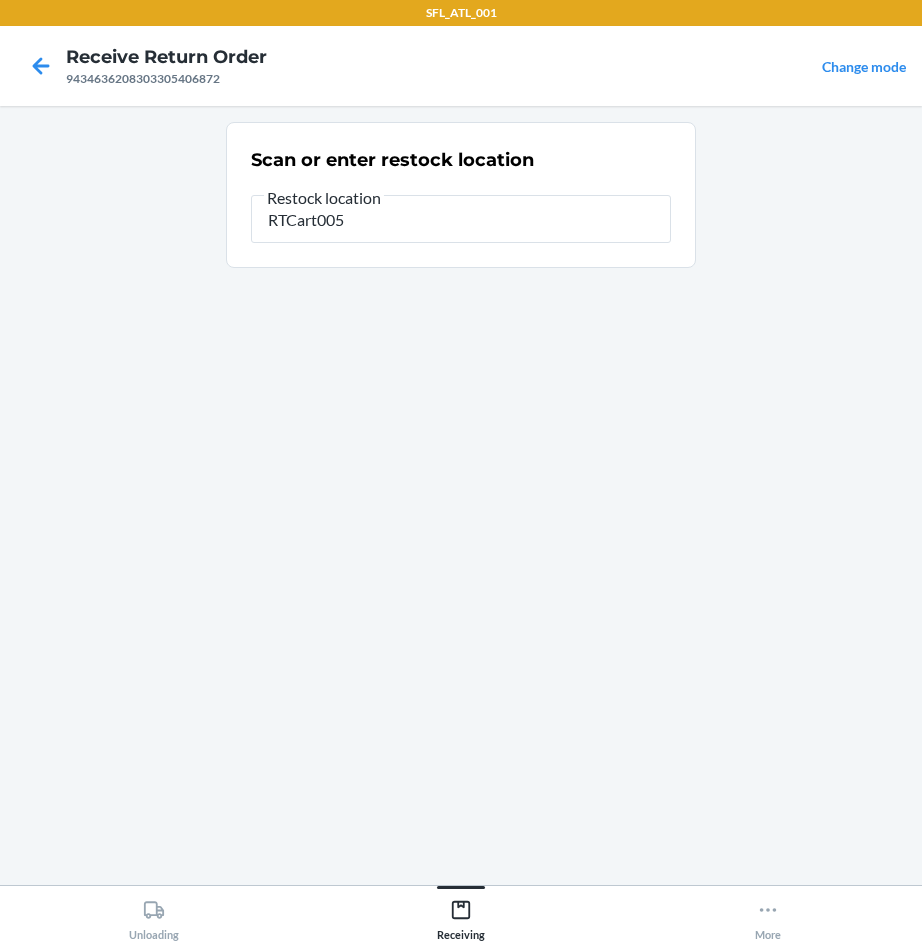 type on "RTCart005" 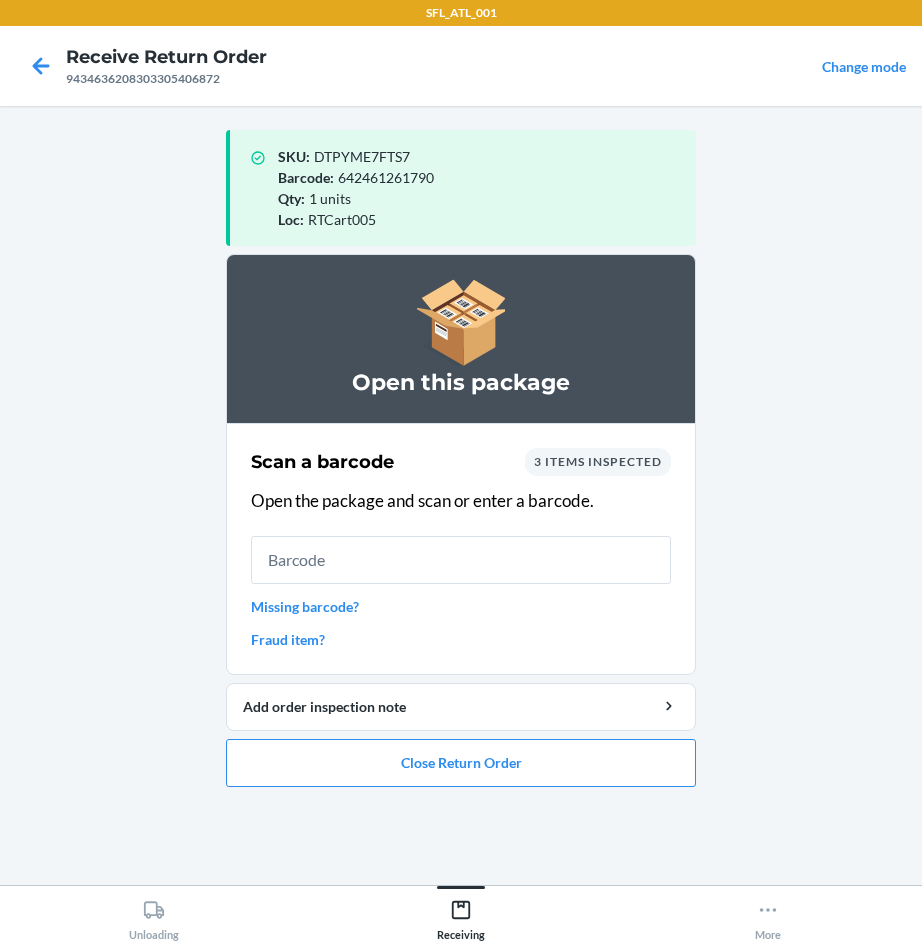 click at bounding box center [461, 560] 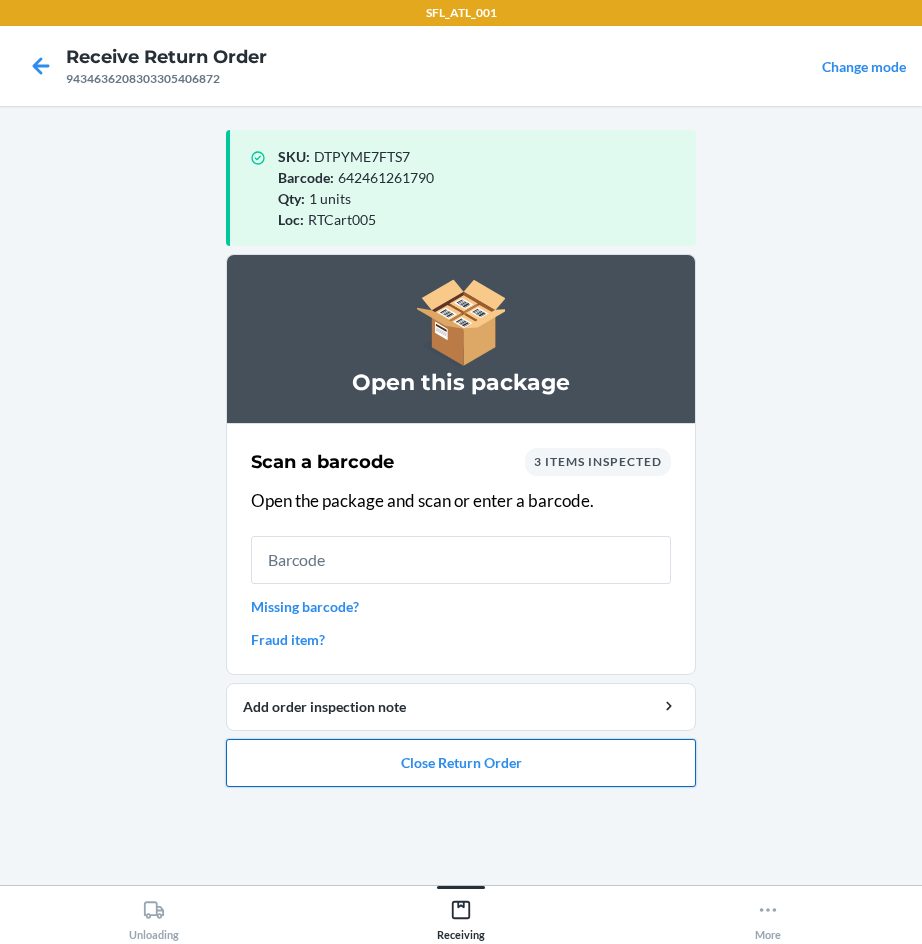 click on "Close Return Order" at bounding box center (461, 763) 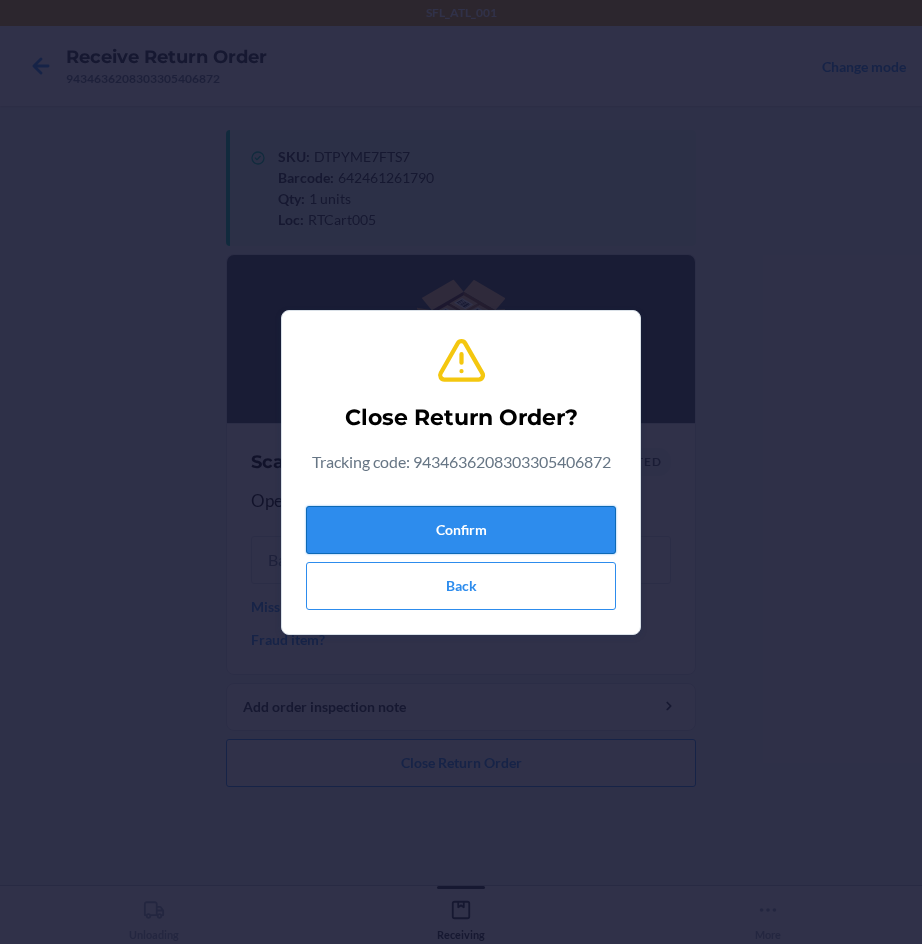 click on "Confirm" at bounding box center [461, 530] 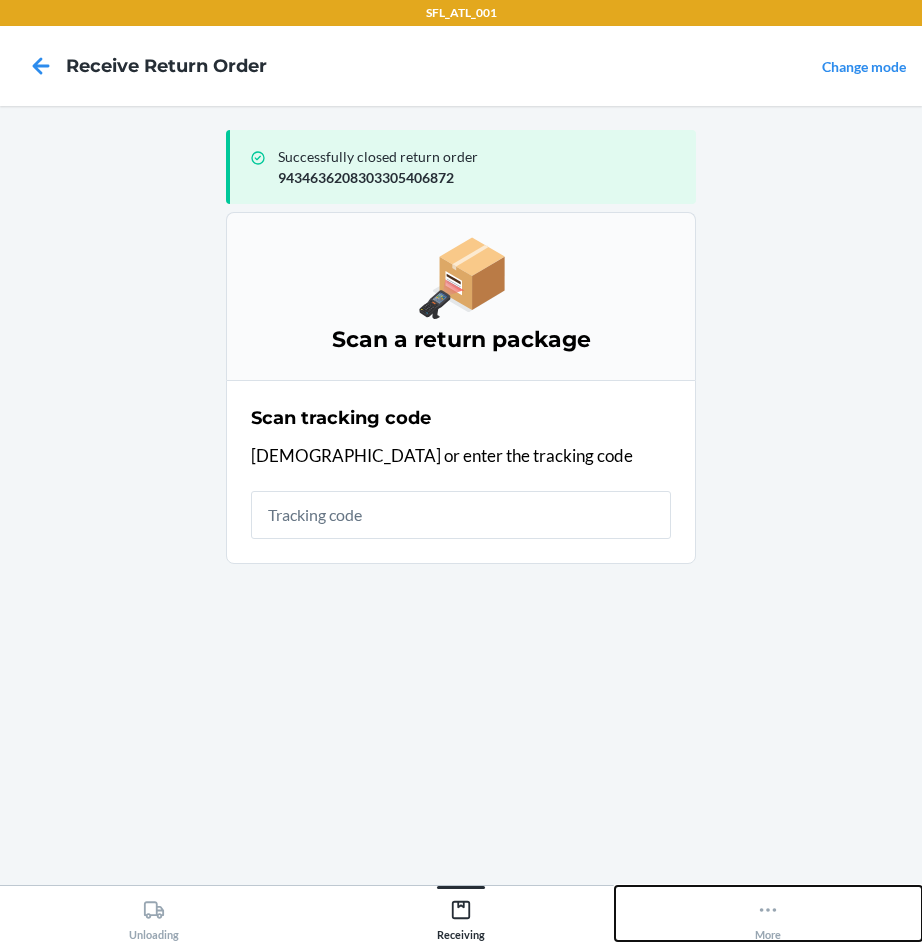 click 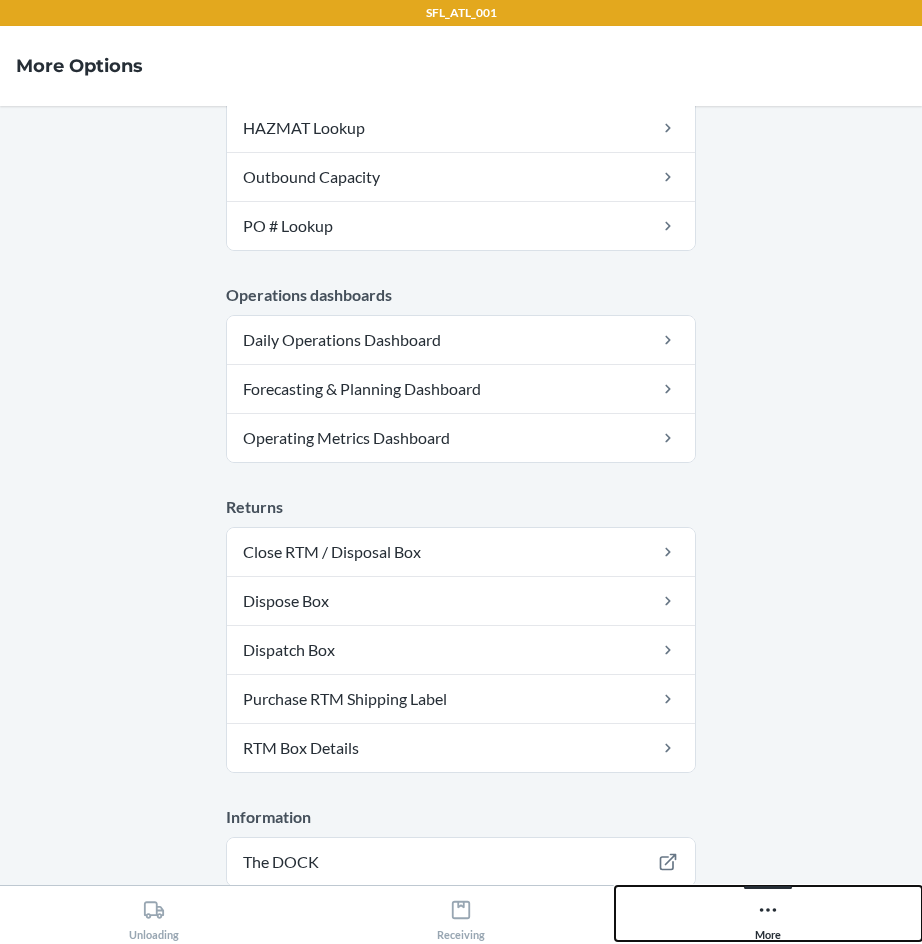 scroll, scrollTop: 458, scrollLeft: 0, axis: vertical 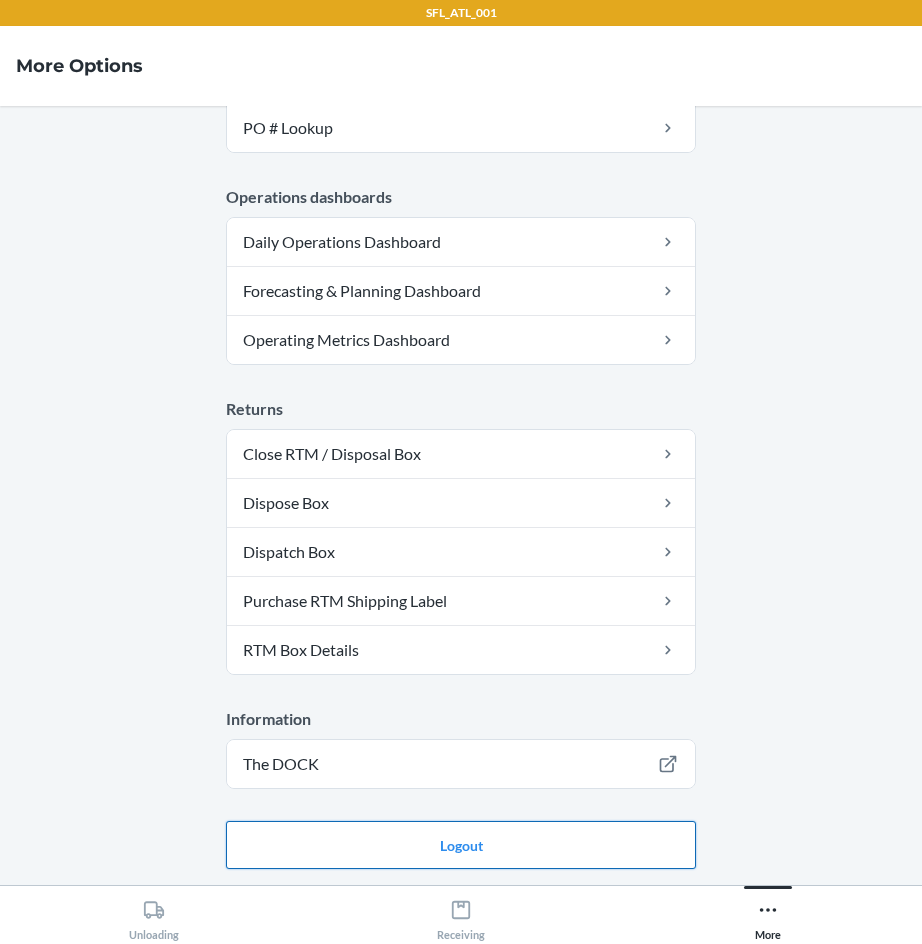 click on "Logout" at bounding box center [461, 845] 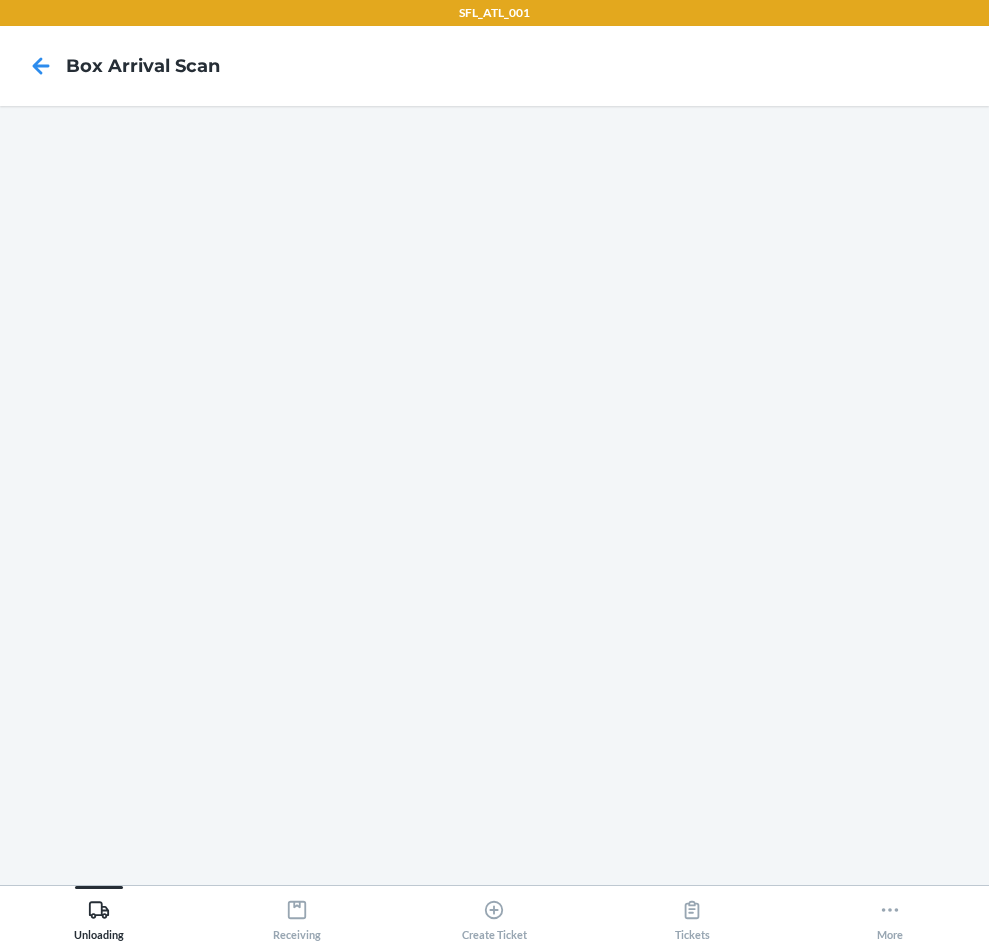 scroll, scrollTop: 0, scrollLeft: 0, axis: both 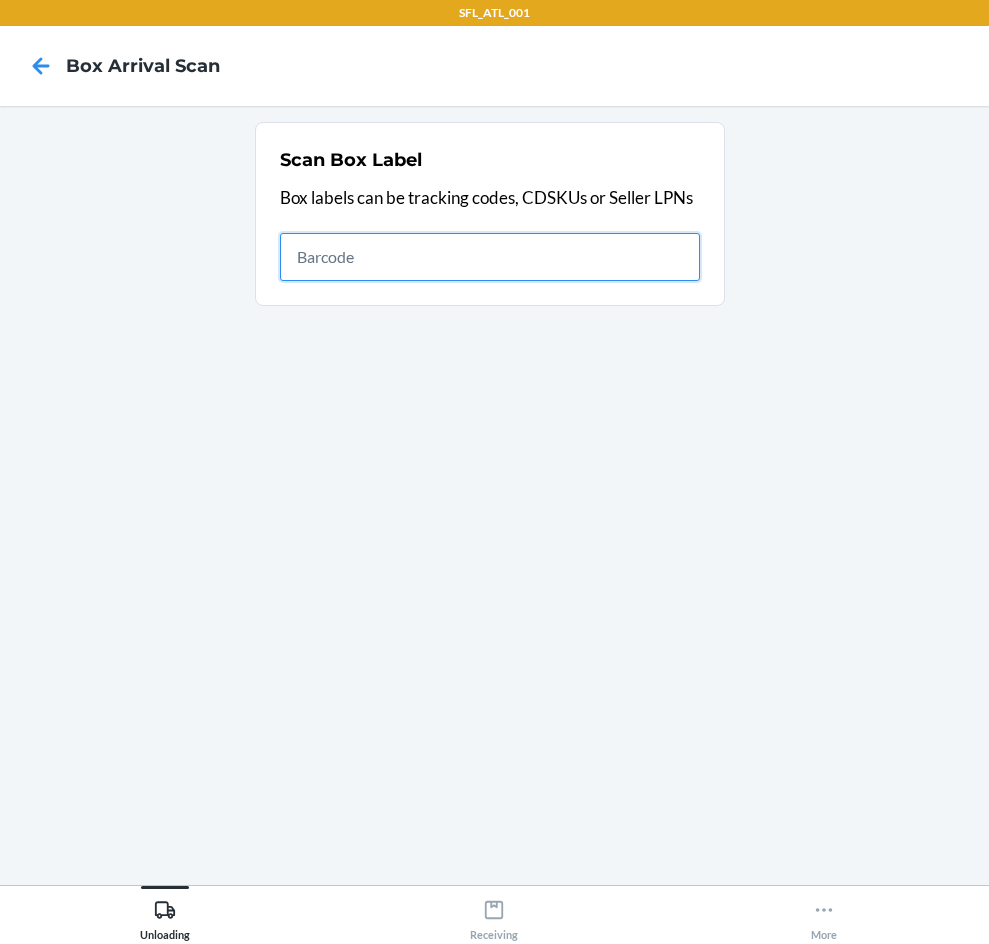 click at bounding box center (490, 257) 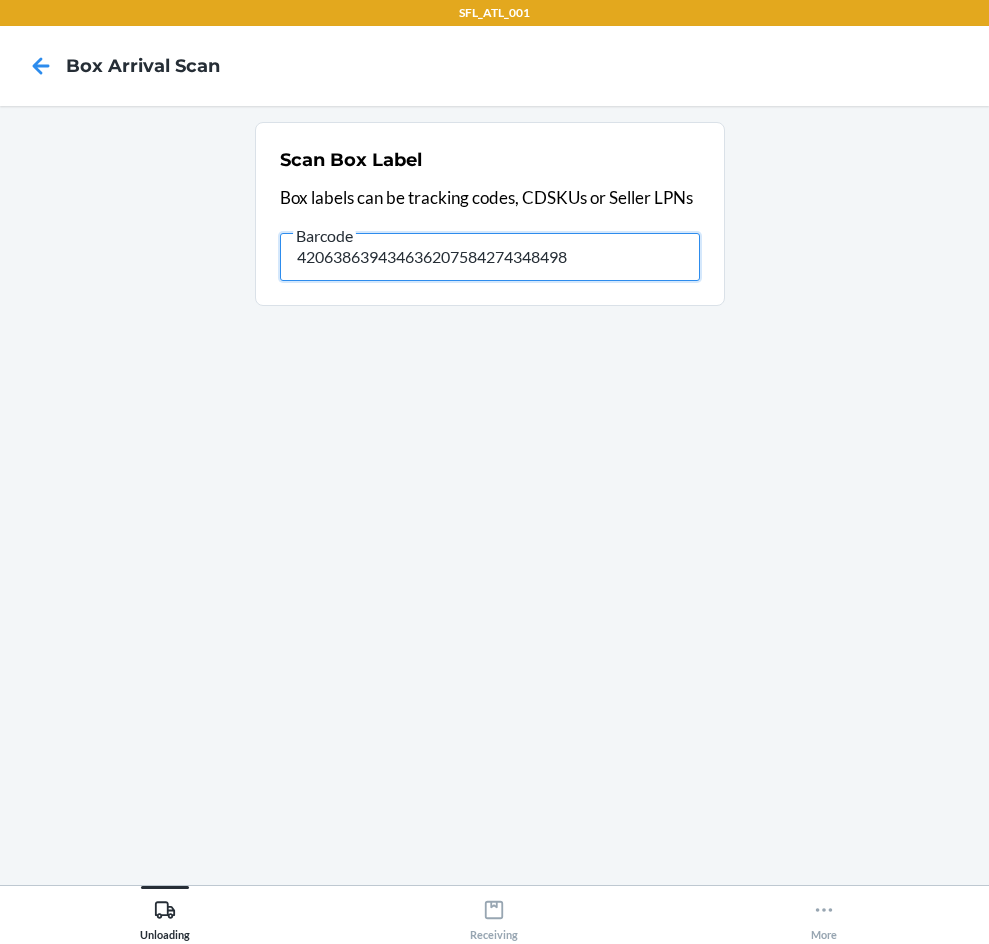 type on "420638639434636207584274348498" 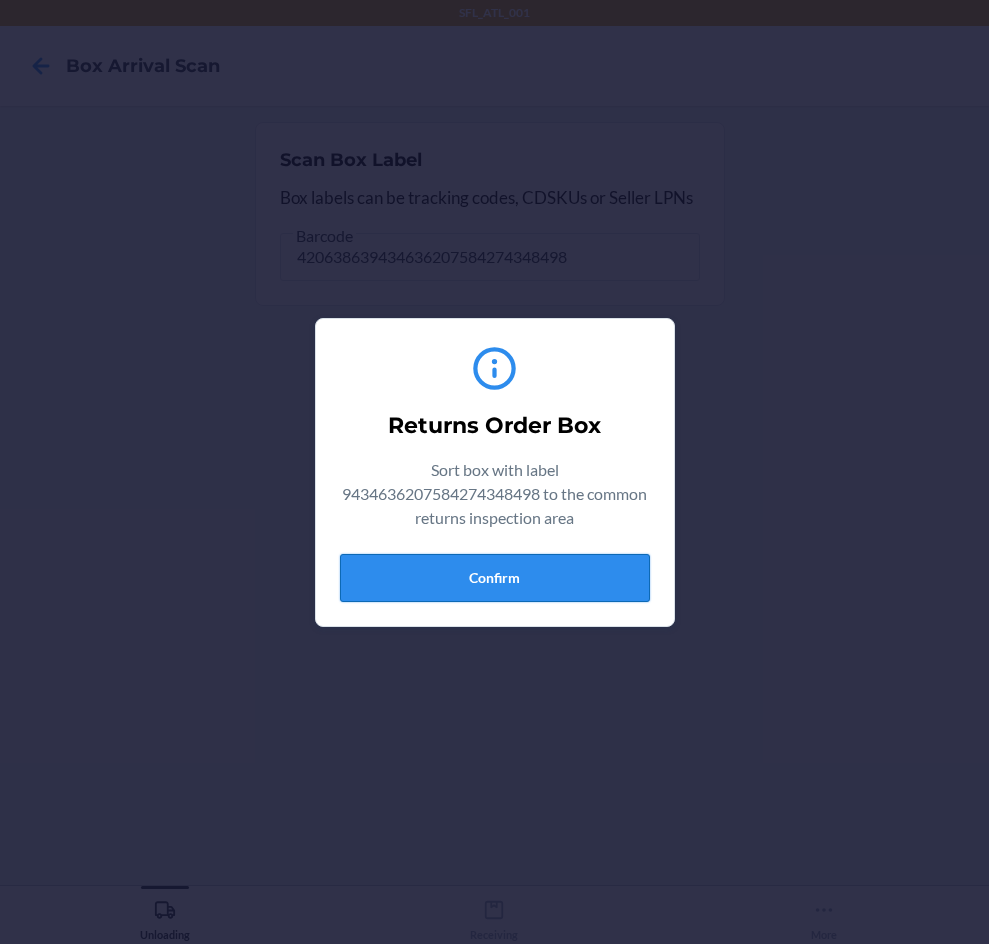 click on "Confirm" at bounding box center (495, 578) 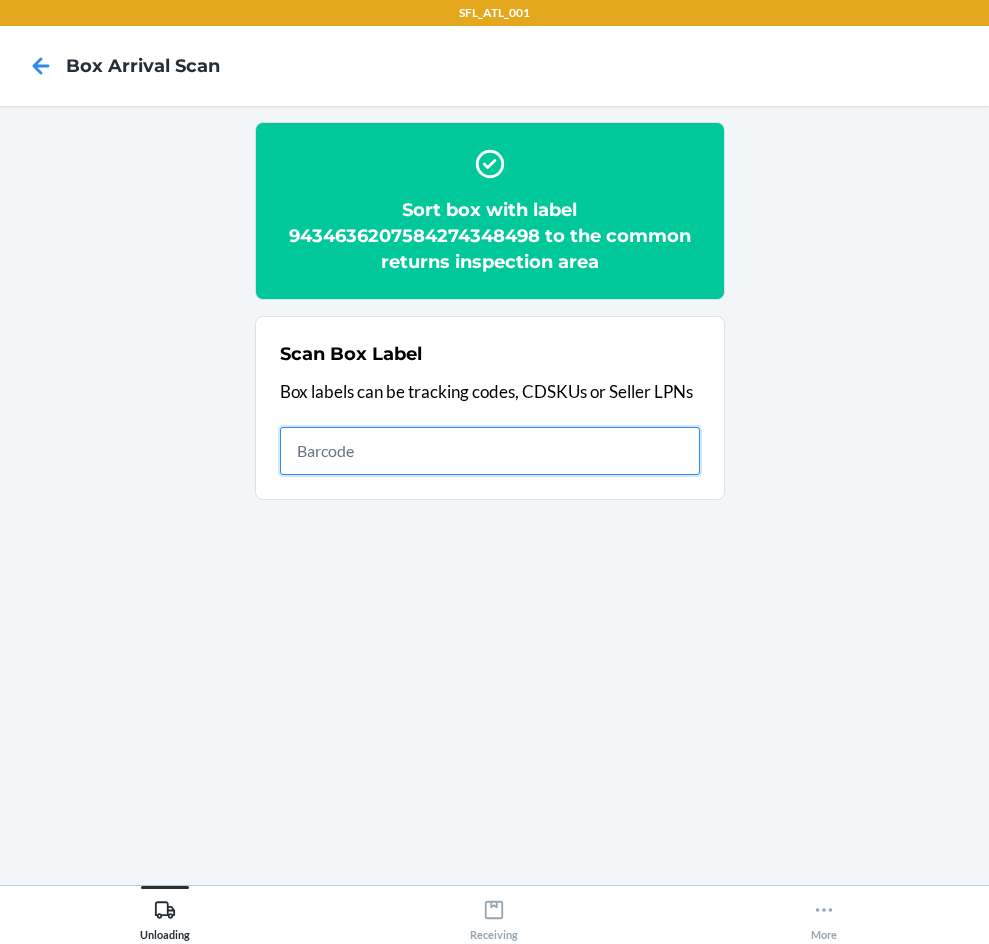 click at bounding box center [490, 451] 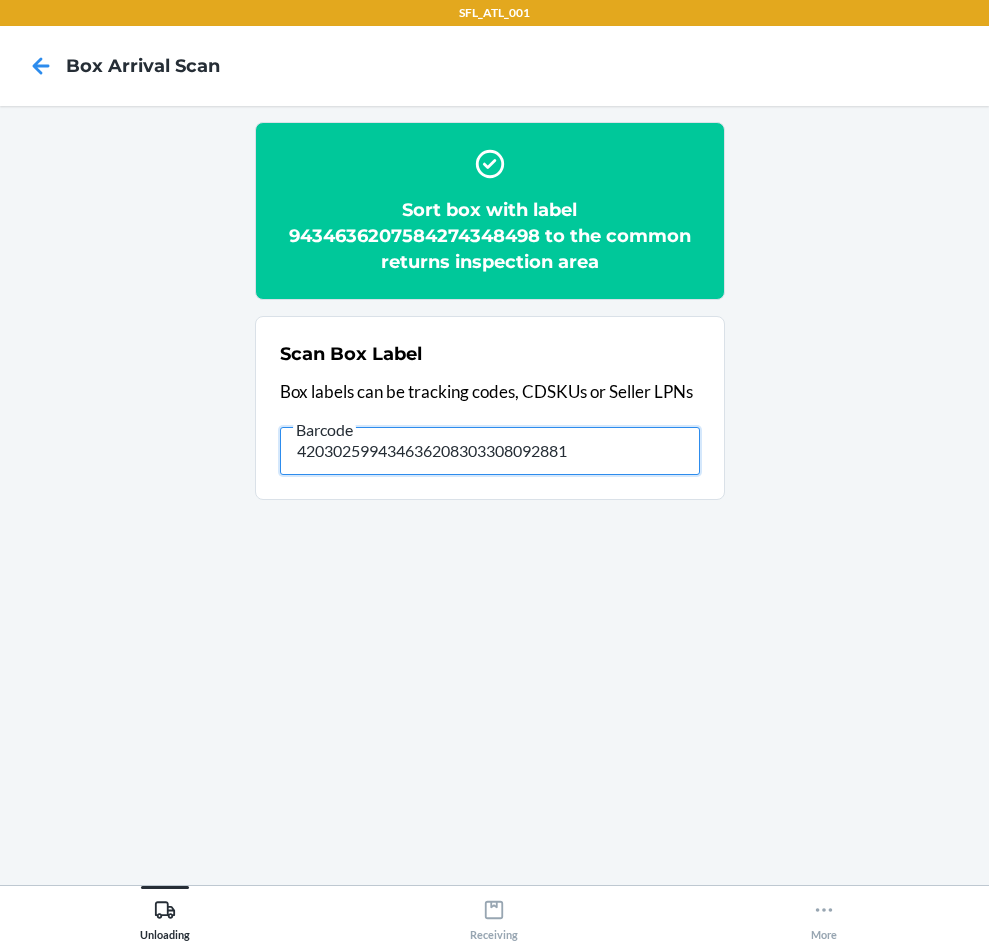 type on "420302599434636208303308092881" 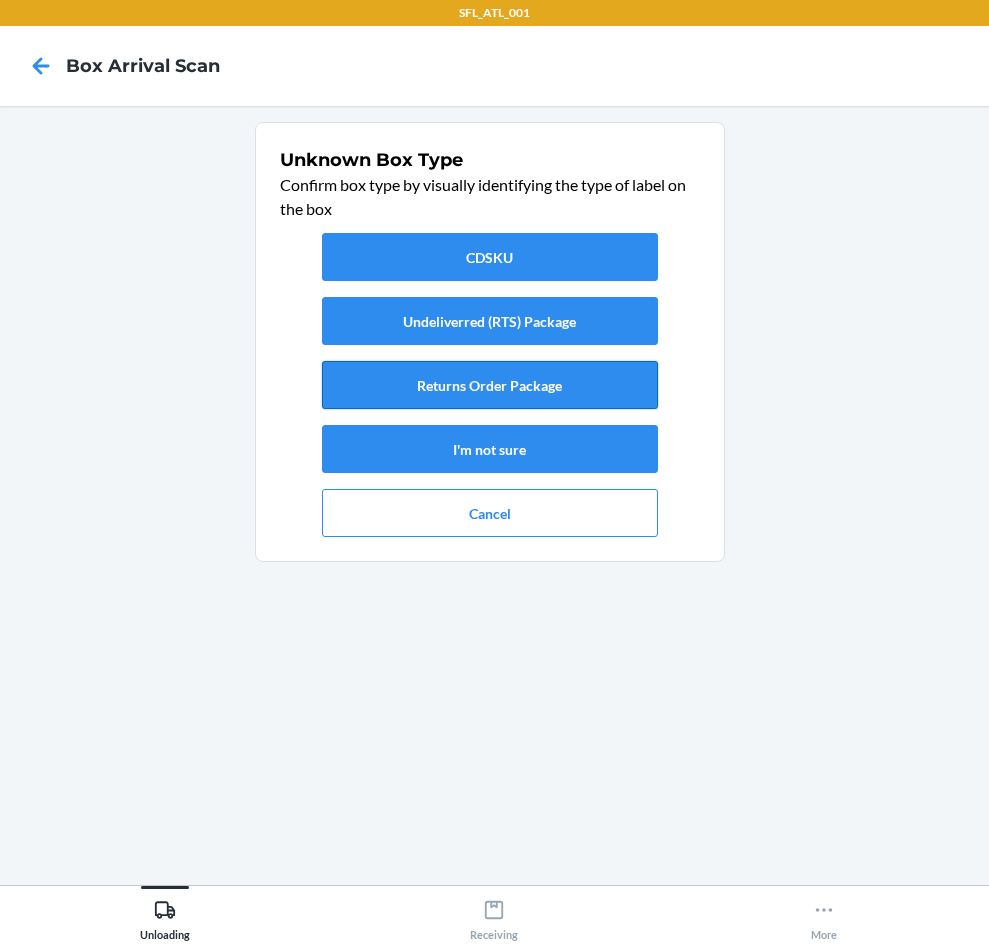 click on "Returns Order Package" at bounding box center [490, 385] 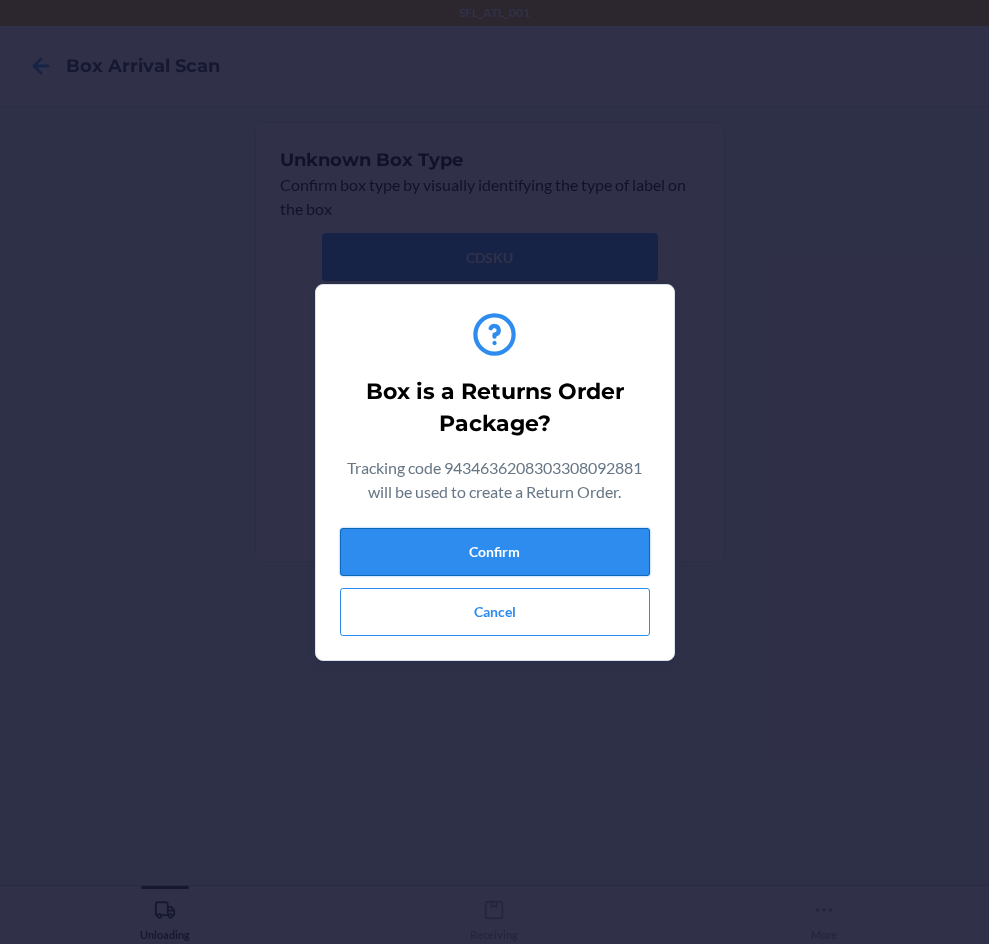 click on "Confirm" at bounding box center (495, 552) 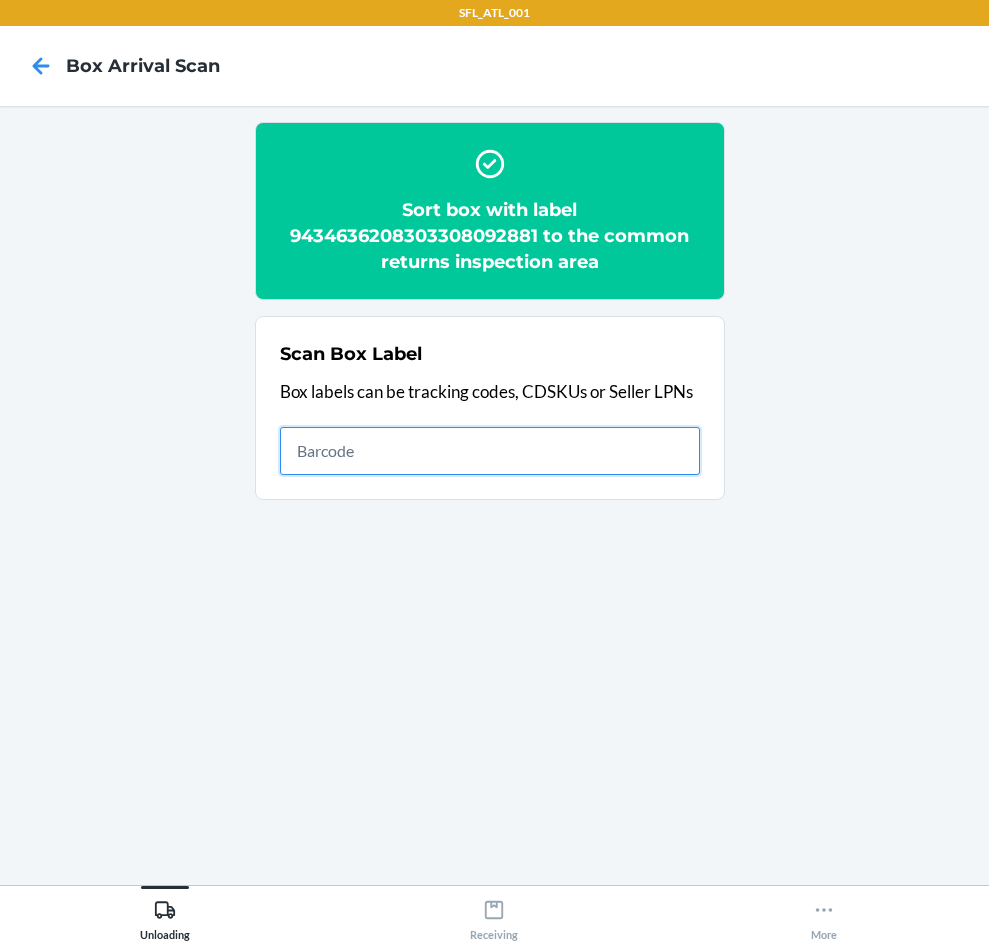 click at bounding box center [490, 451] 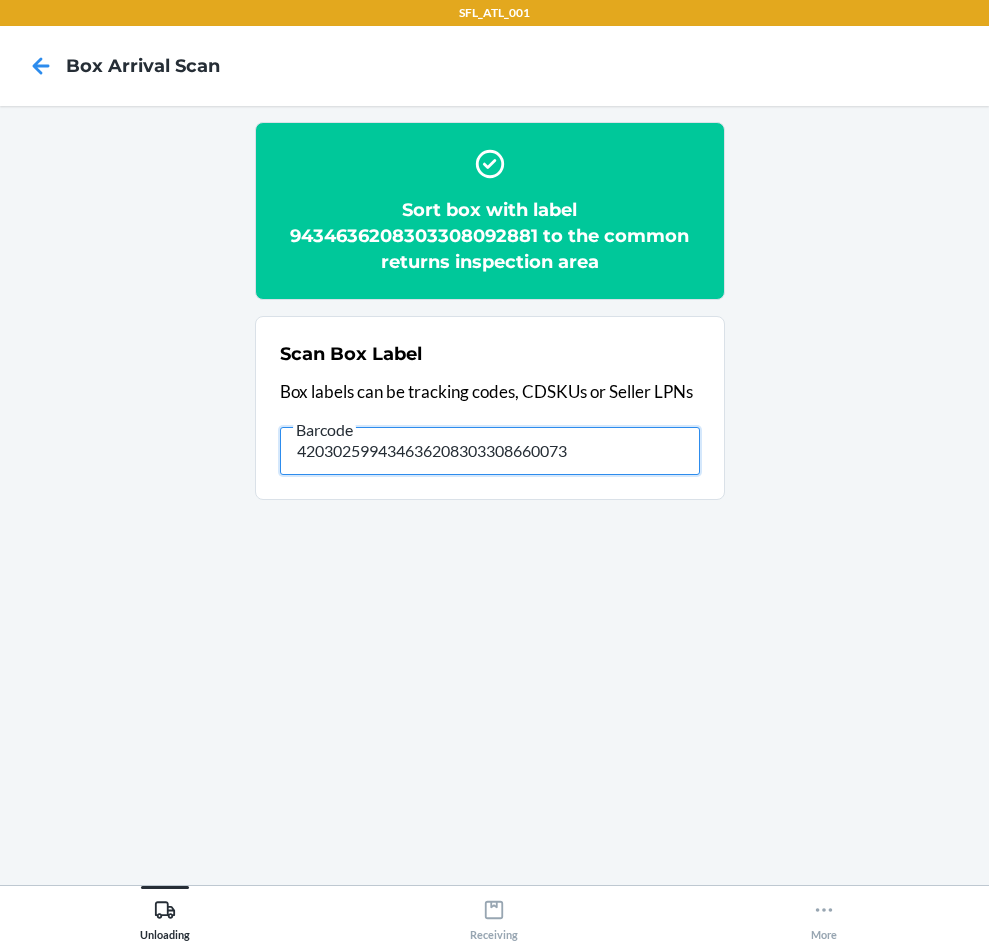 type on "420302599434636208303308660073" 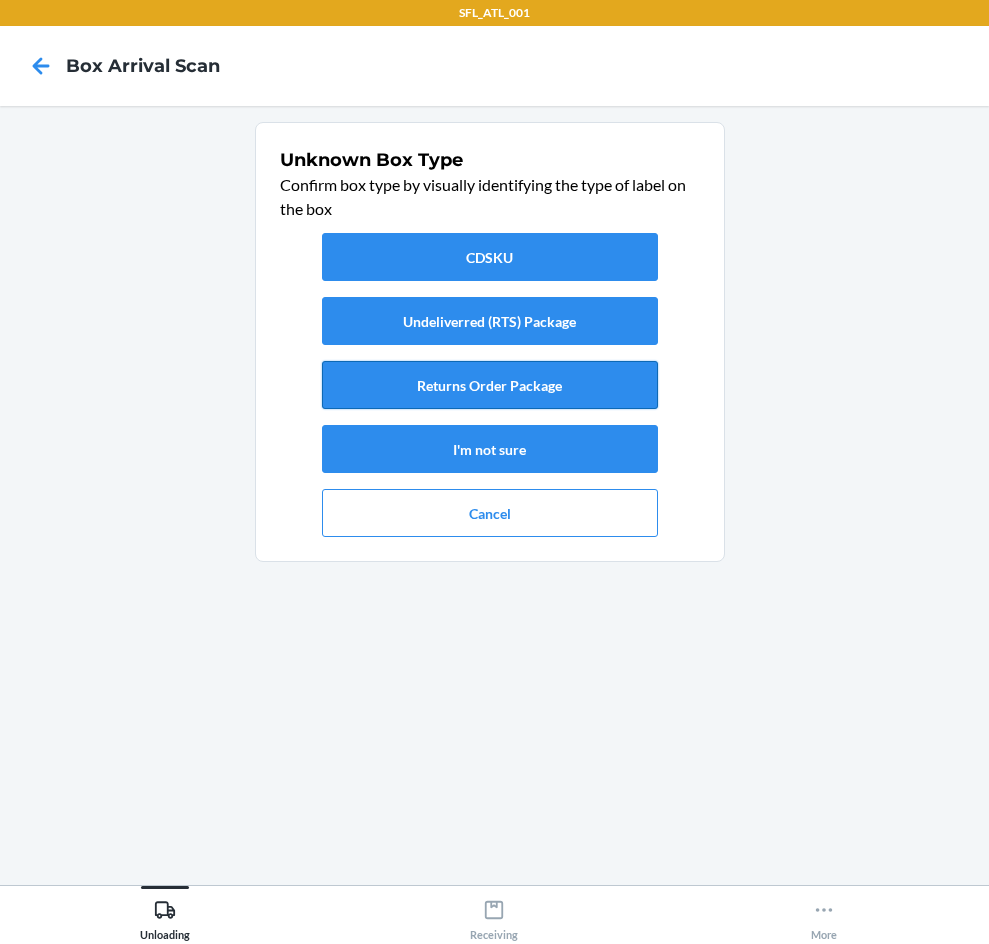 click on "Returns Order Package" at bounding box center (490, 385) 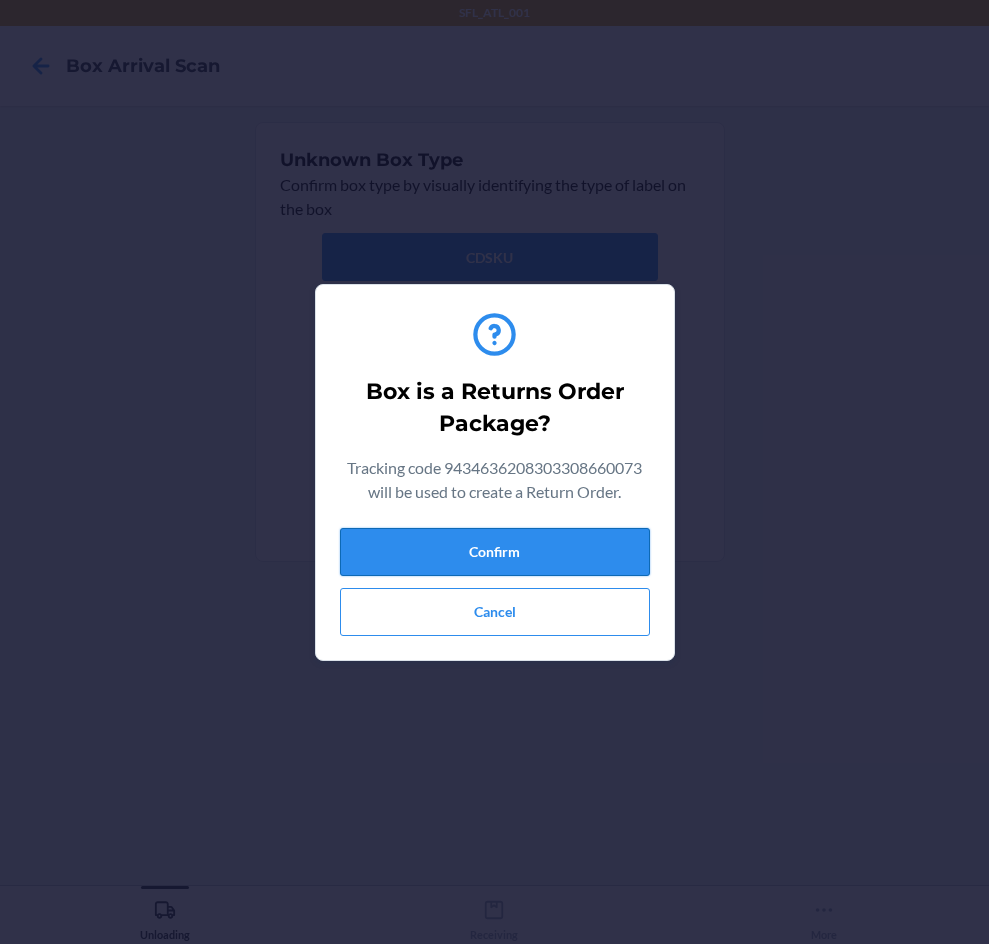 click on "Confirm" at bounding box center (495, 552) 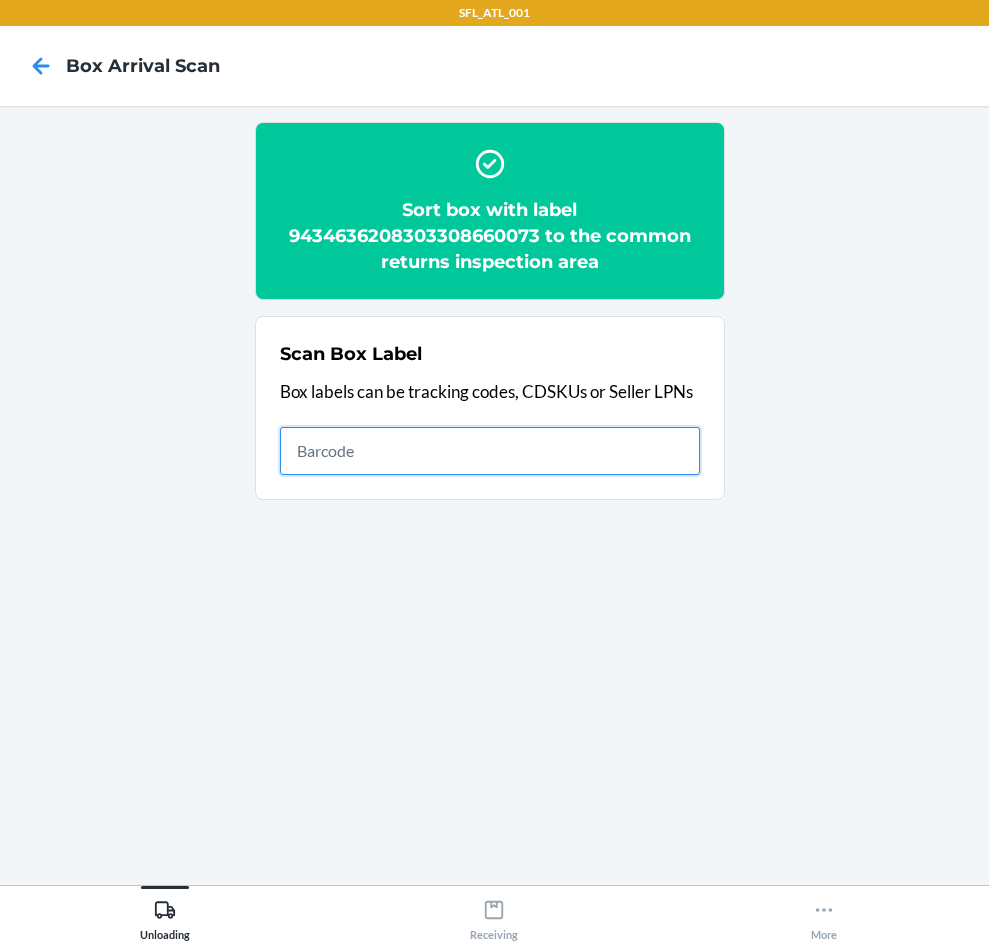 type on "420326129261290316871720089508" 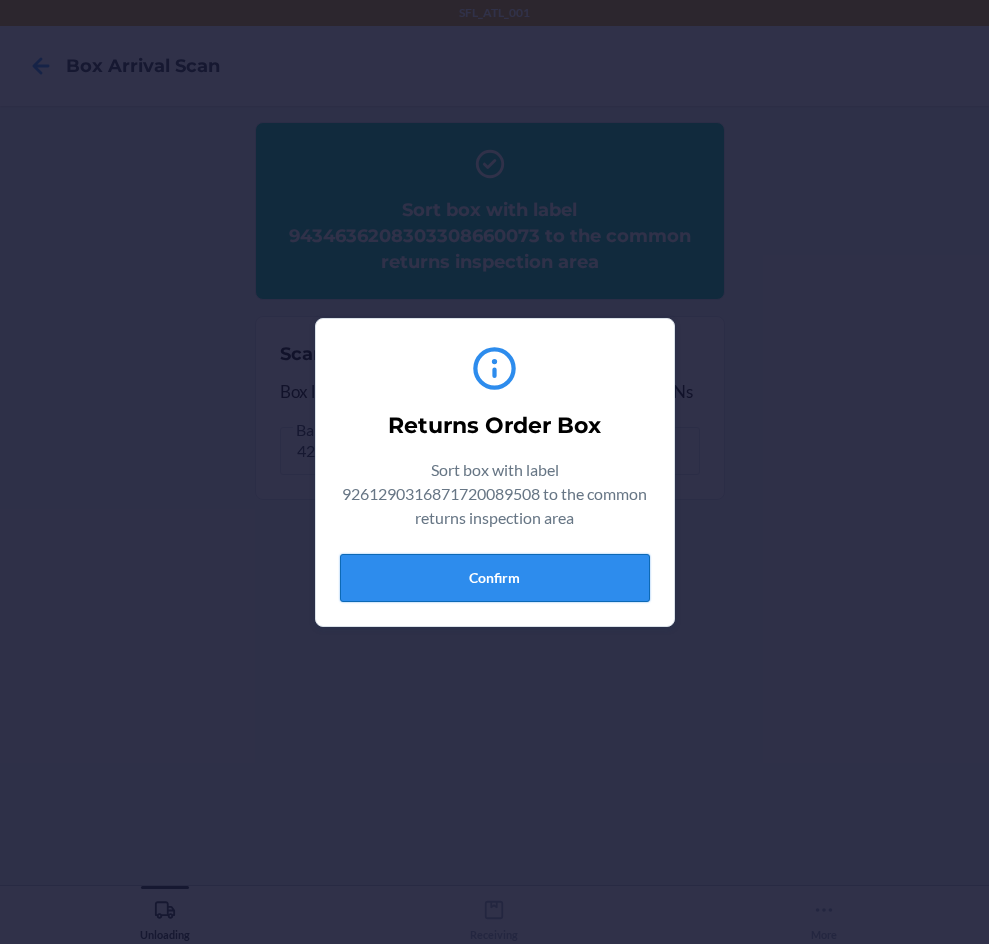 click on "Confirm" at bounding box center (495, 578) 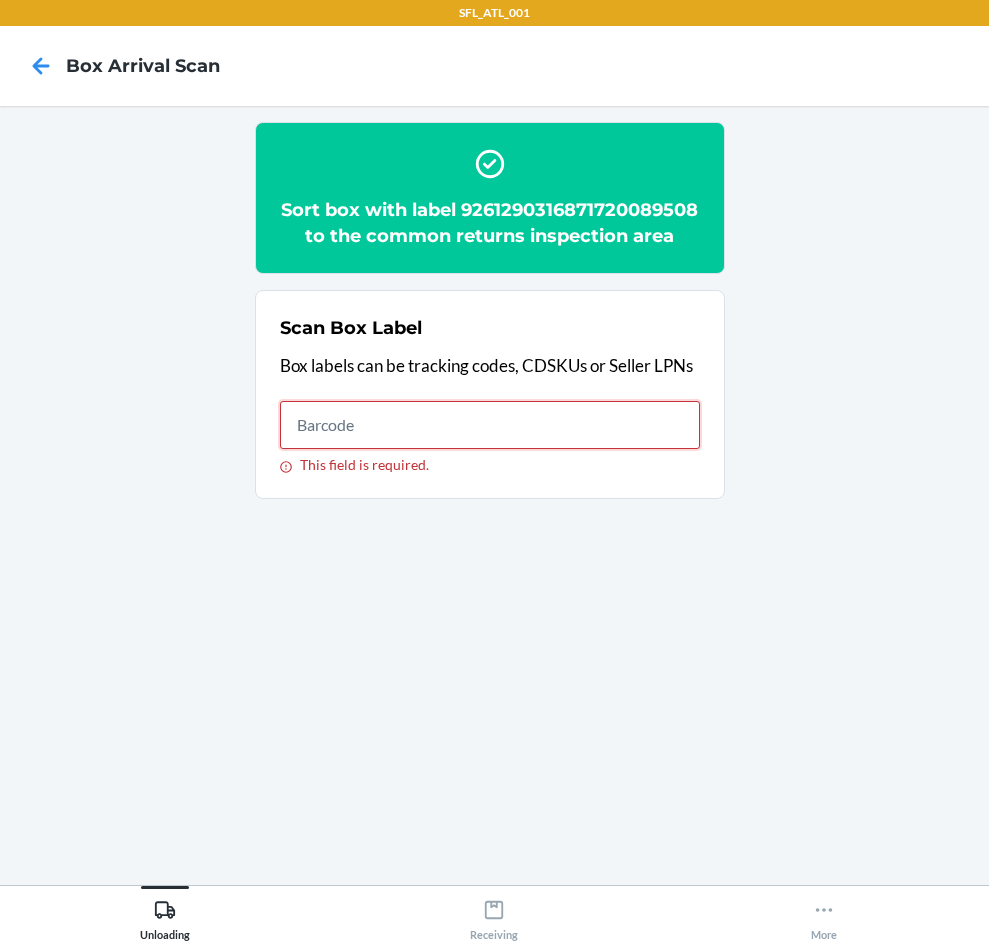 click on "This field is required." at bounding box center (490, 425) 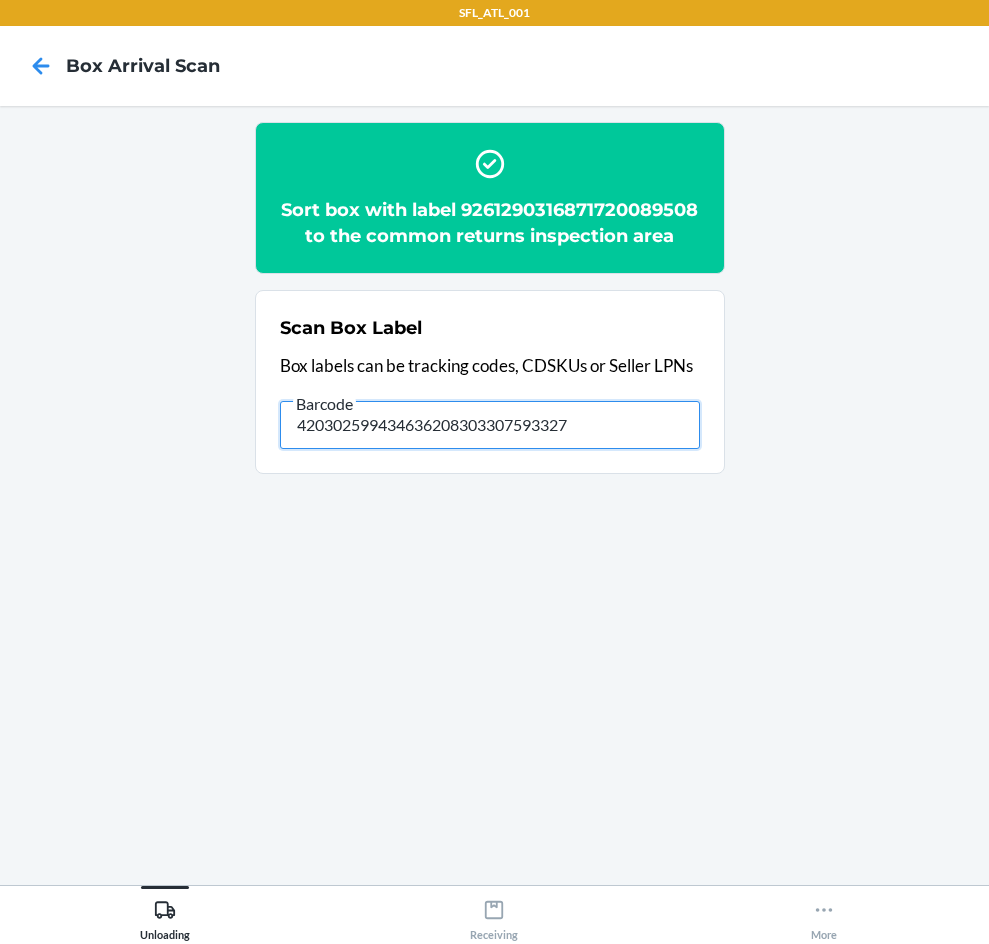type on "420302599434636208303307593327" 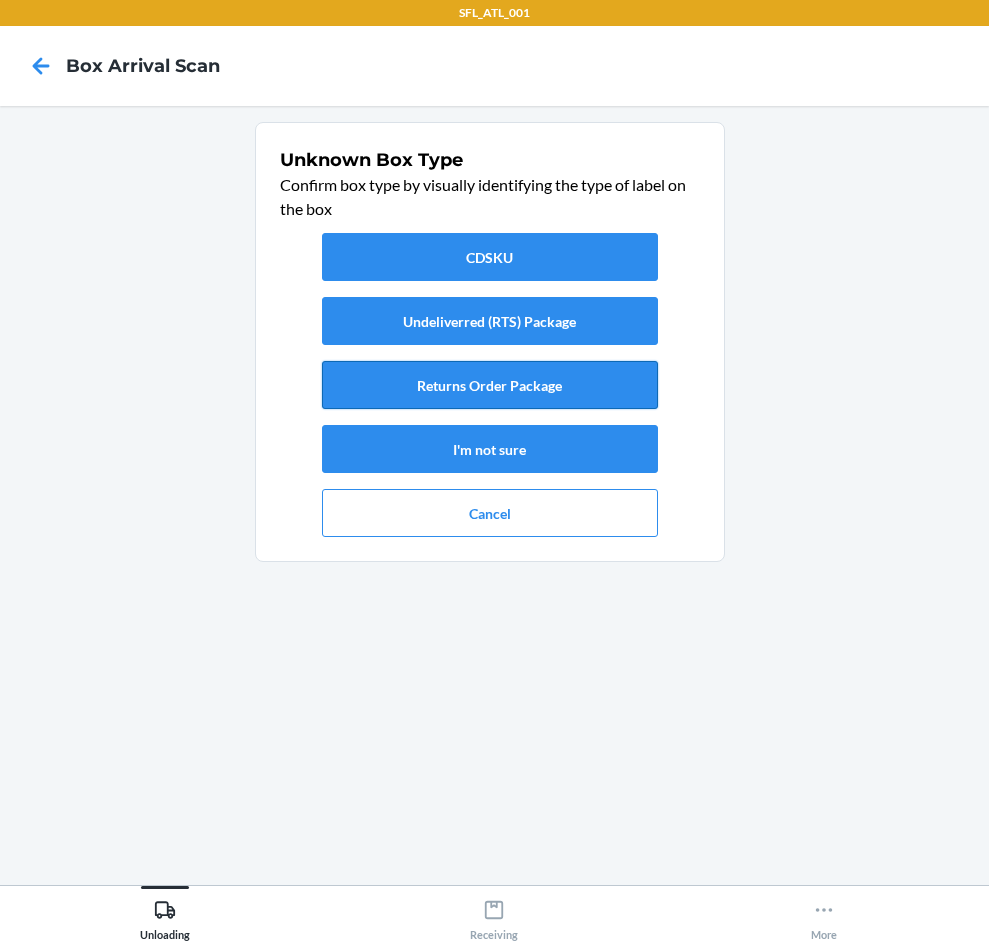 click on "Returns Order Package" at bounding box center [490, 385] 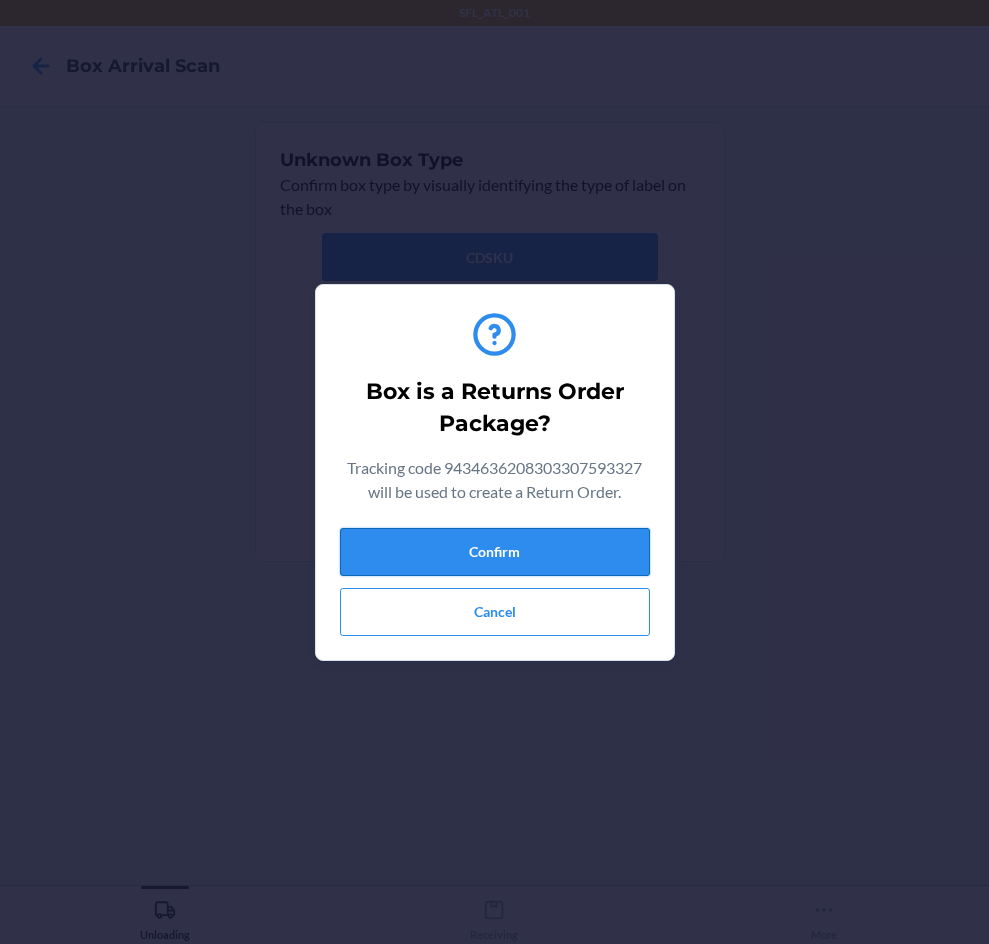 click on "Confirm" at bounding box center [495, 552] 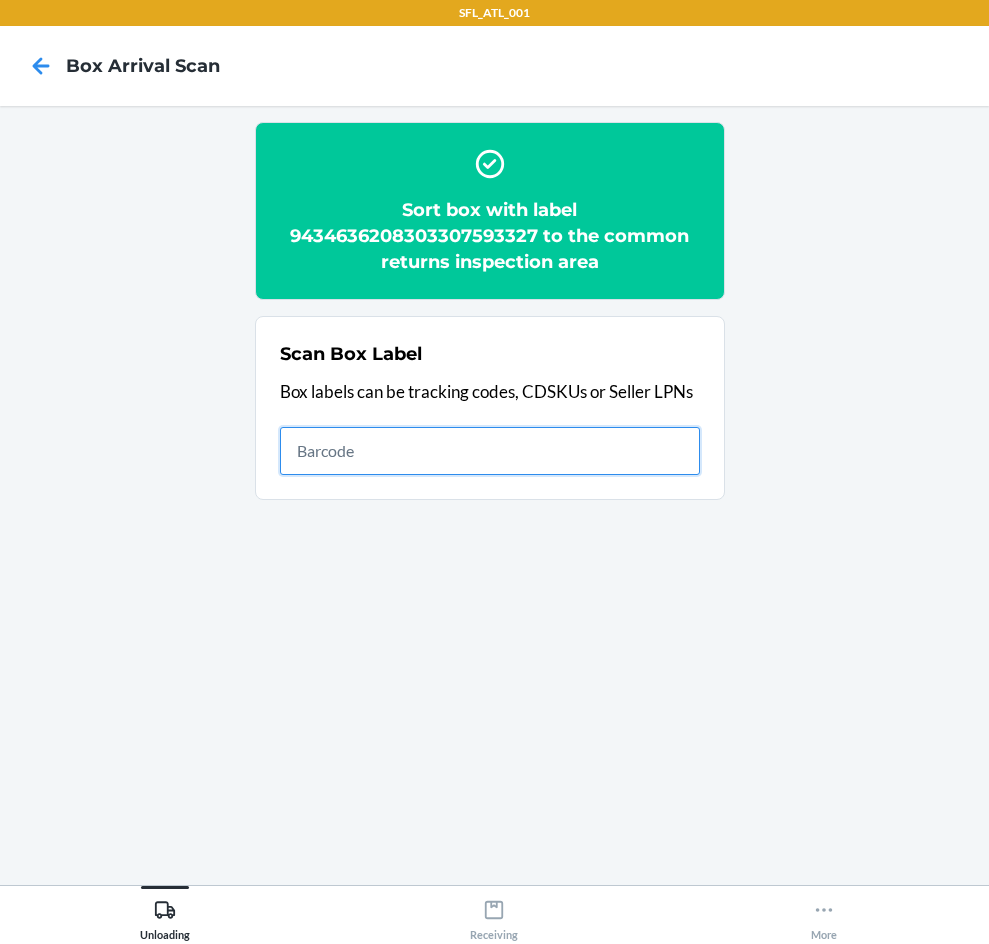 click at bounding box center [490, 451] 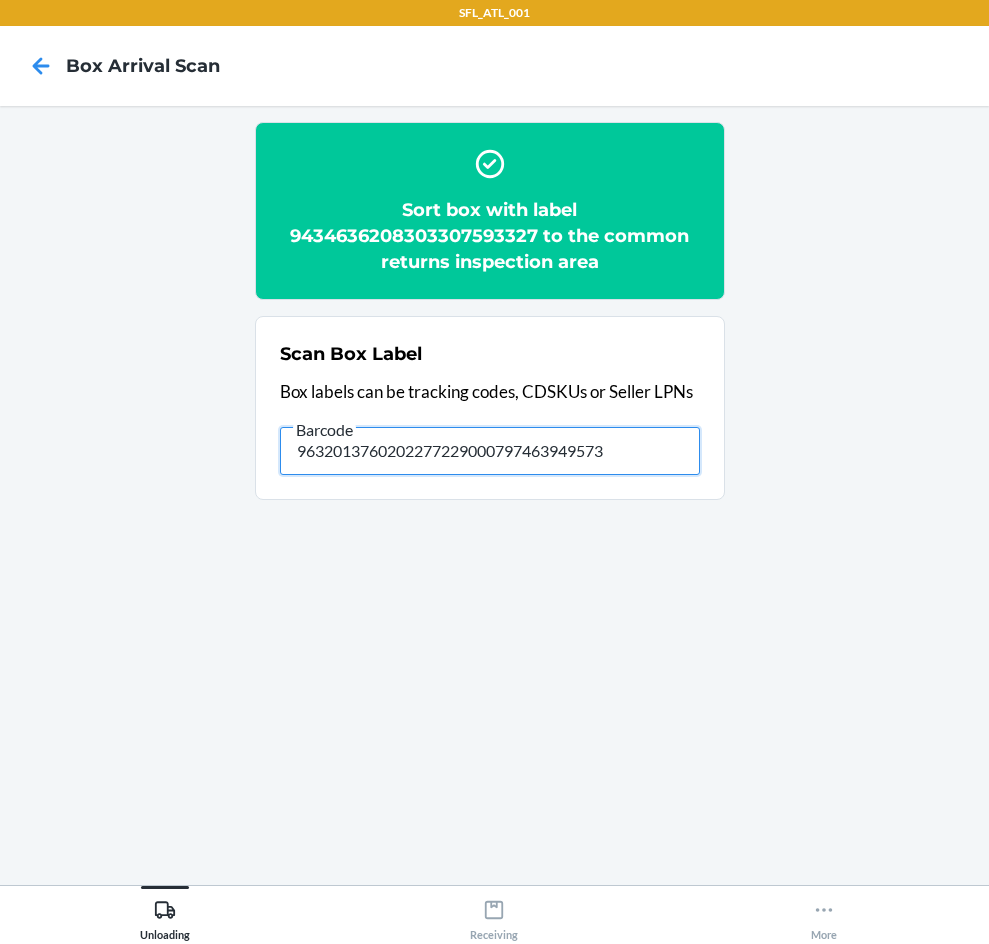 type on "9632013760202277229000797463949573" 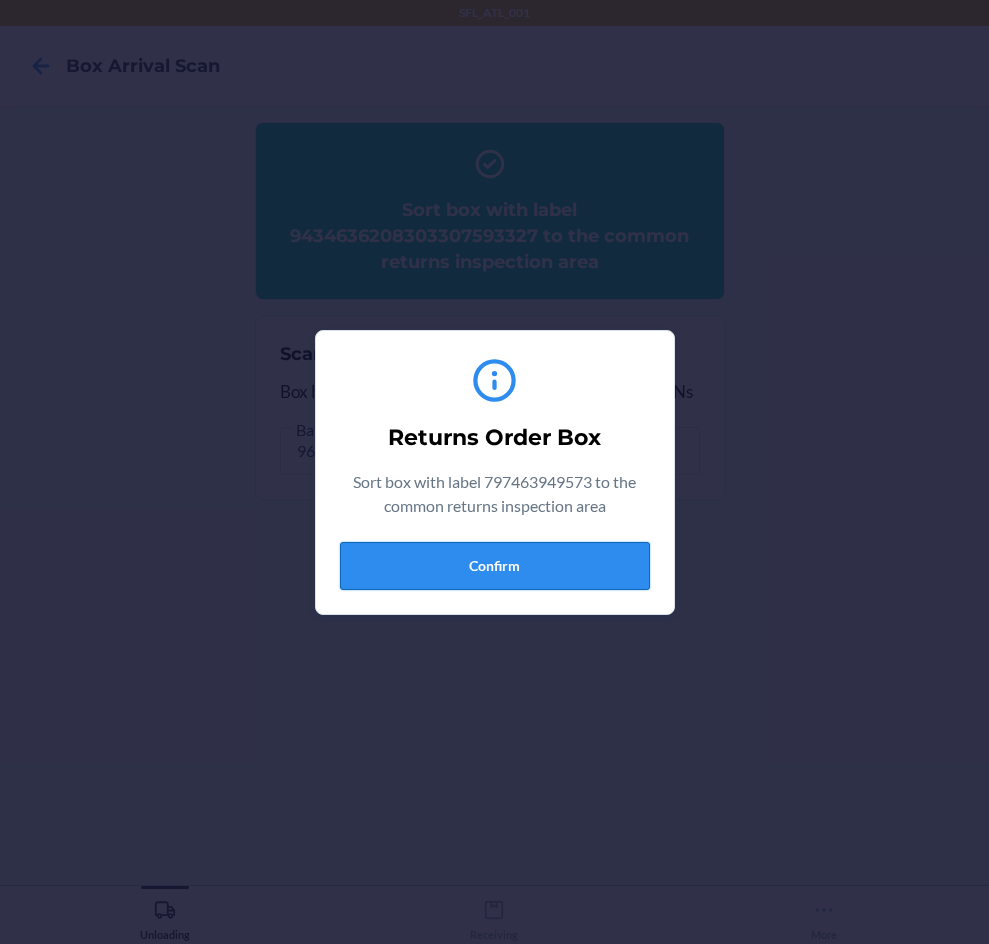 click on "Confirm" at bounding box center [495, 566] 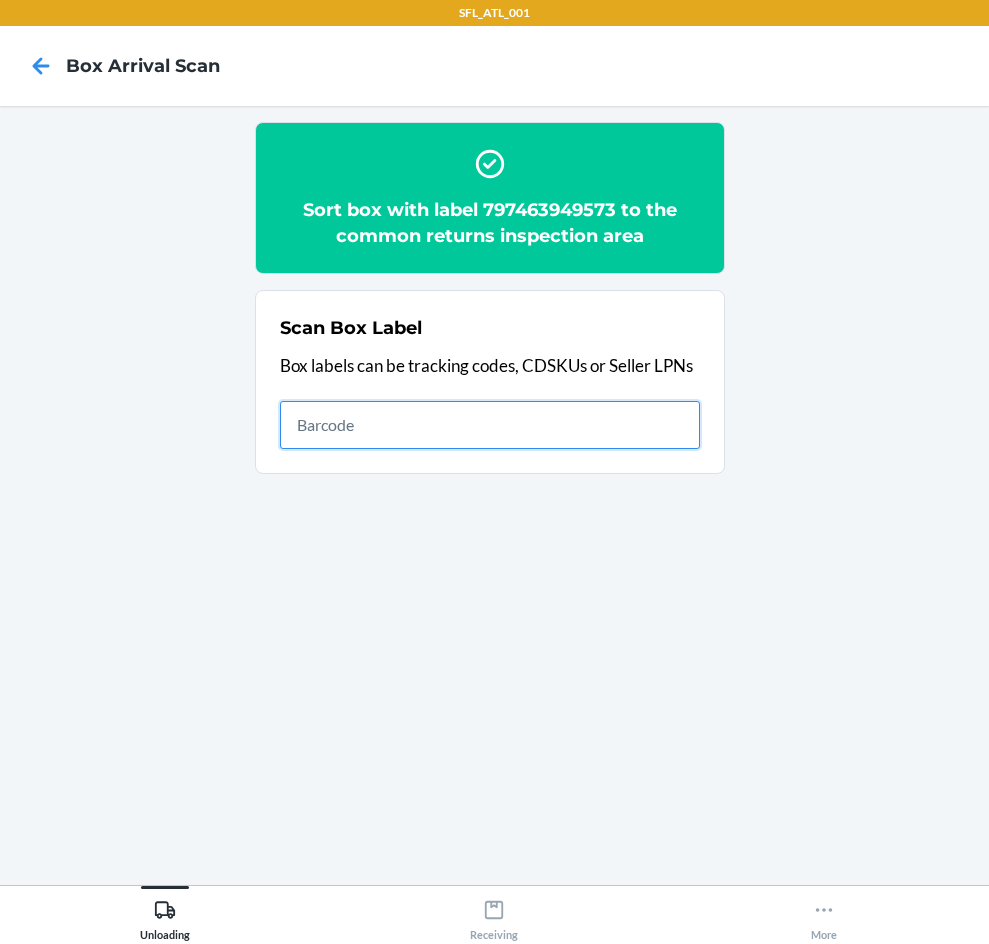 click at bounding box center (490, 425) 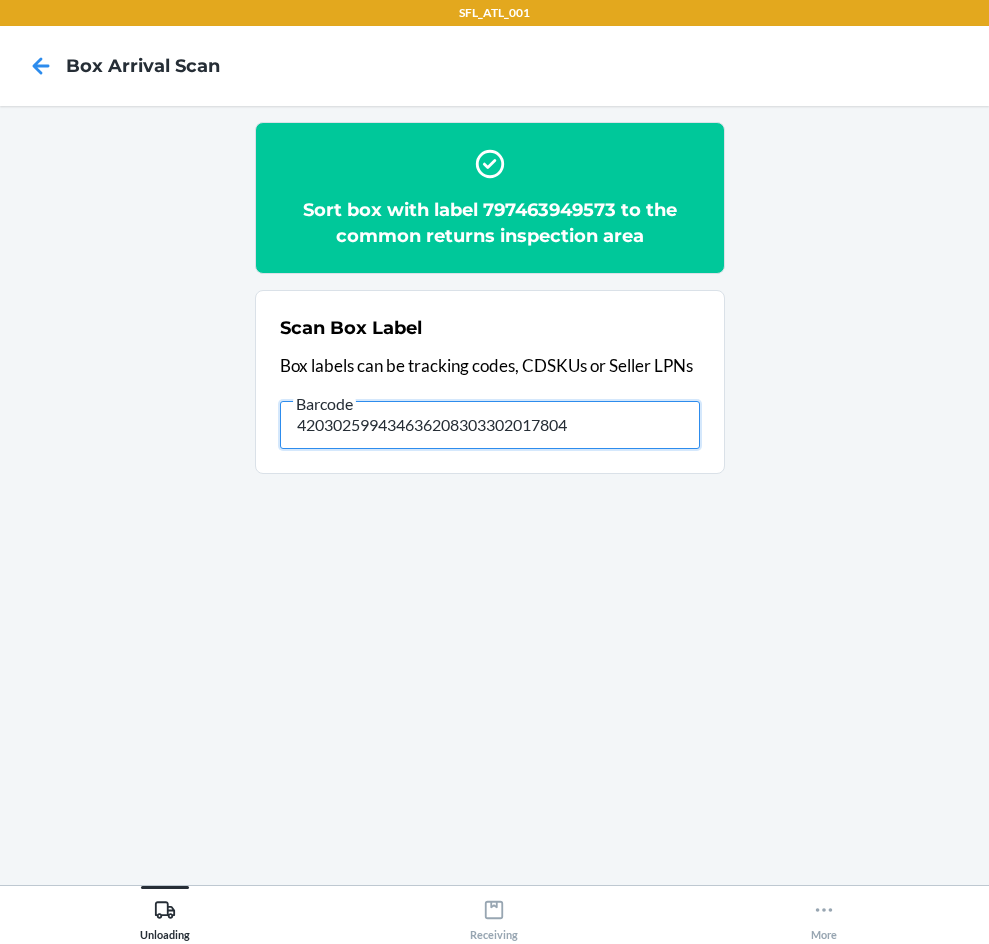 type on "420302599434636208303302017804" 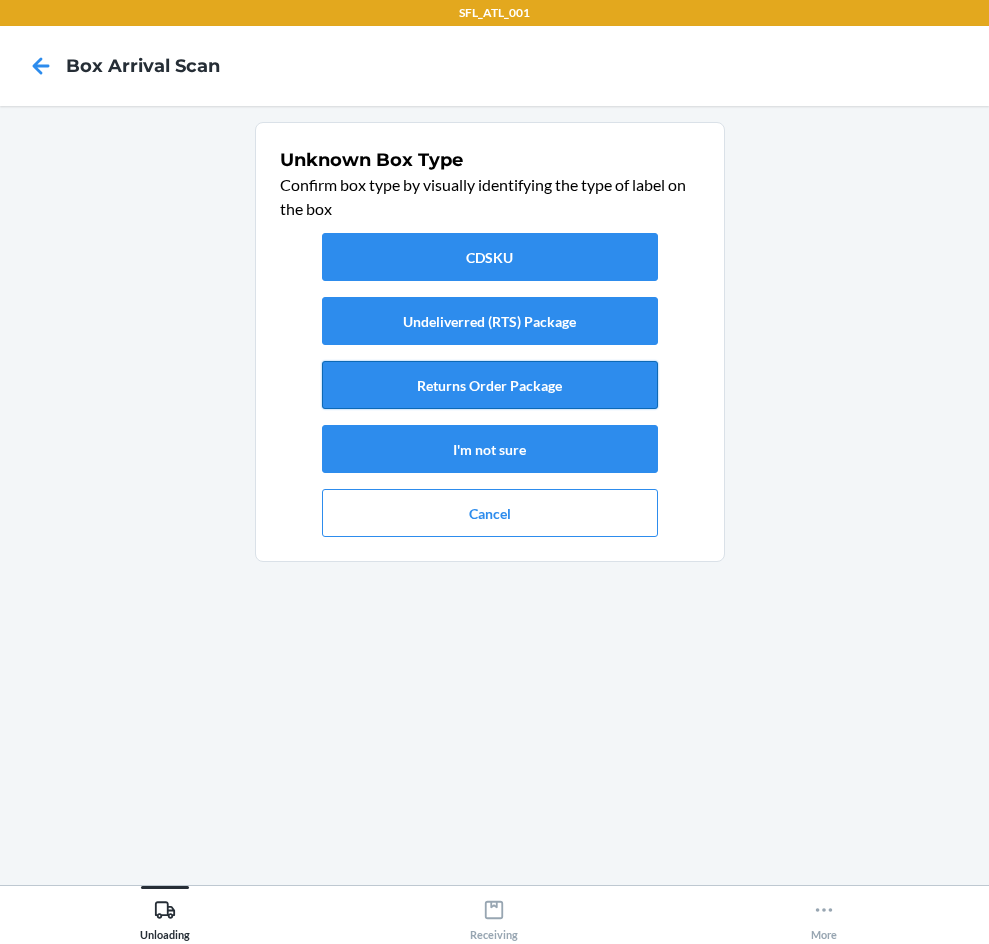 click on "Returns Order Package" at bounding box center (490, 385) 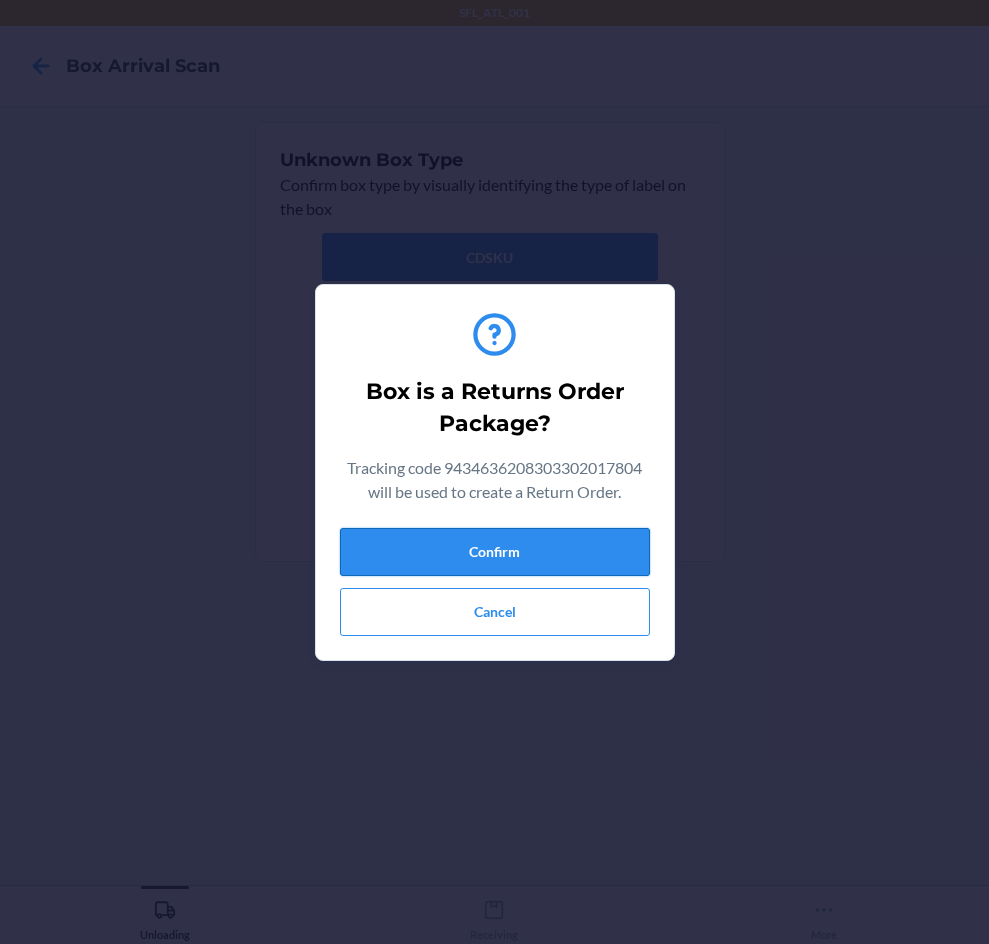 click on "Confirm" at bounding box center (495, 552) 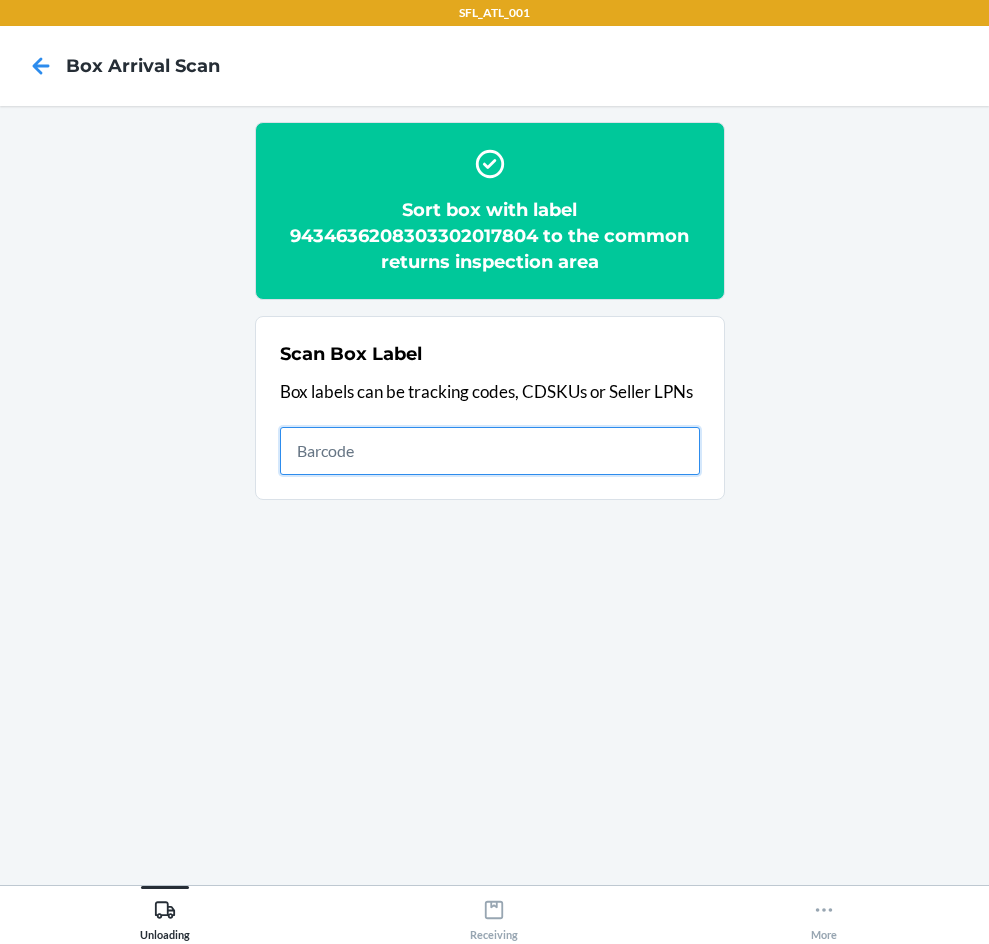 click at bounding box center [490, 451] 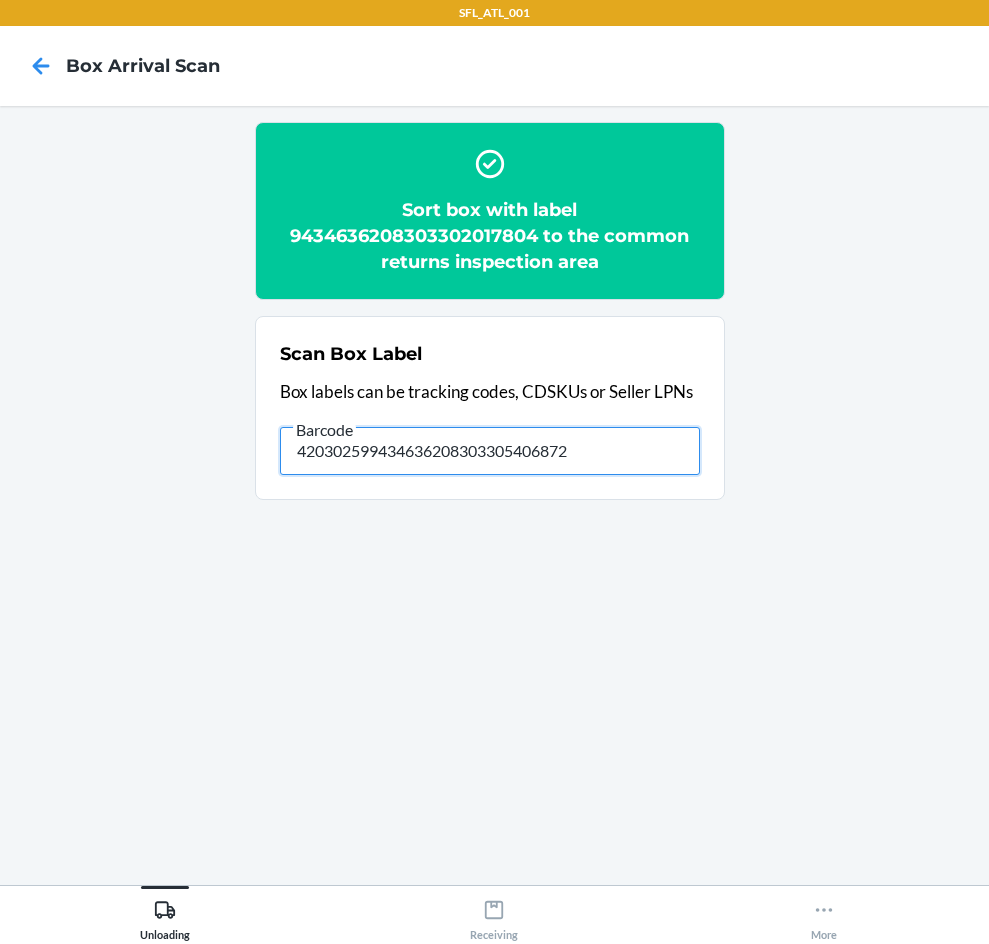 type on "420302599434636208303305406872" 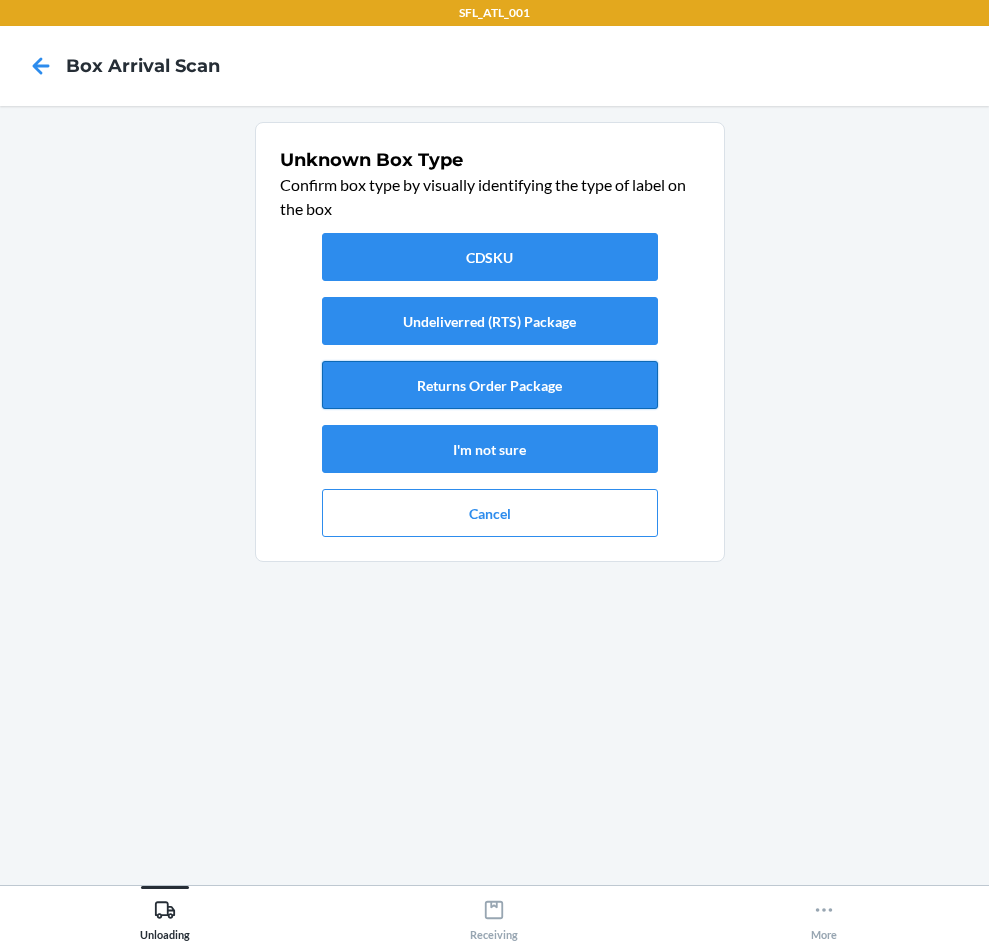 click on "Returns Order Package" at bounding box center [490, 385] 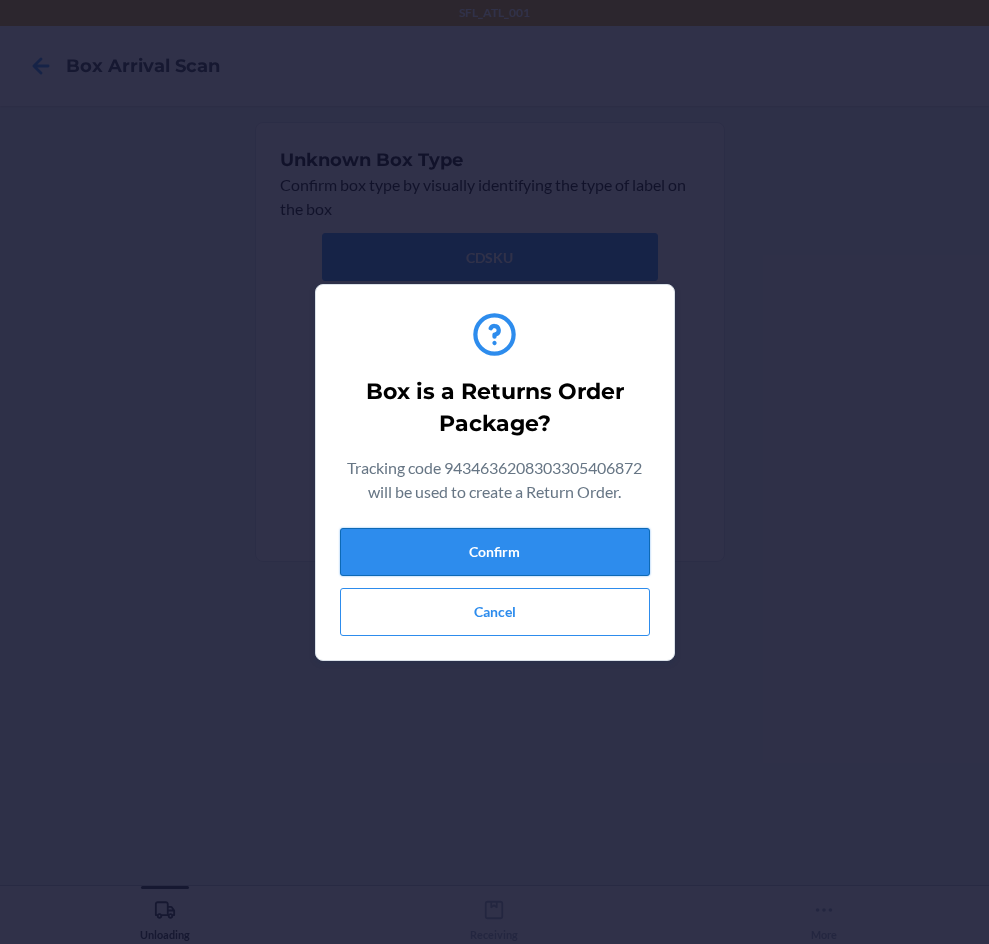 click on "Confirm" at bounding box center (495, 552) 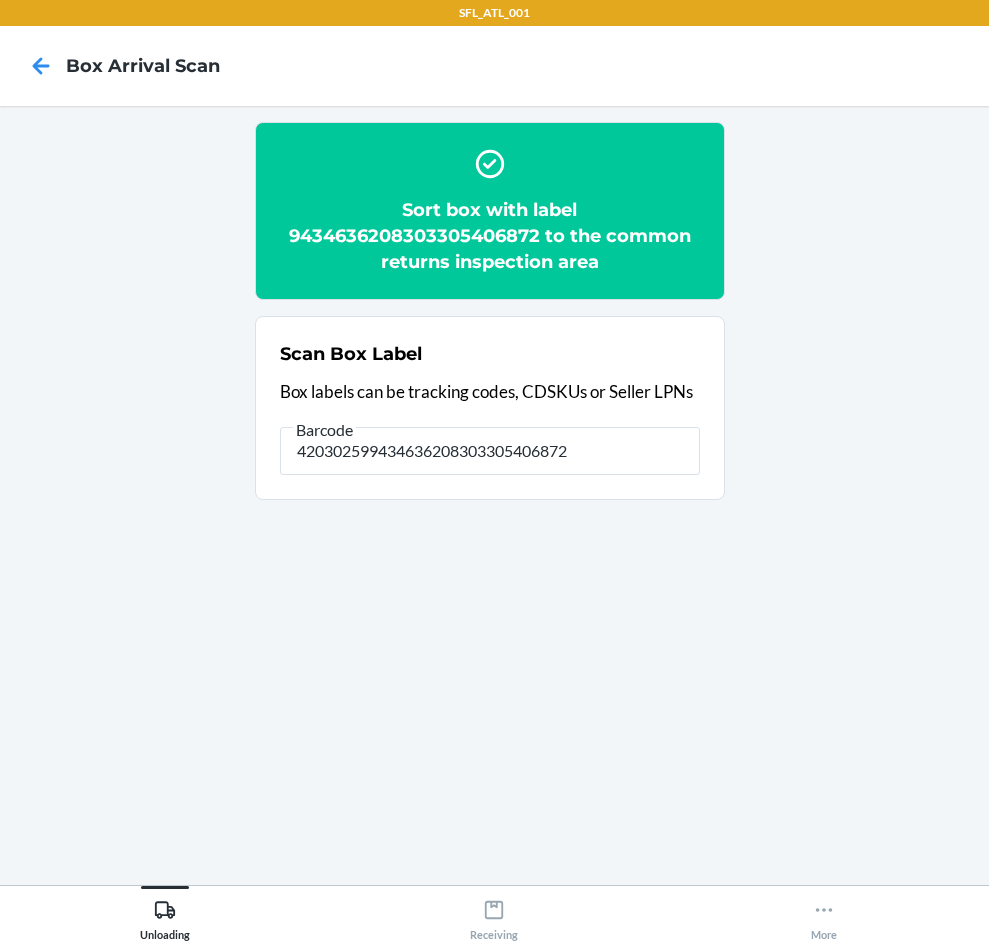 type on "420302599434636208303305406872" 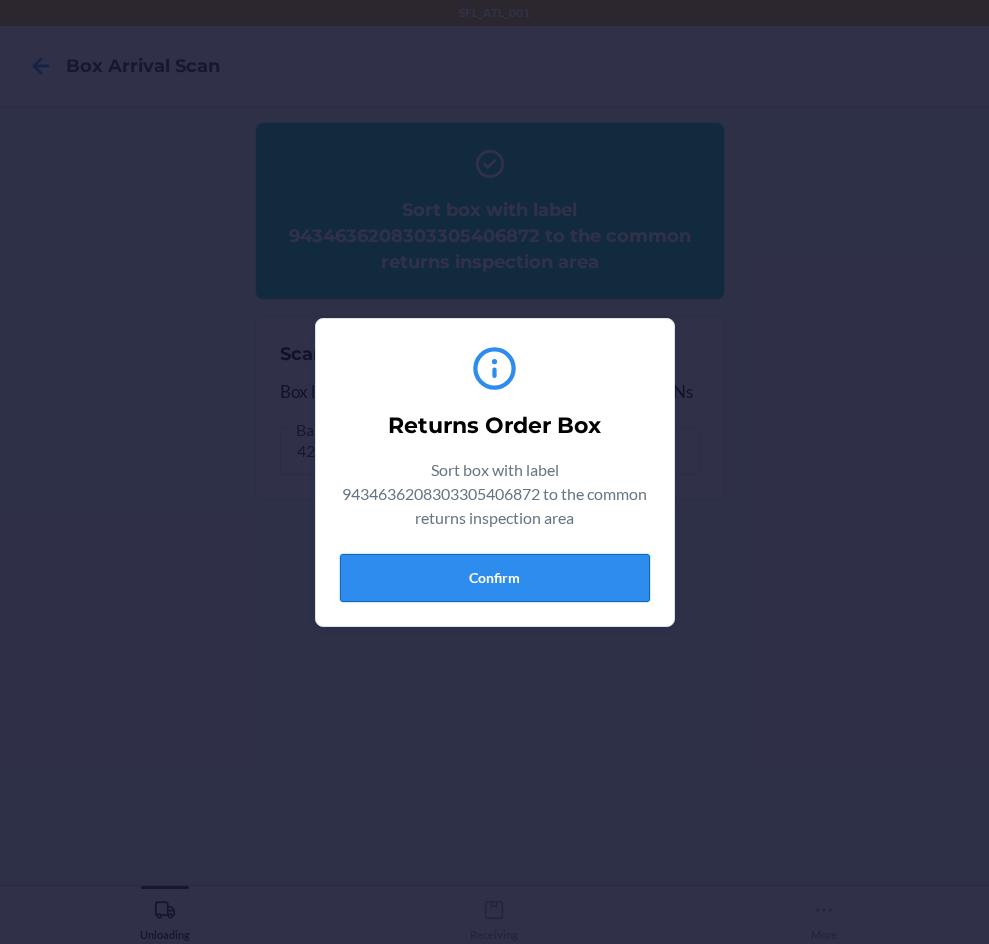 click on "Confirm" at bounding box center [495, 578] 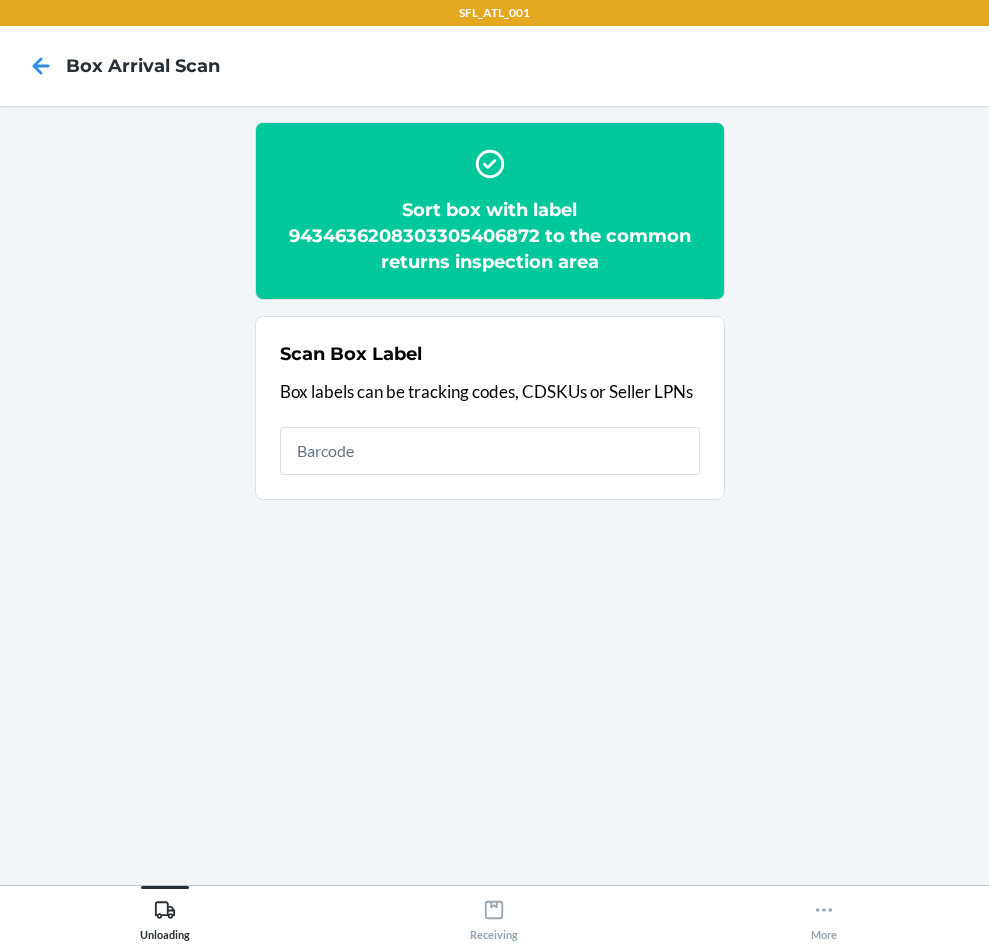 click on "Sort box with label 9434636208303305406872 to the common returns inspection area" at bounding box center (490, 236) 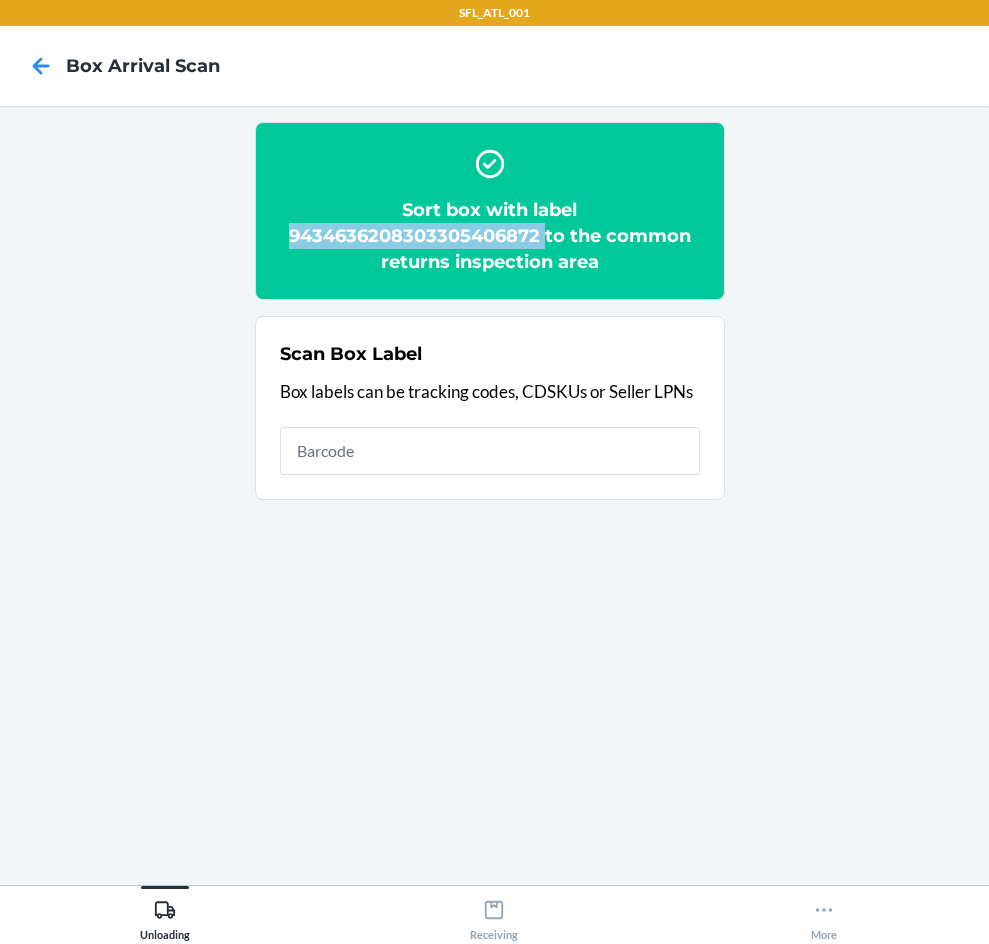 click on "Sort box with label 9434636208303305406872 to the common returns inspection area" at bounding box center (490, 236) 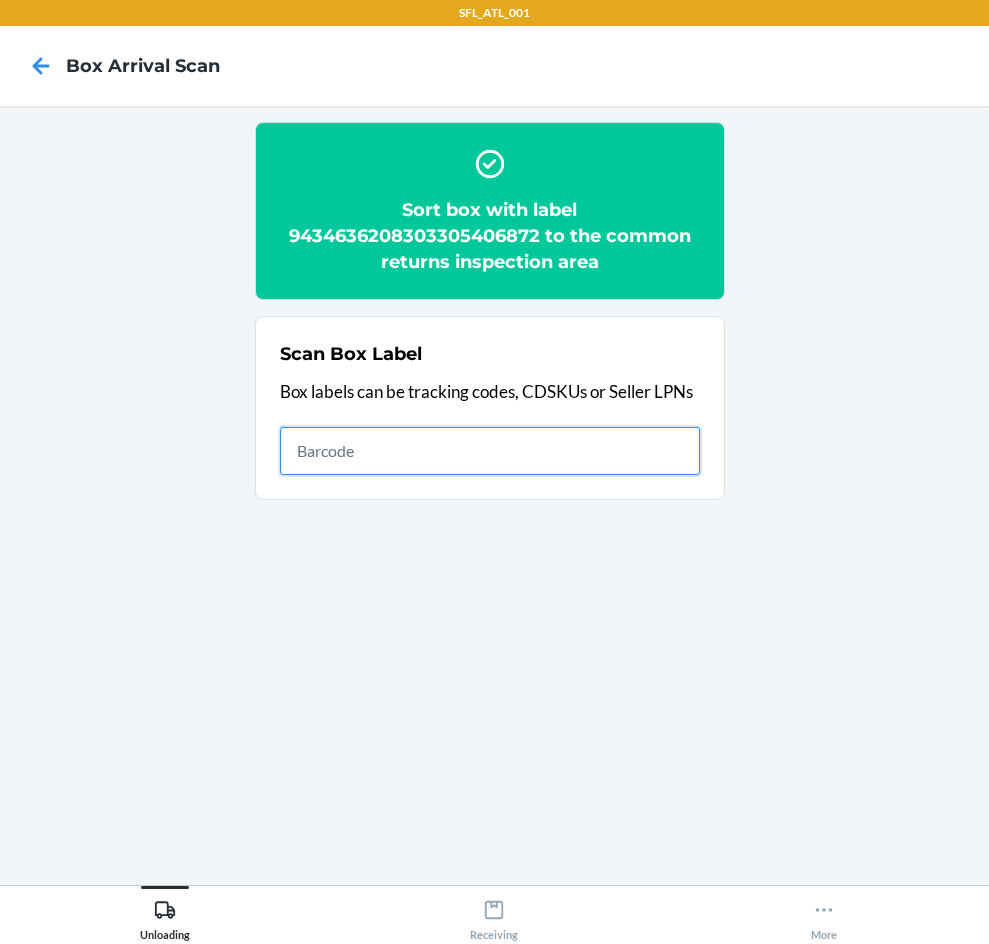 drag, startPoint x: 639, startPoint y: 452, endPoint x: 654, endPoint y: 448, distance: 15.524175 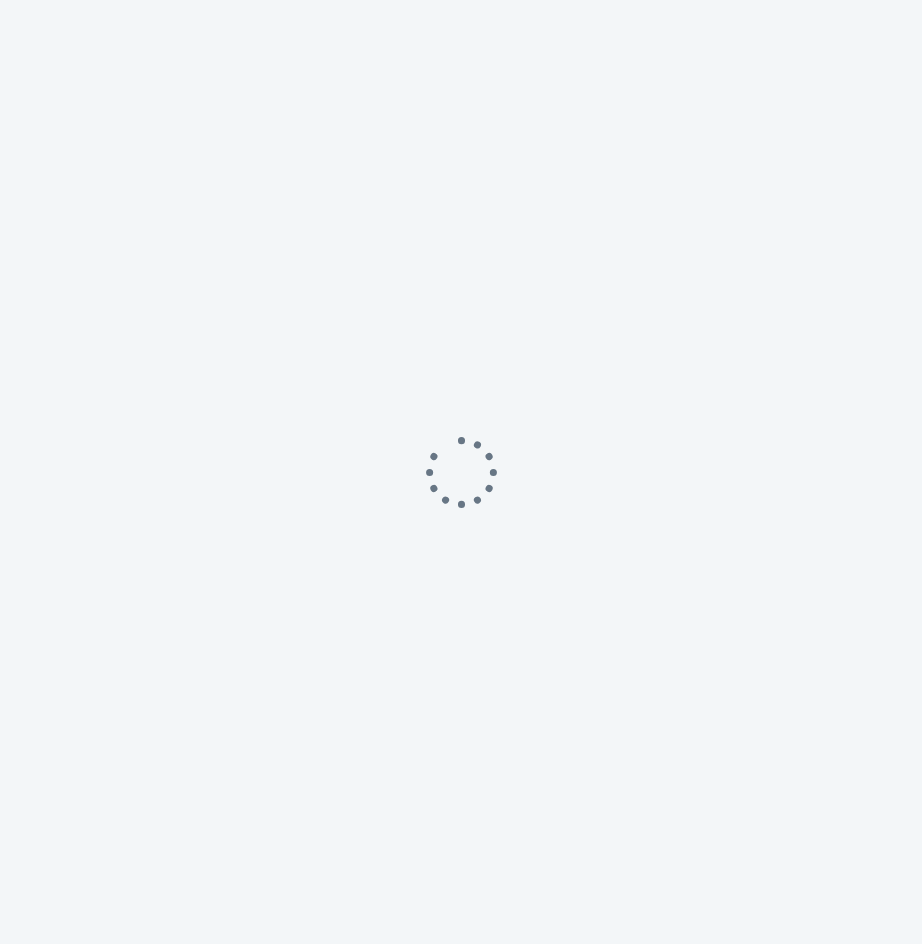 scroll, scrollTop: 0, scrollLeft: 0, axis: both 